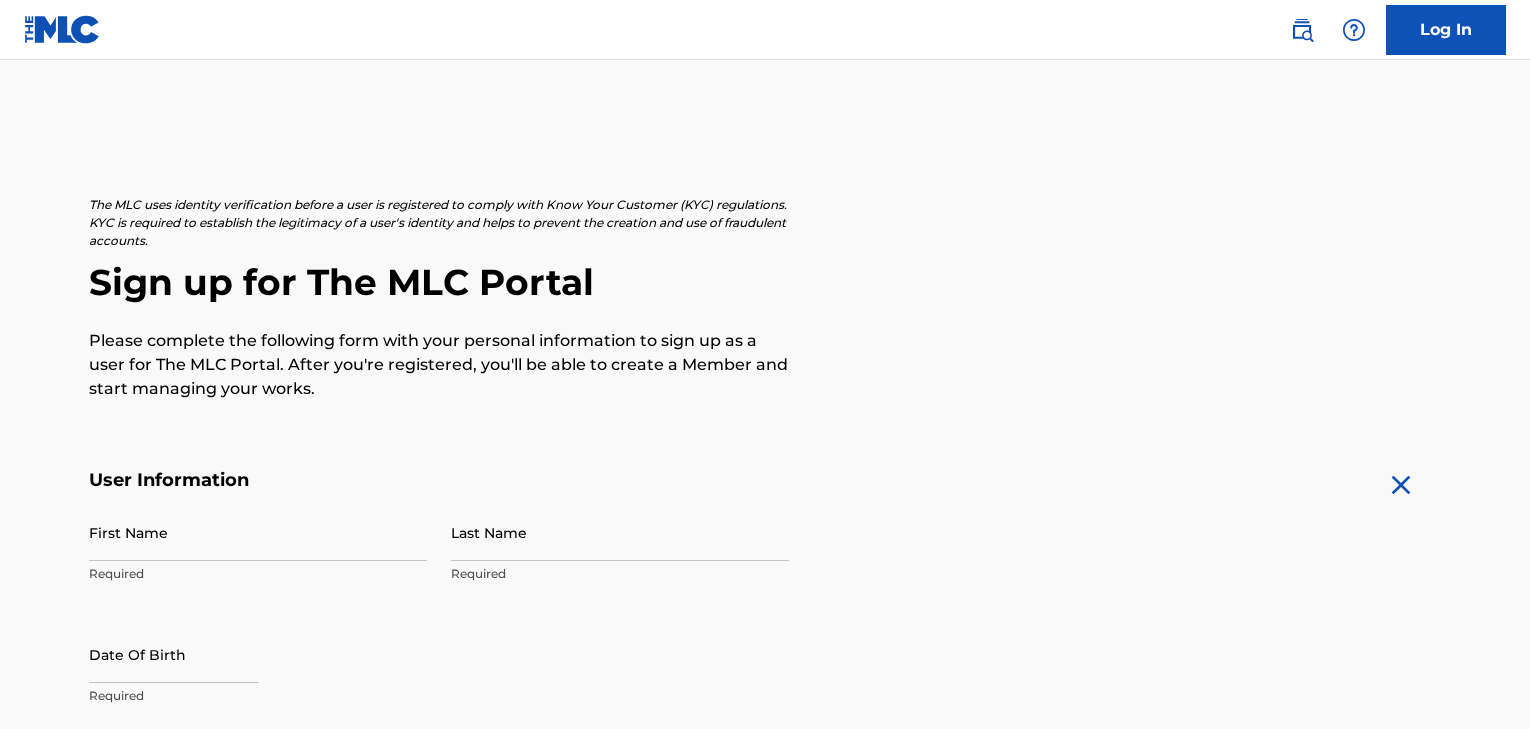 scroll, scrollTop: 0, scrollLeft: 0, axis: both 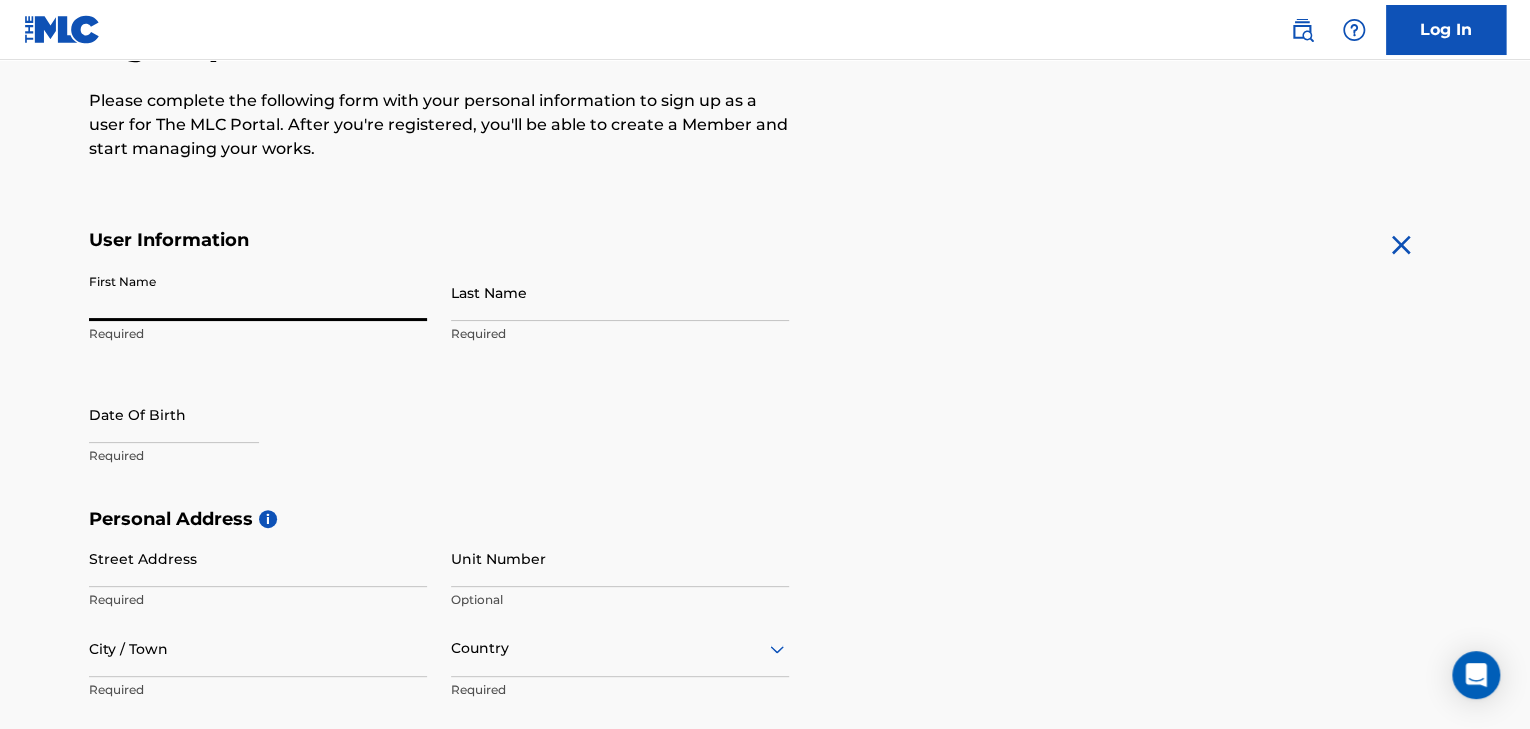 click on "First Name" at bounding box center (258, 292) 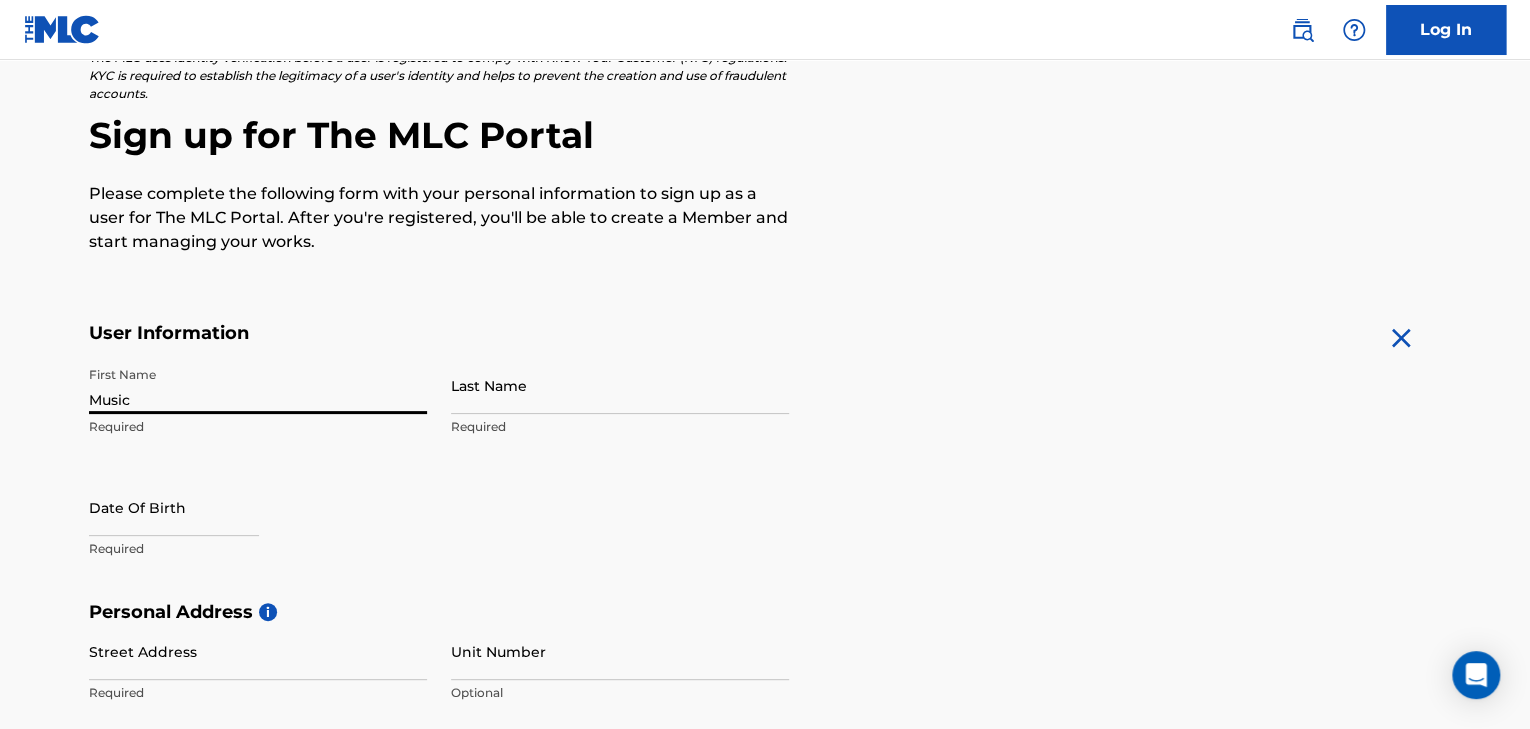 scroll, scrollTop: 146, scrollLeft: 0, axis: vertical 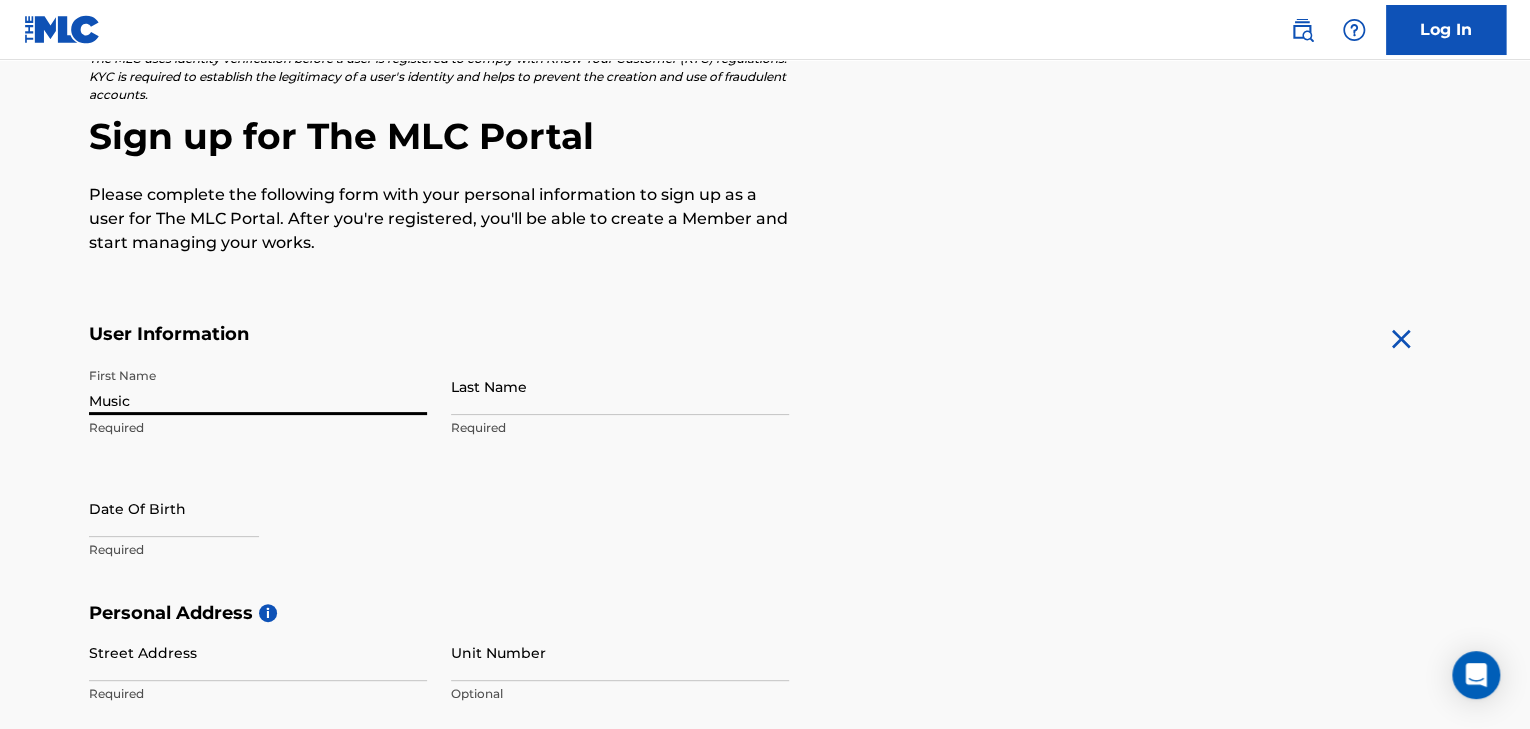 type on "Music" 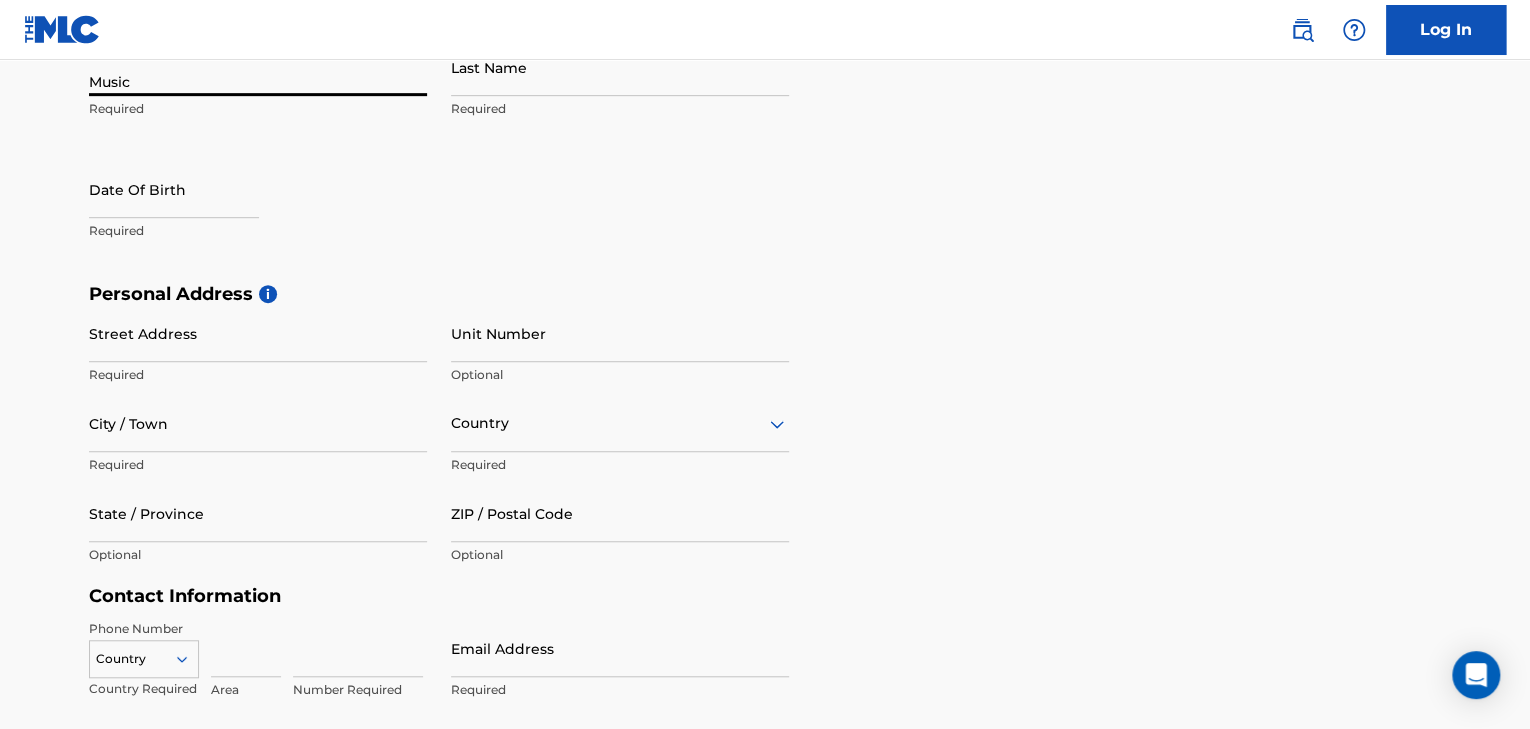 scroll, scrollTop: 466, scrollLeft: 0, axis: vertical 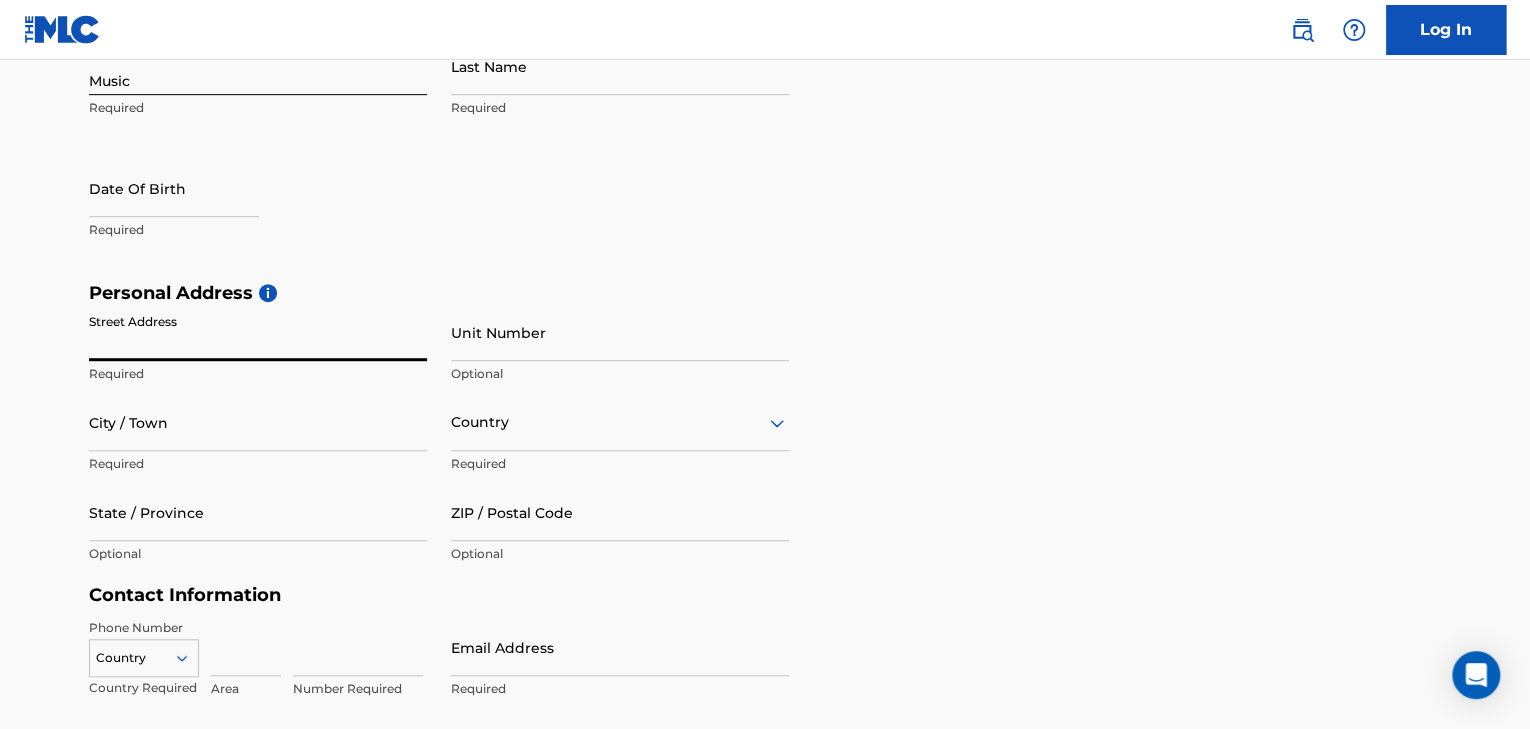 click on "Street Address" at bounding box center [258, 332] 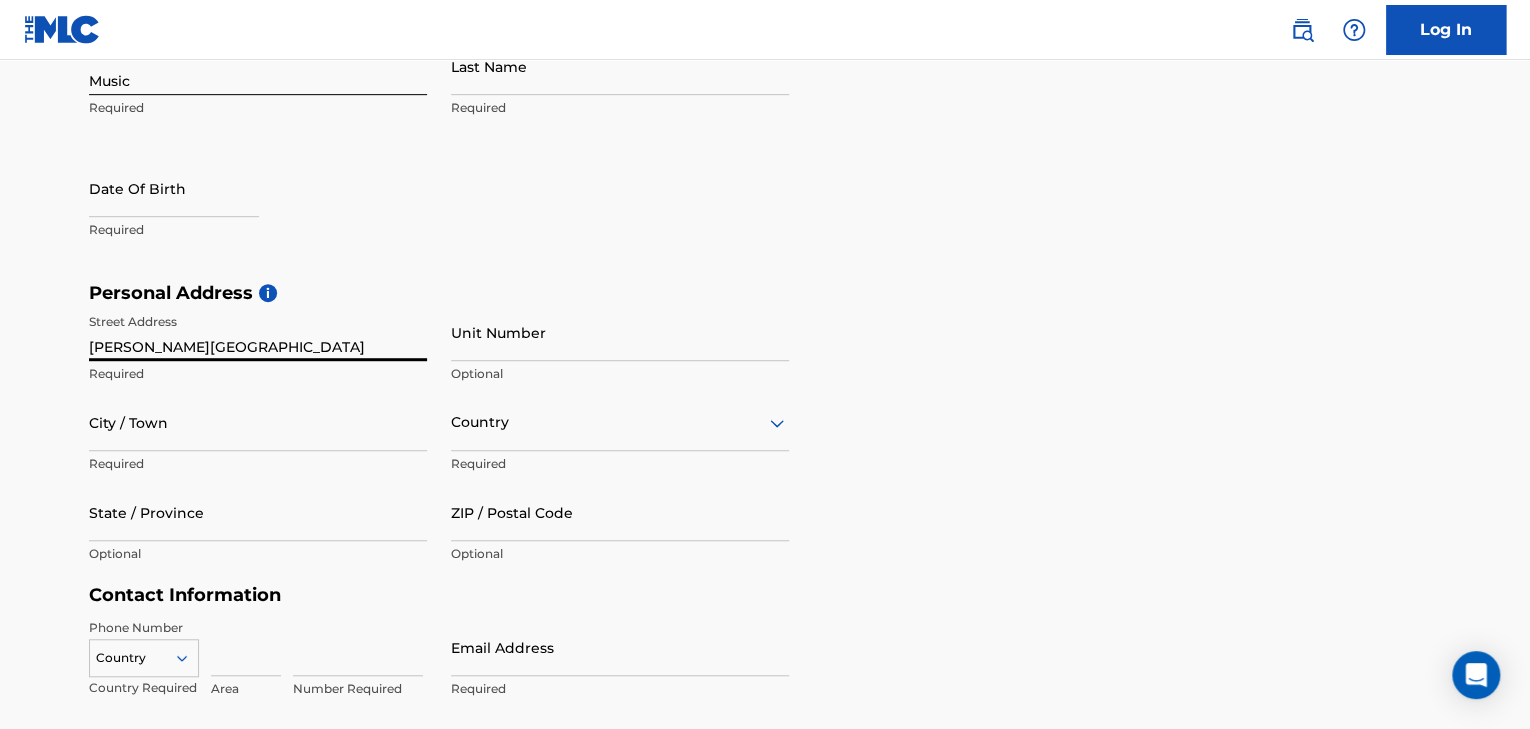 type on "[PERSON_NAME][GEOGRAPHIC_DATA]" 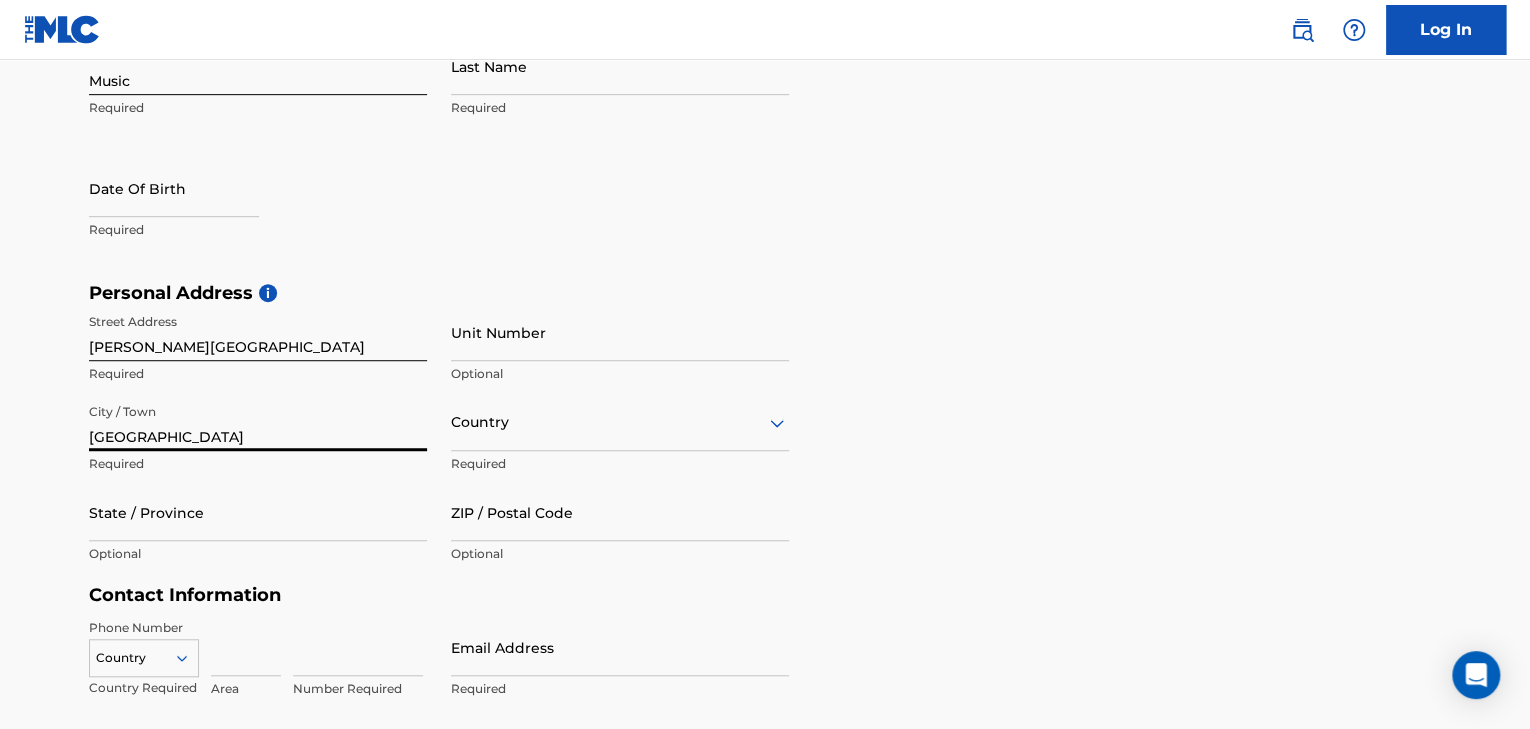 type on "[GEOGRAPHIC_DATA]" 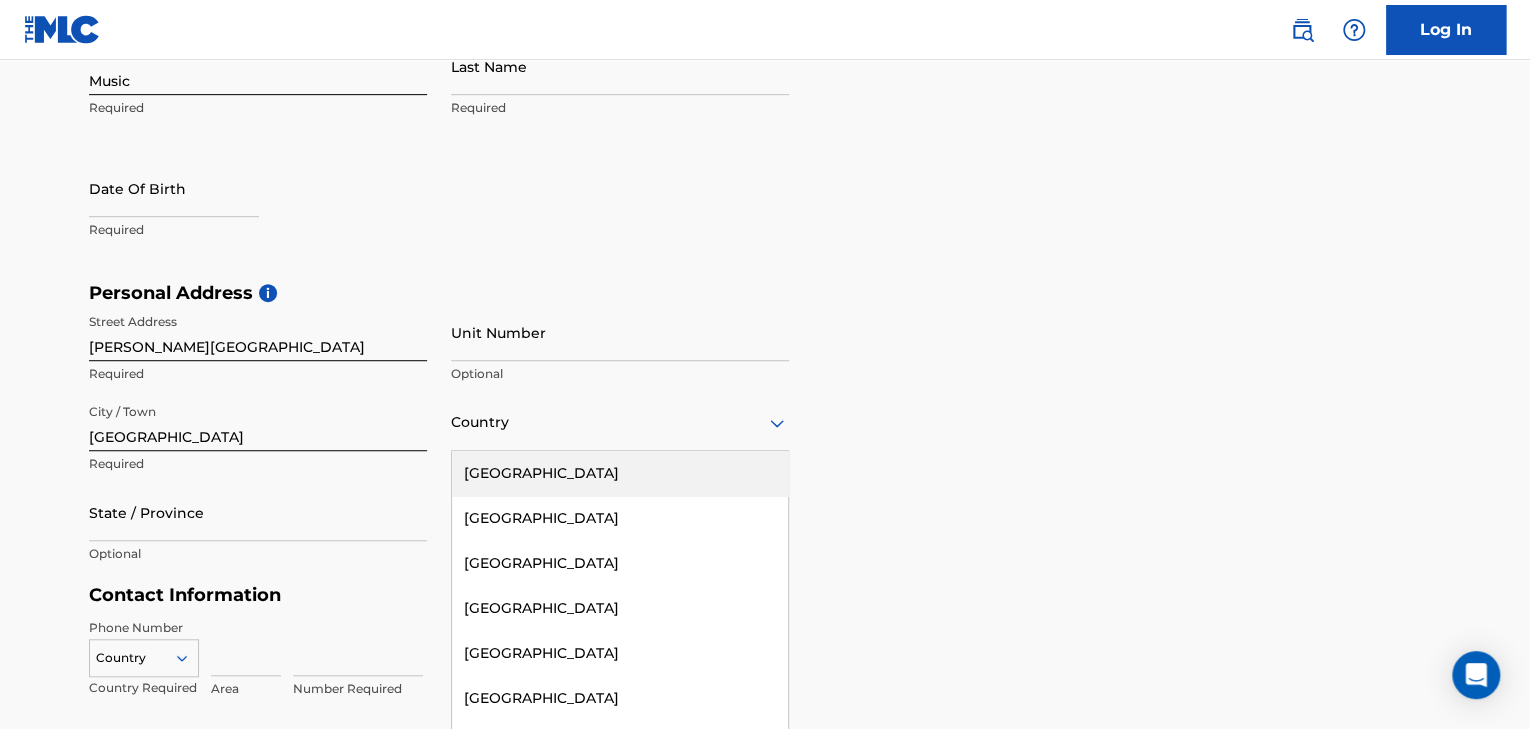 scroll, scrollTop: 488, scrollLeft: 0, axis: vertical 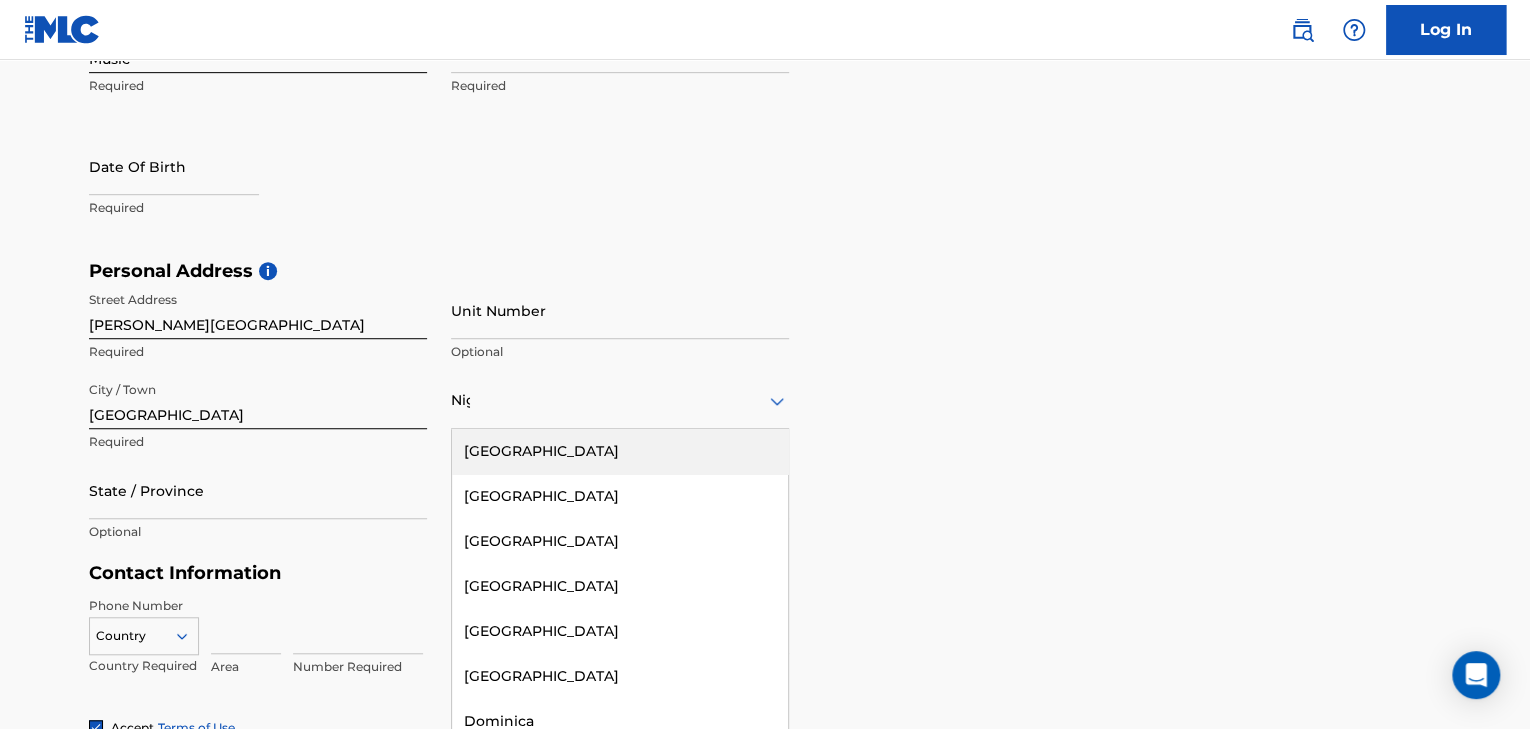 type on "Nige" 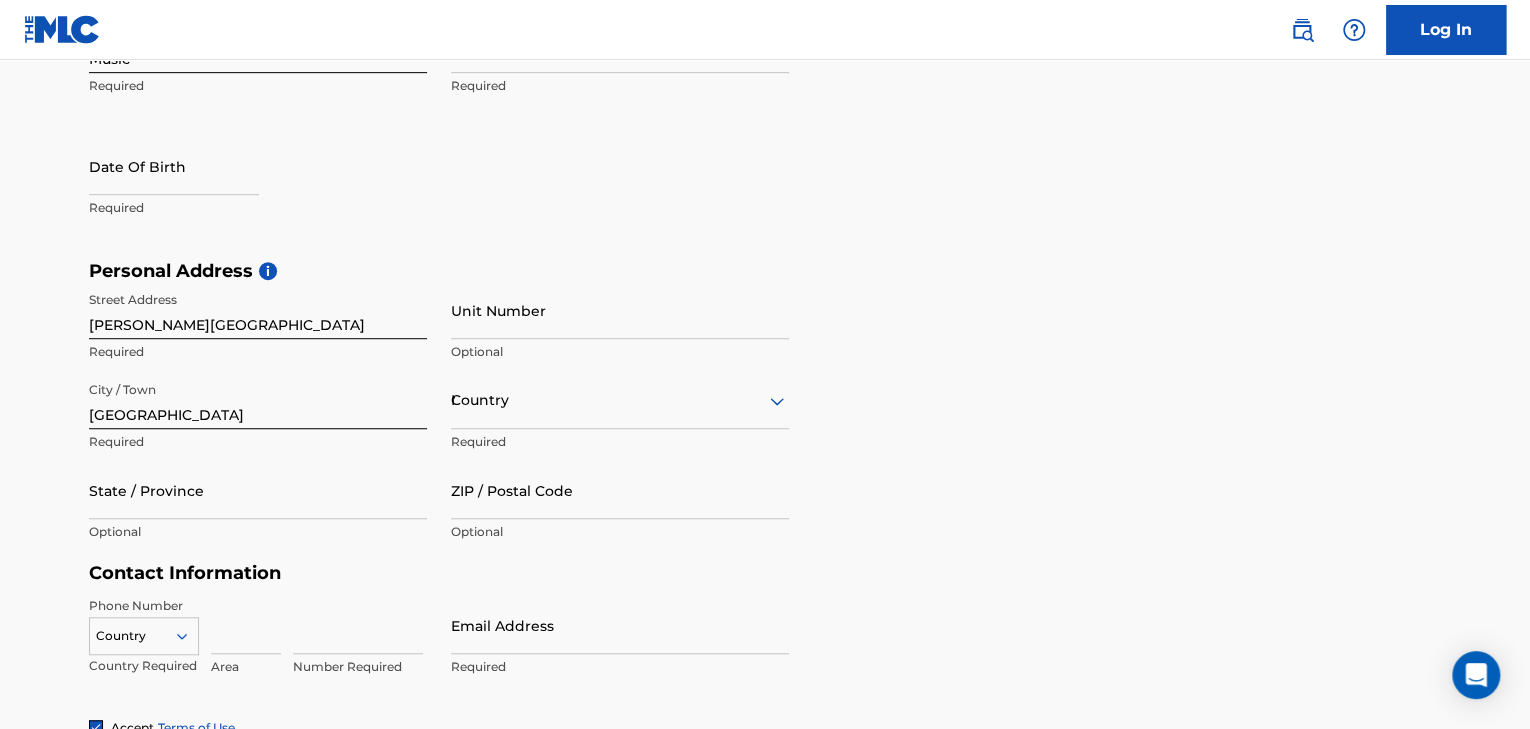 click on "Nige" at bounding box center [620, 400] 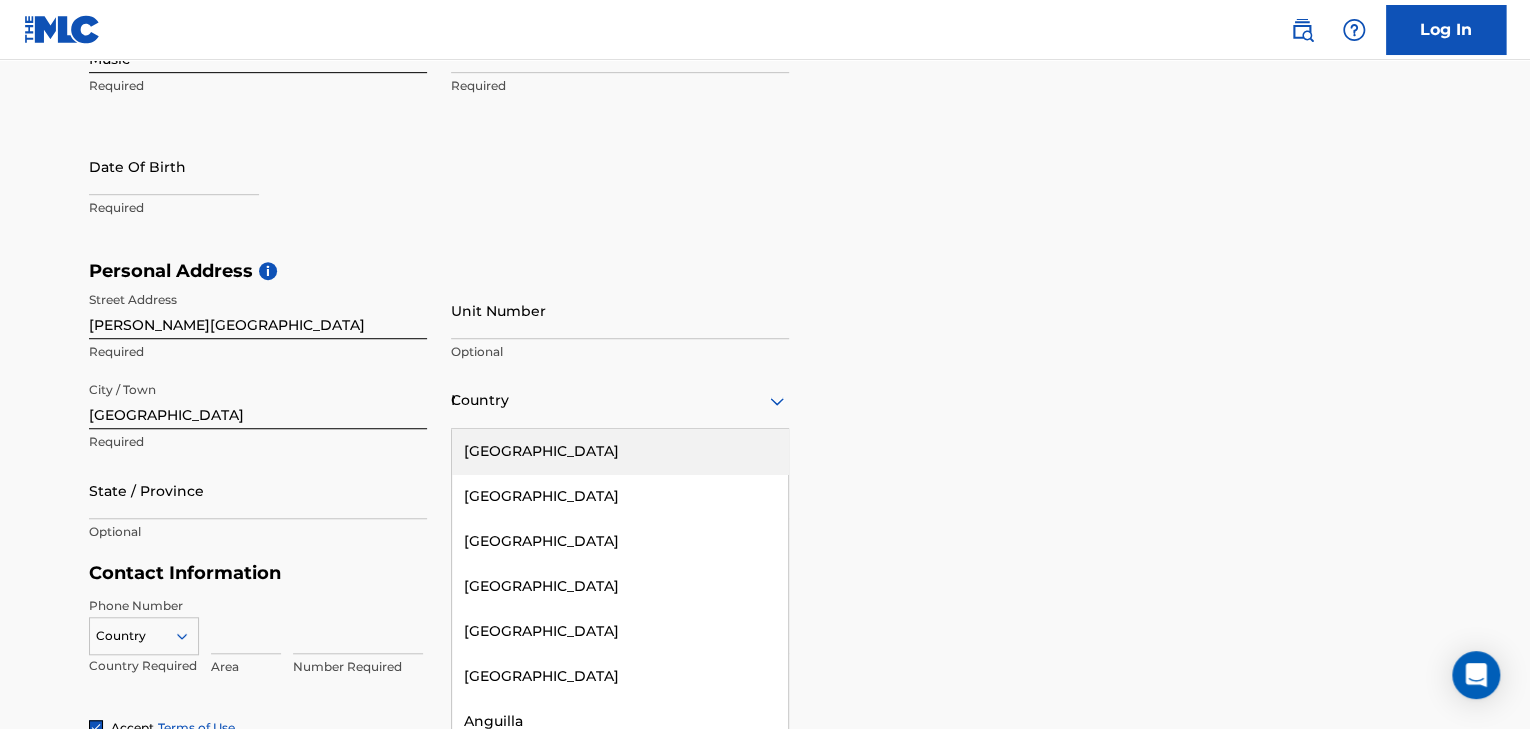 click on "Nige" at bounding box center (620, 400) 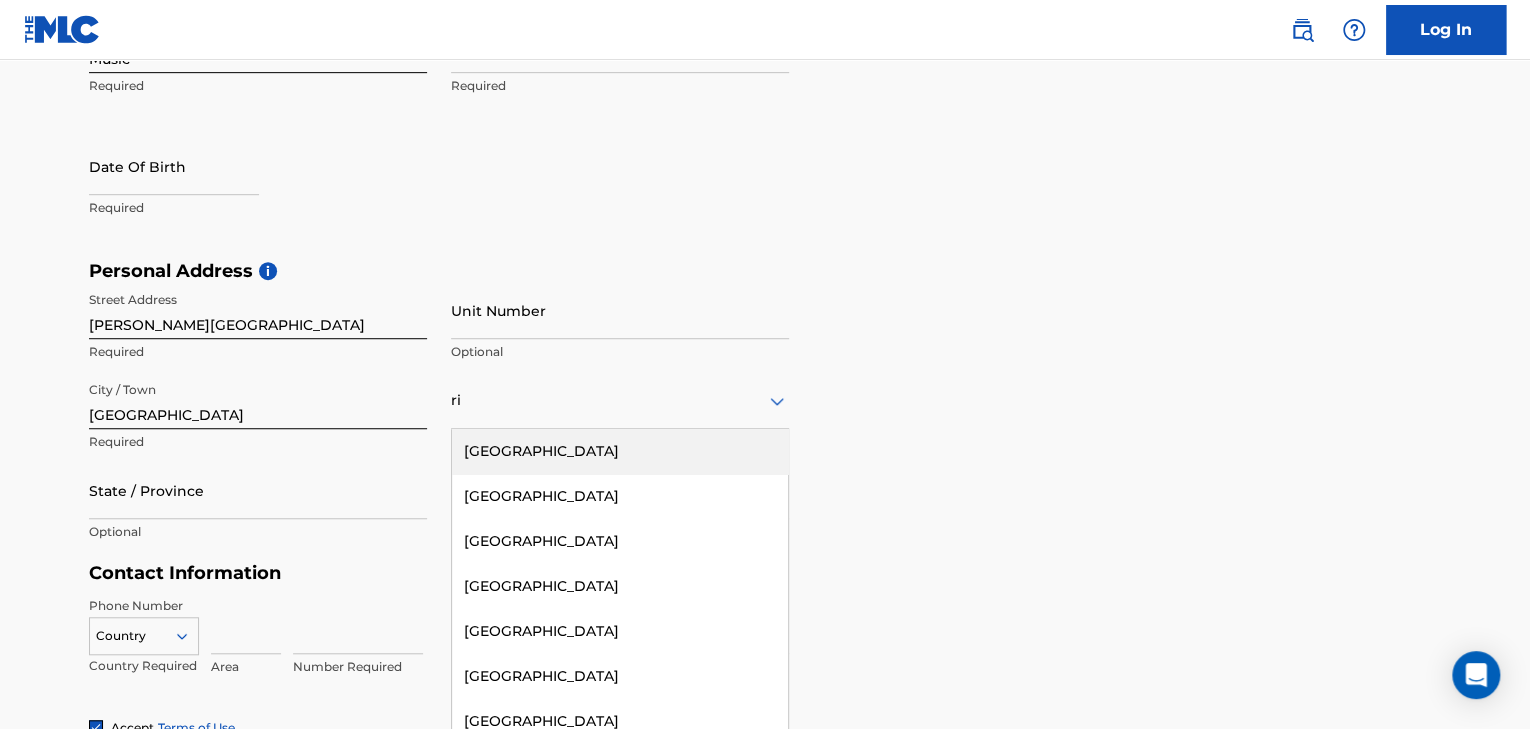 type on "ria" 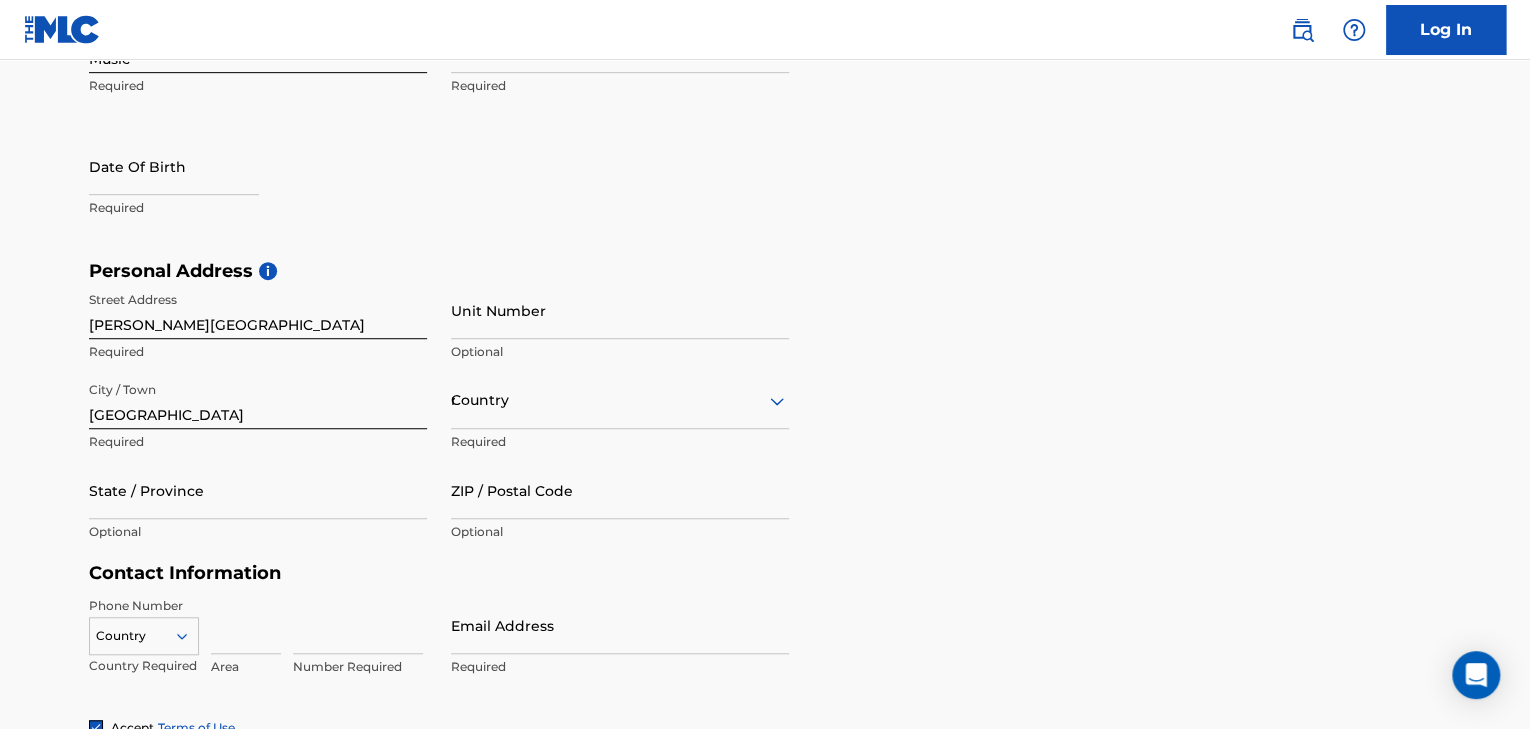 drag, startPoint x: 552, startPoint y: 412, endPoint x: 493, endPoint y: 409, distance: 59.07622 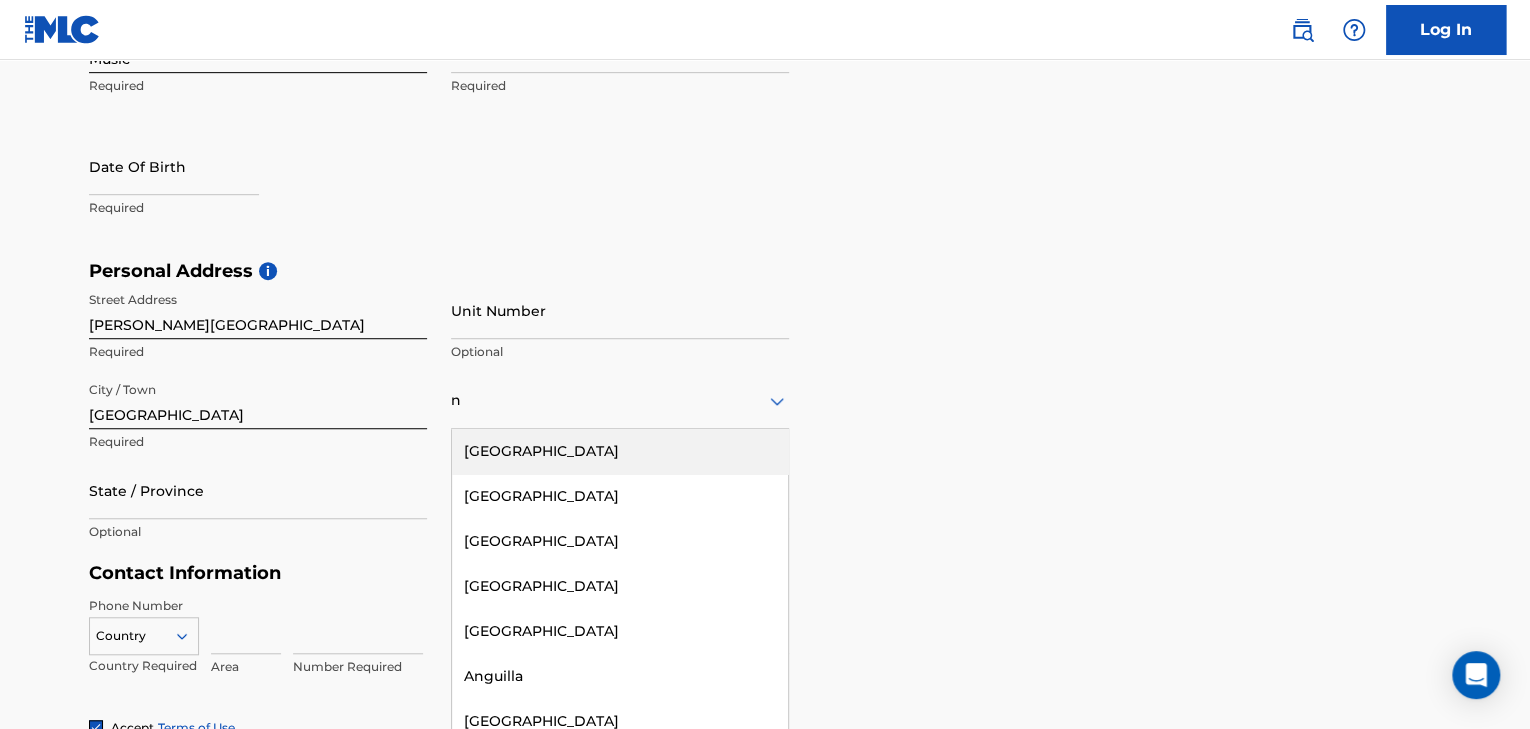 type on "[GEOGRAPHIC_DATA]" 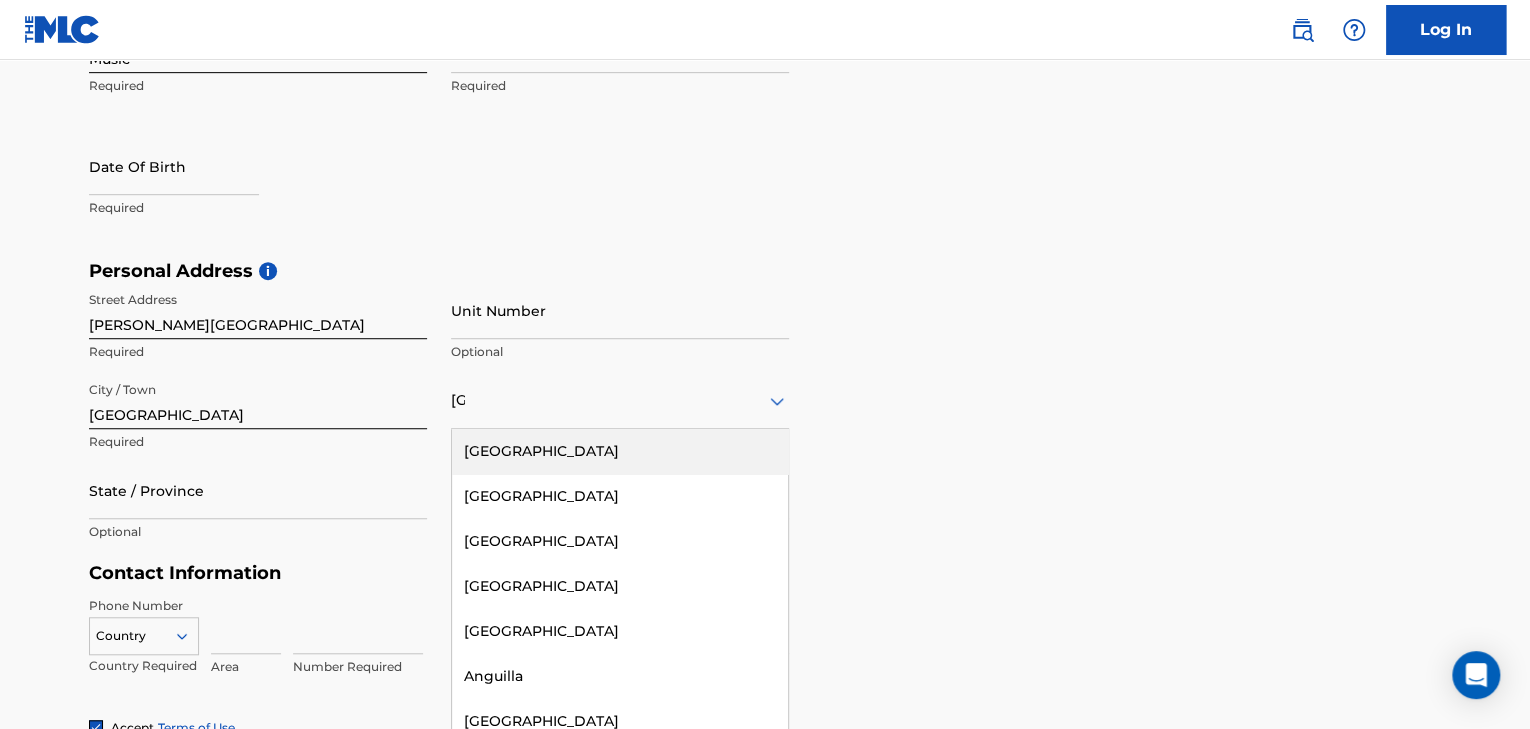 type on "[GEOGRAPHIC_DATA]" 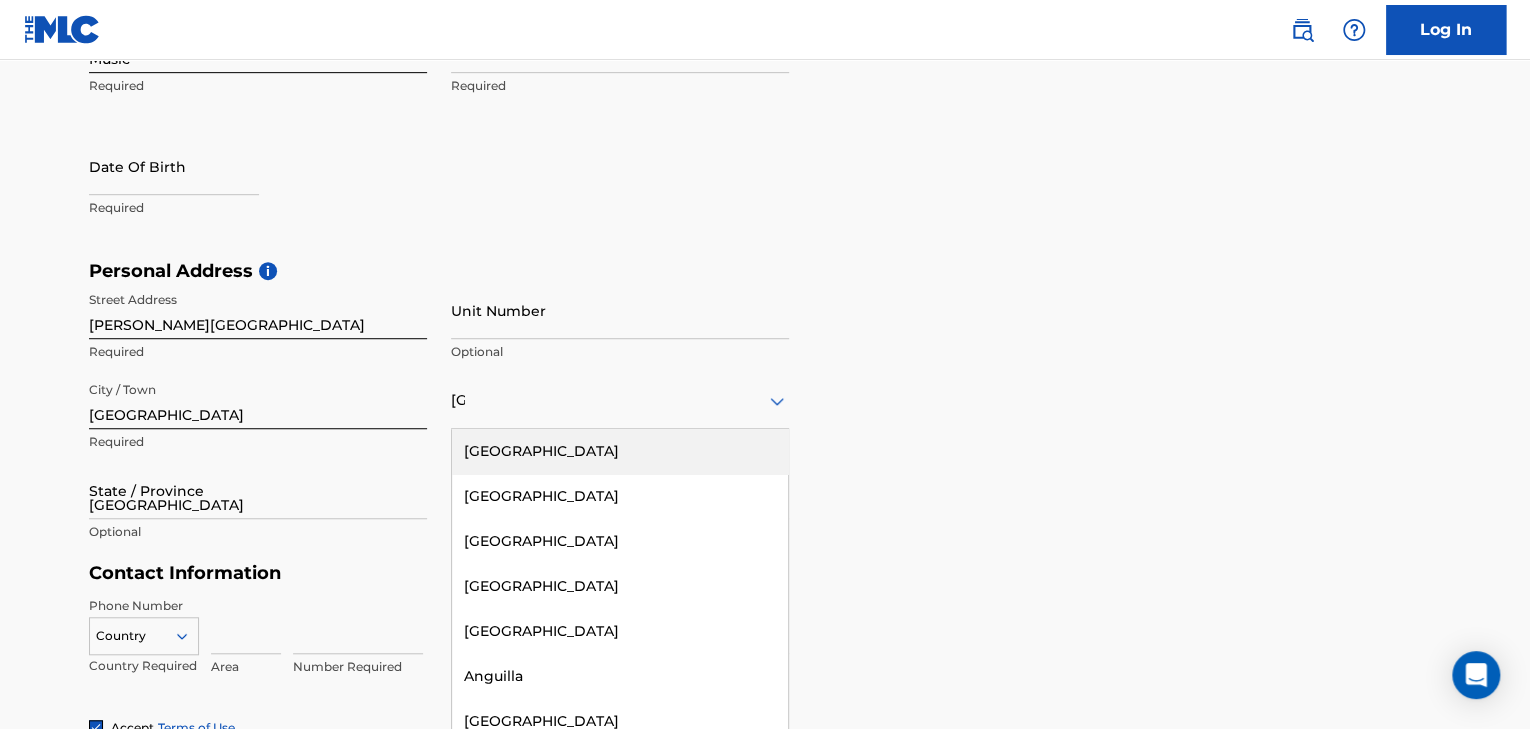 type on "234" 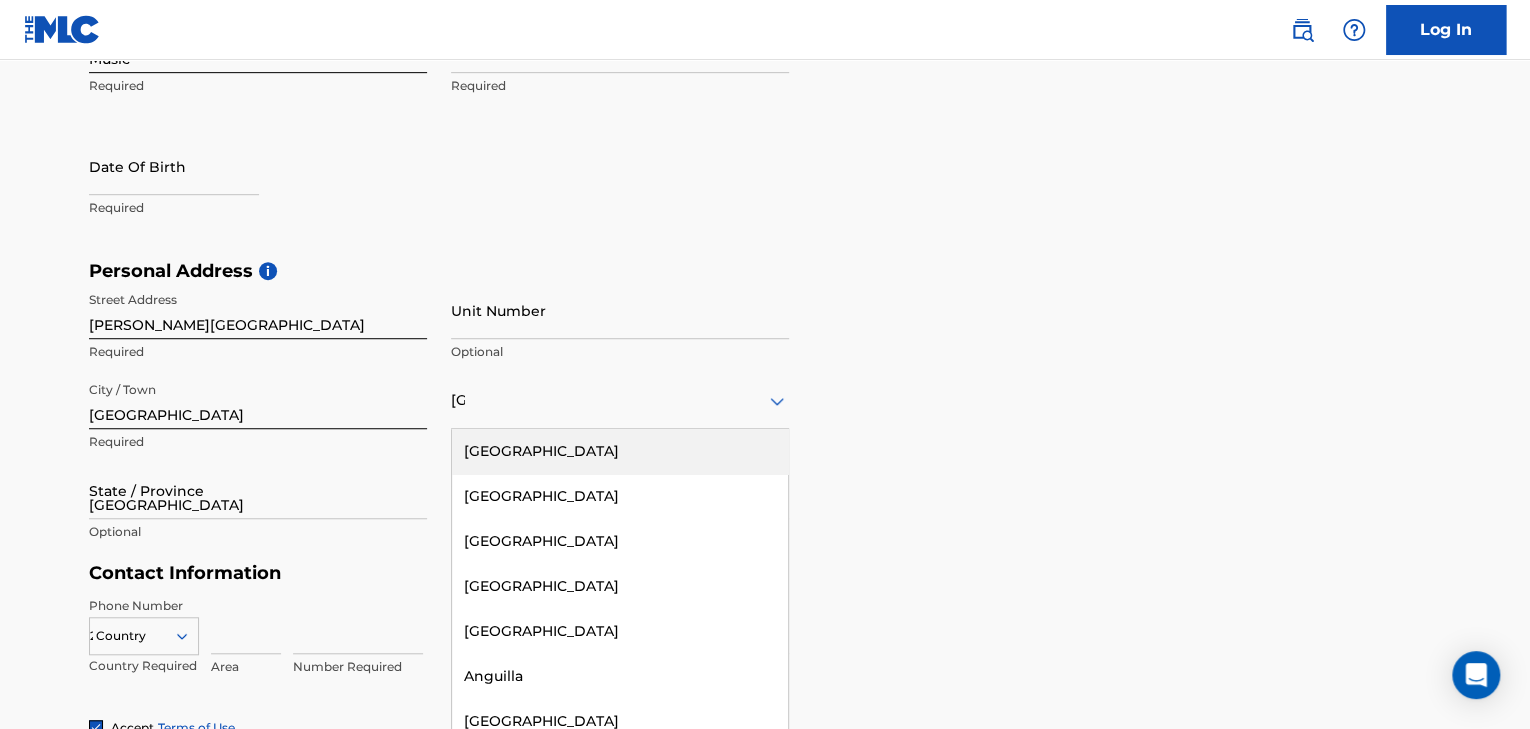 type on "902" 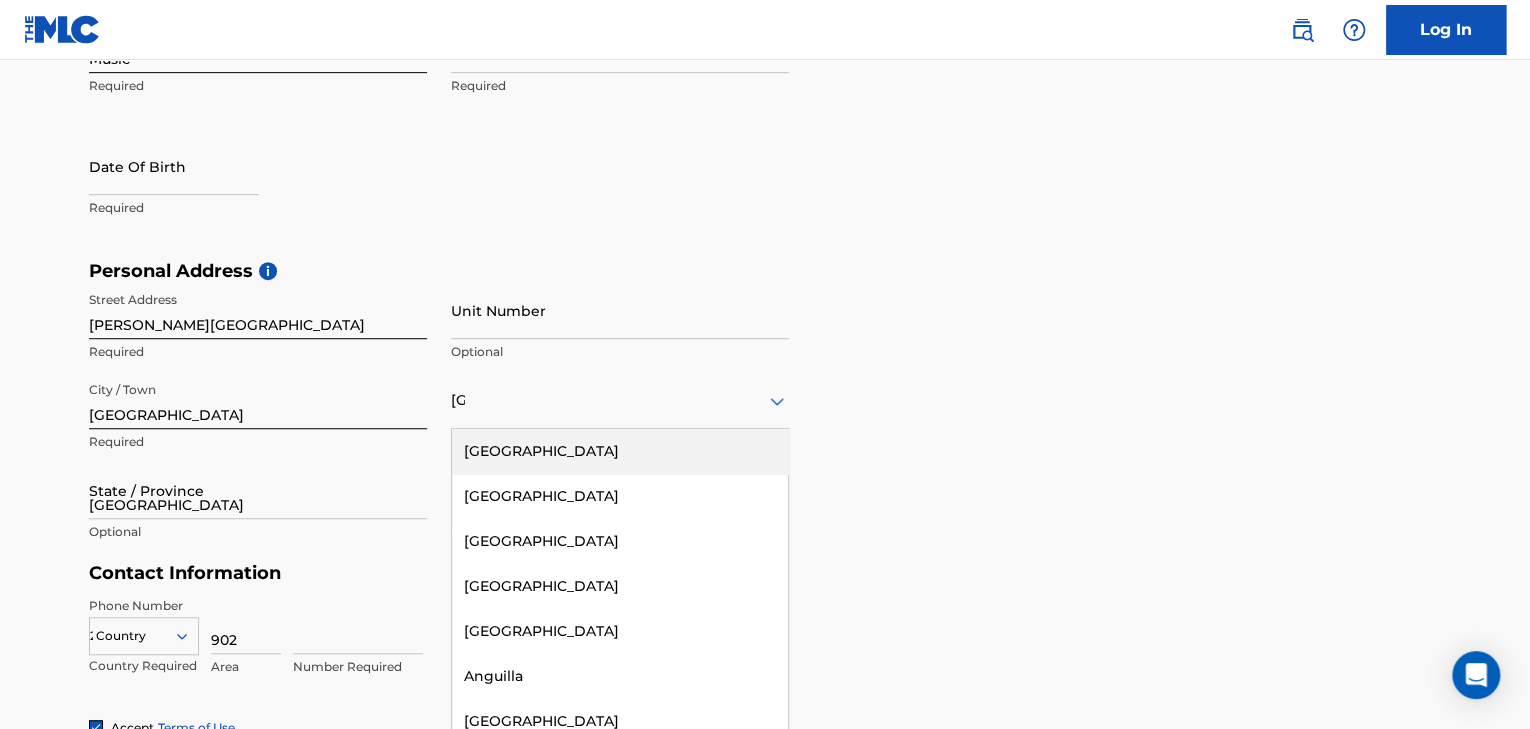 type on "8179753" 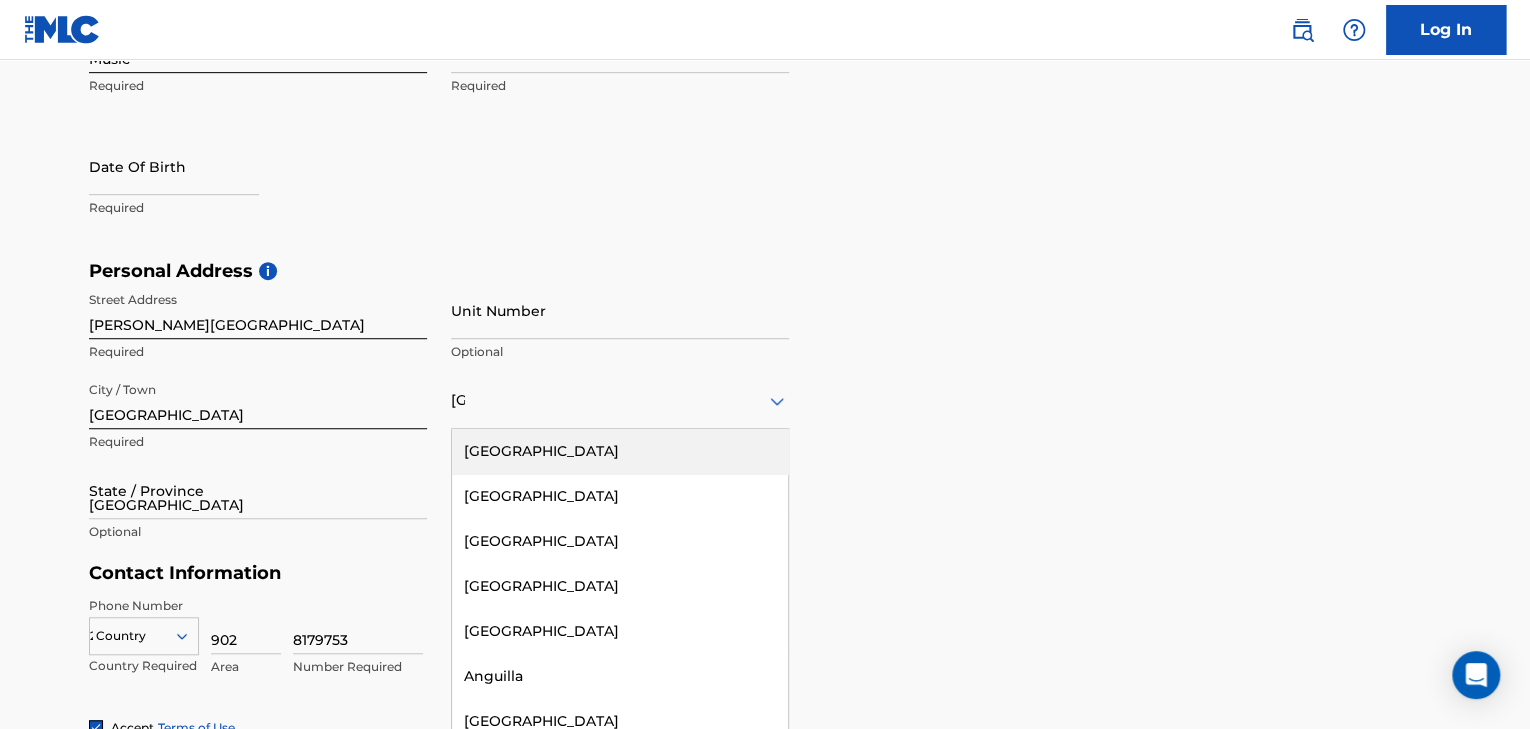 type on "[EMAIL_ADDRESS][DOMAIN_NAME]" 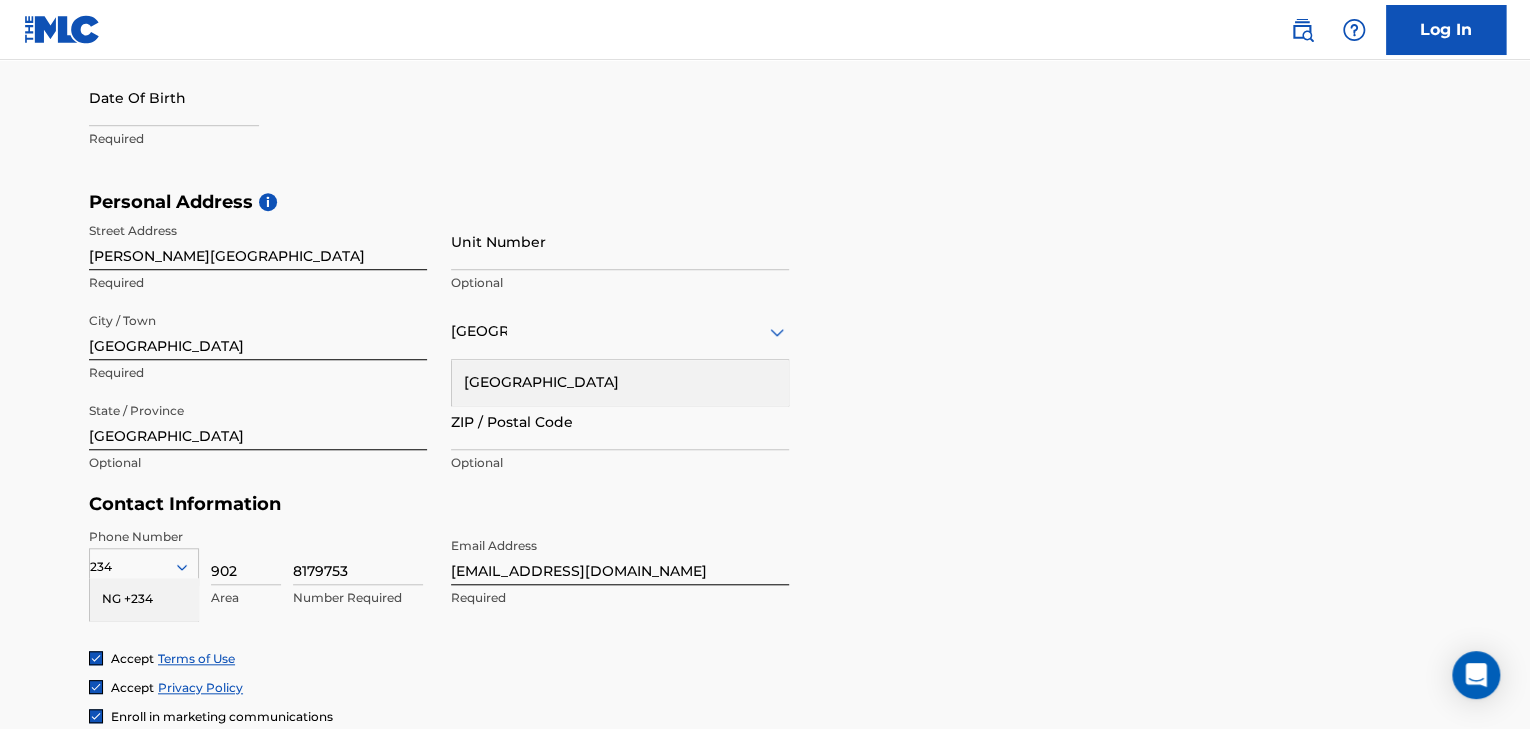 scroll, scrollTop: 648, scrollLeft: 0, axis: vertical 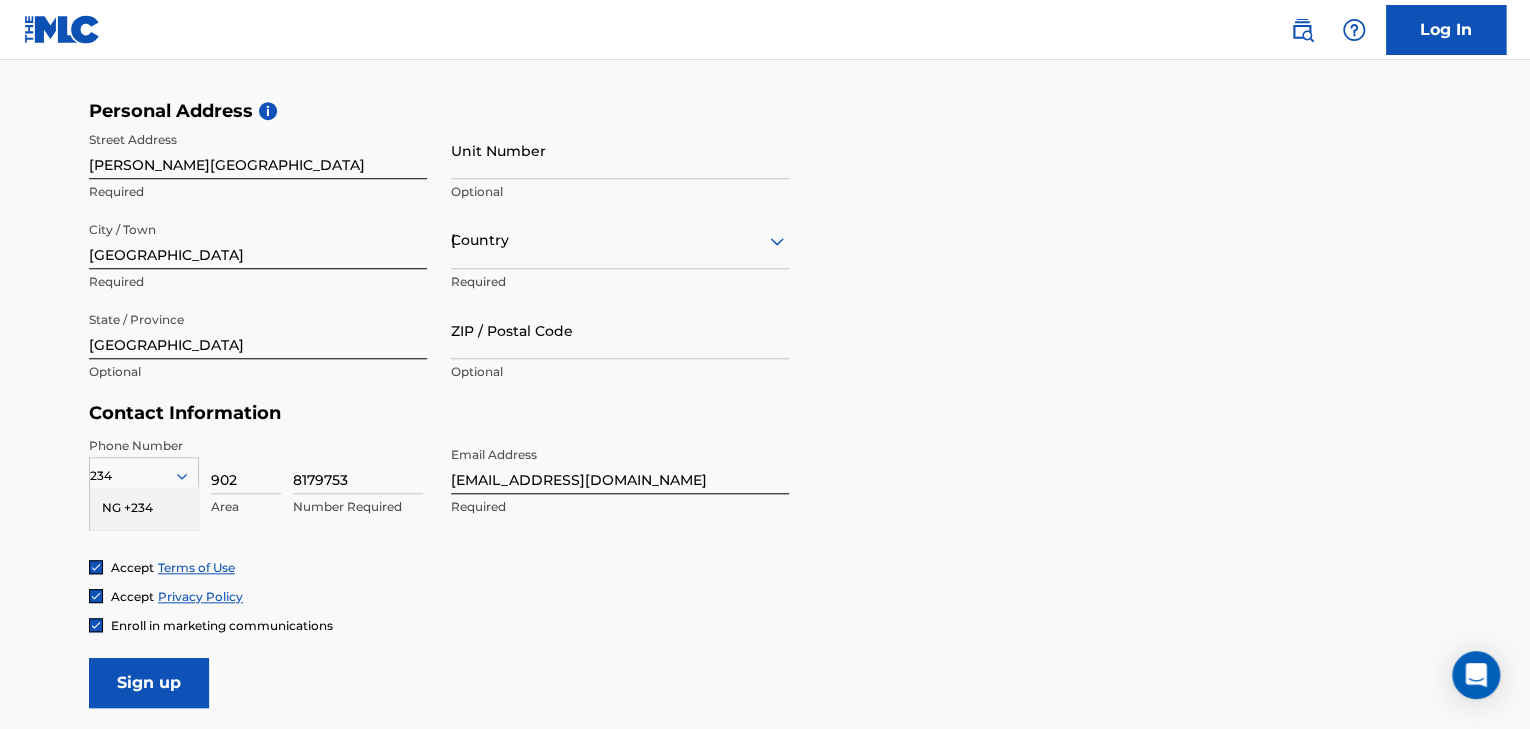 drag, startPoint x: 364, startPoint y: 473, endPoint x: 281, endPoint y: 480, distance: 83.294655 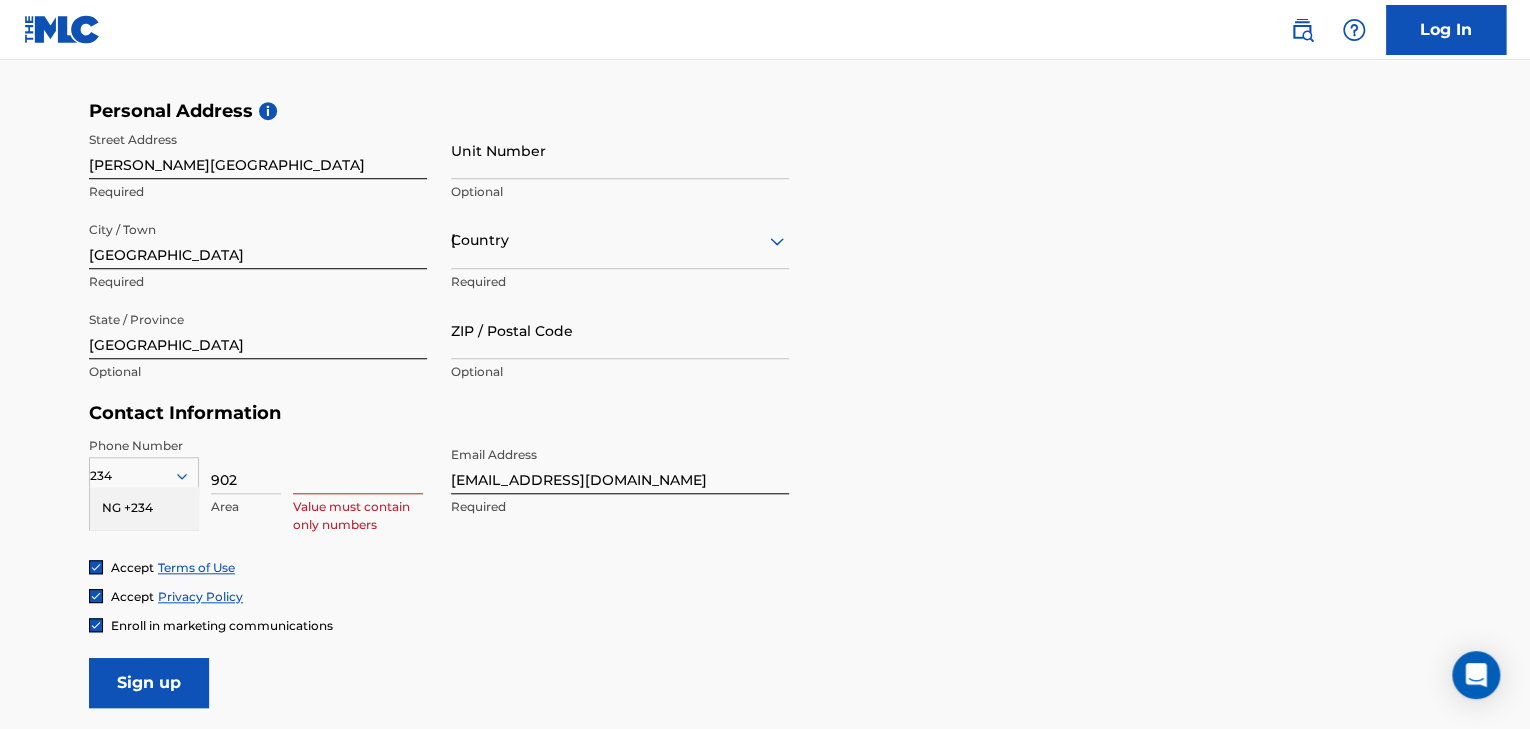 type 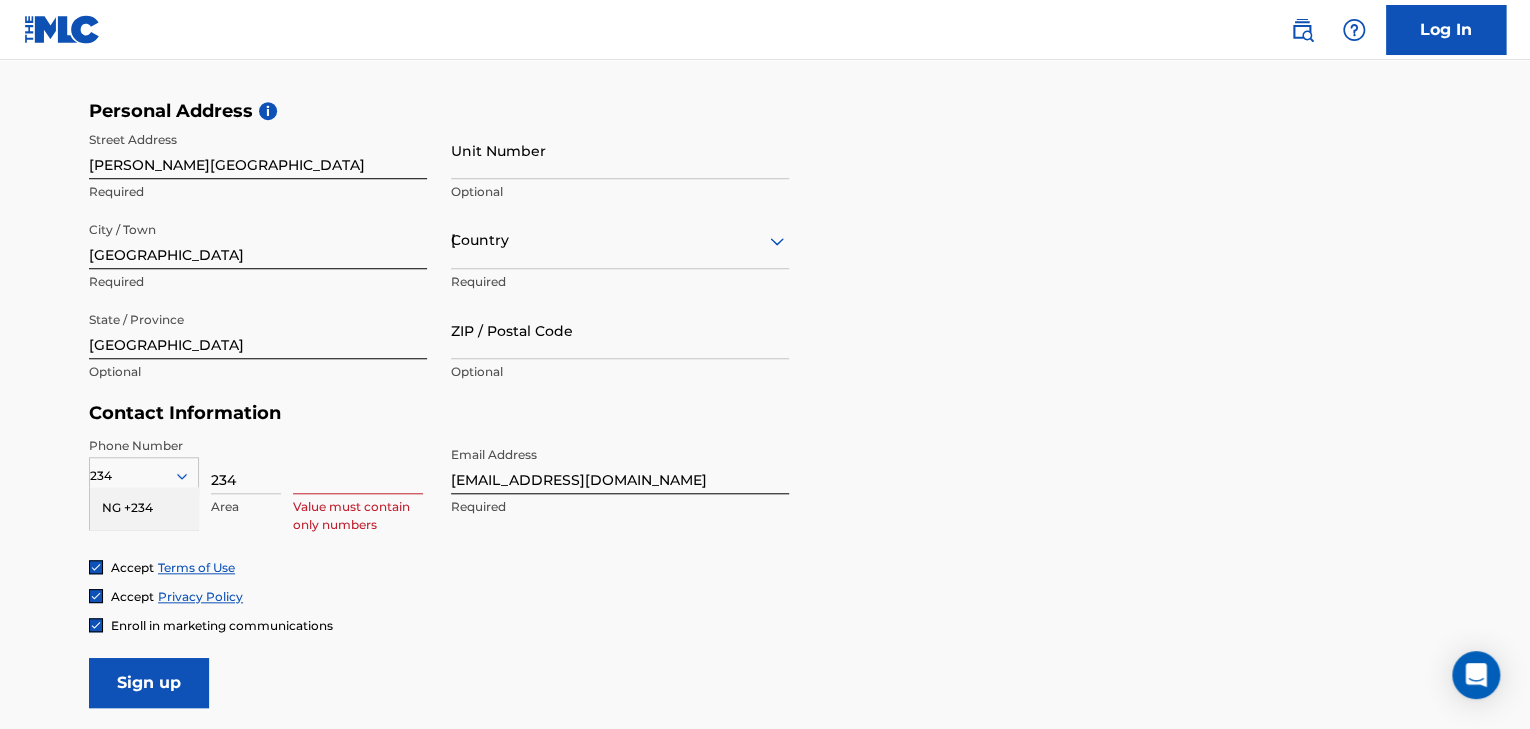 type on "234" 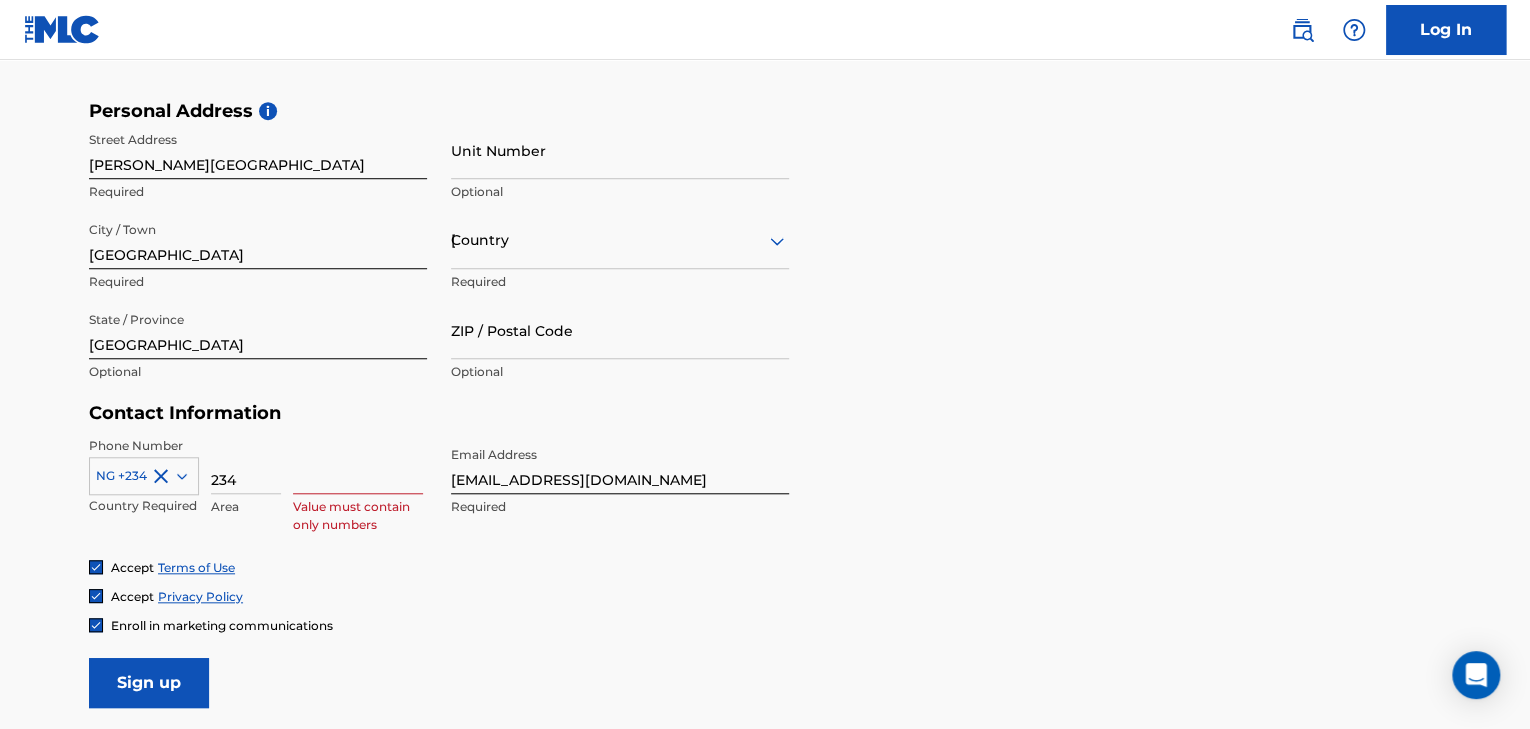 drag, startPoint x: 275, startPoint y: 476, endPoint x: 208, endPoint y: 484, distance: 67.47592 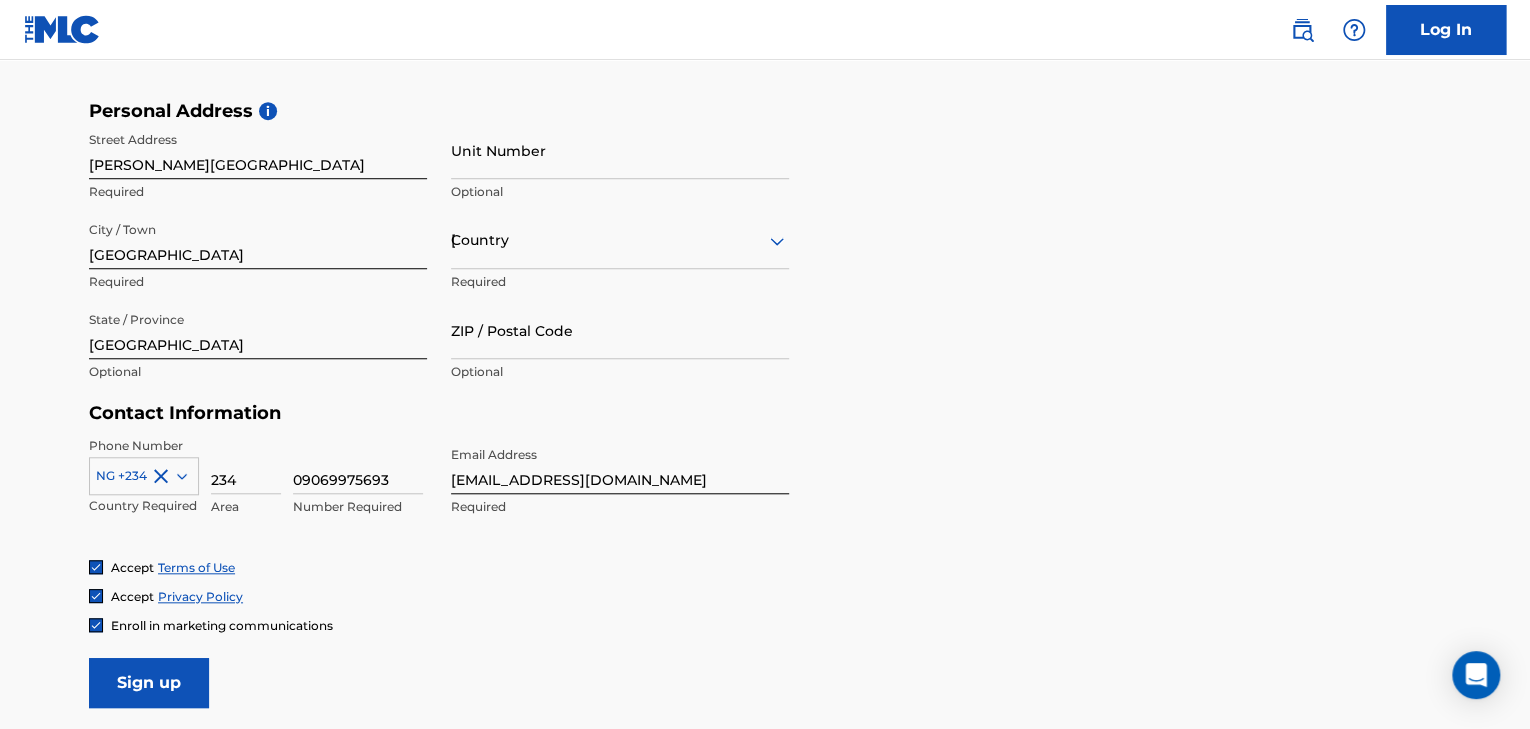 type on "09069975693" 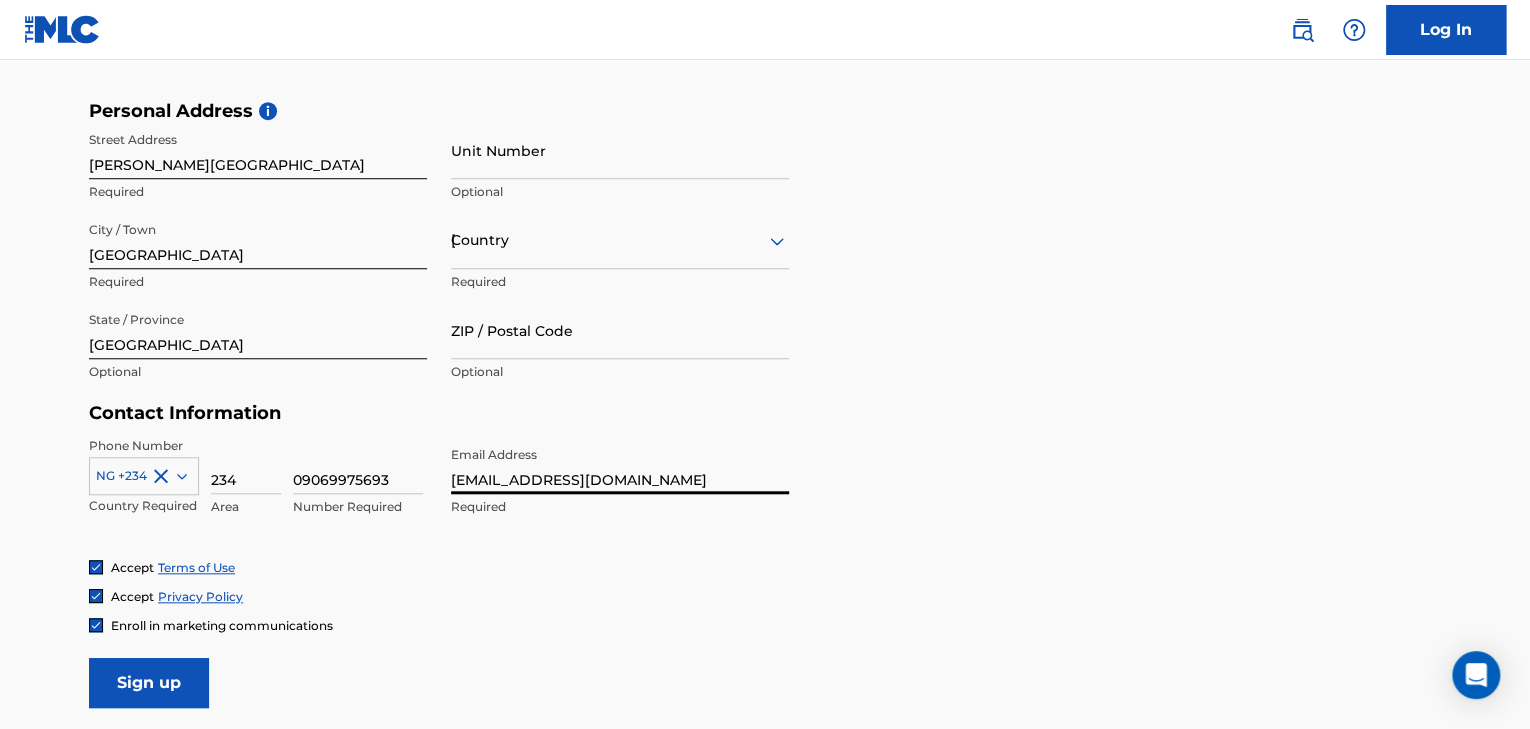 drag, startPoint x: 670, startPoint y: 480, endPoint x: 442, endPoint y: 492, distance: 228.31557 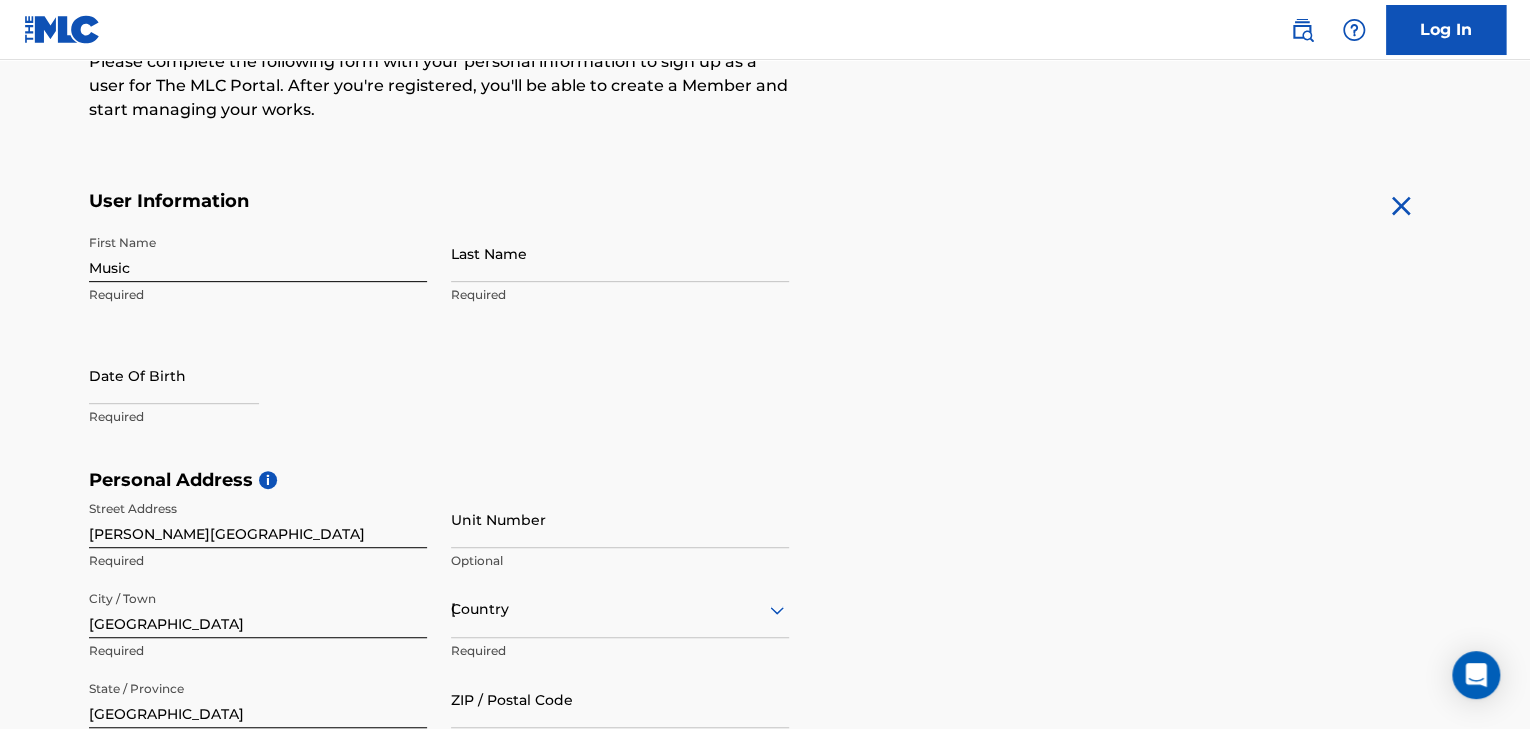 scroll, scrollTop: 248, scrollLeft: 0, axis: vertical 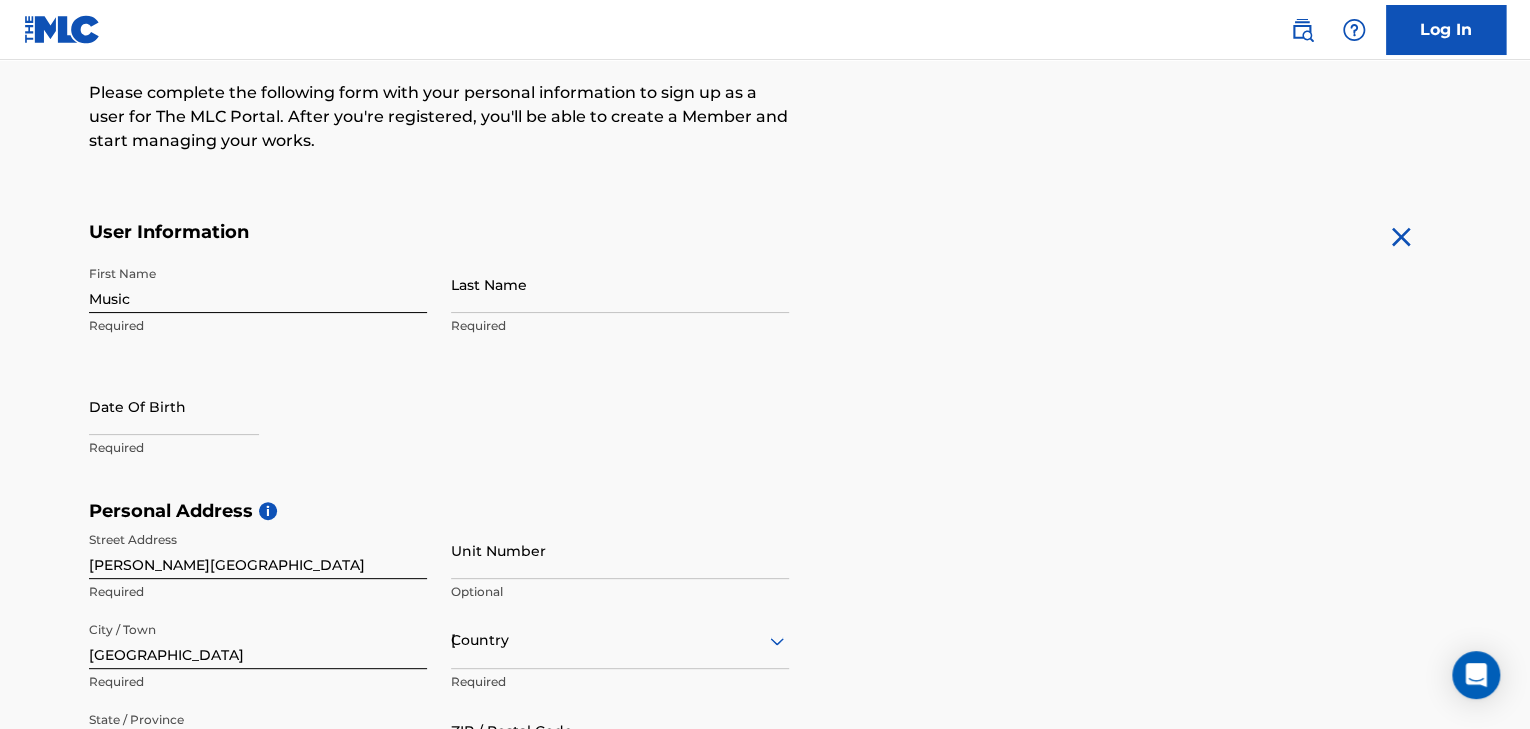 type on "[EMAIL_ADDRESS][DOMAIN_NAME]" 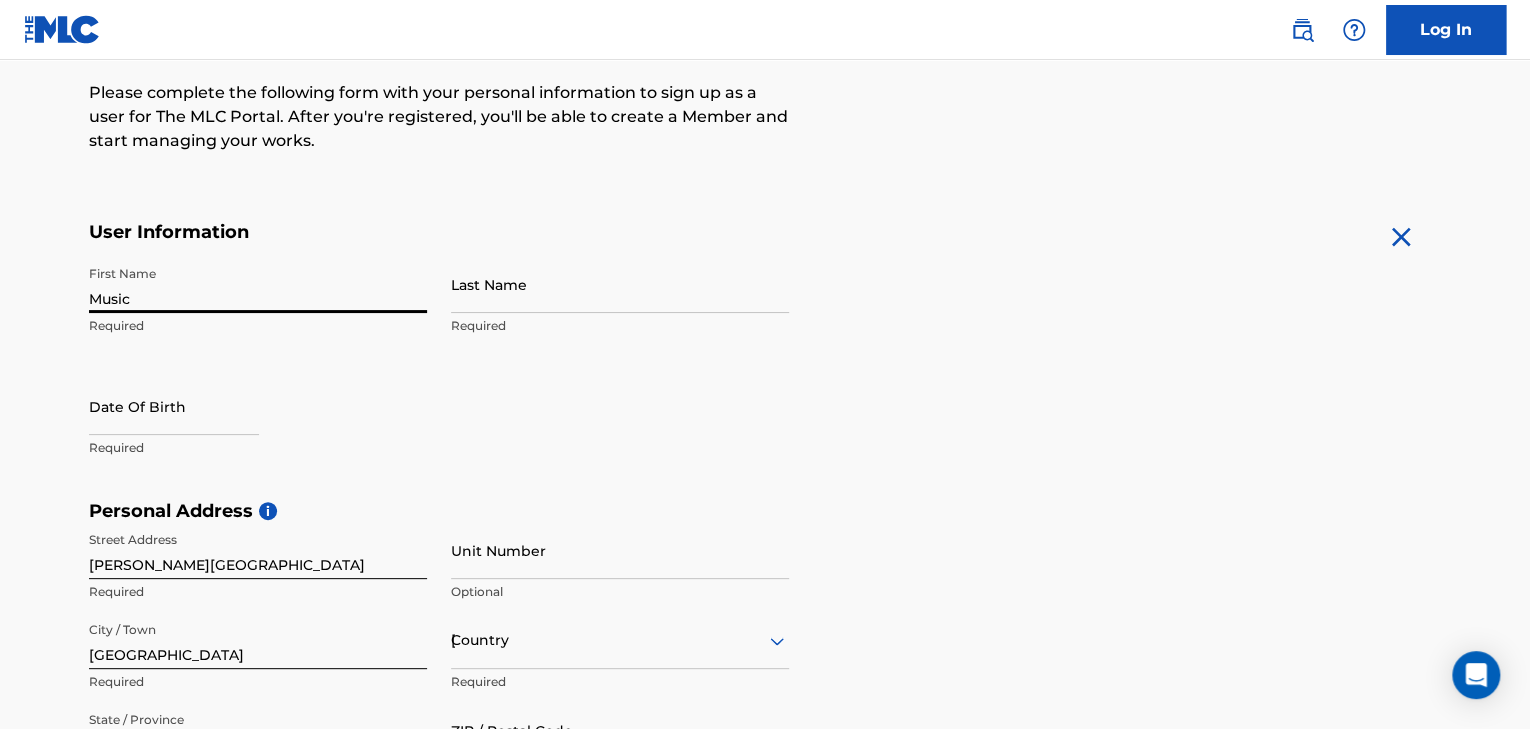 drag, startPoint x: 204, startPoint y: 290, endPoint x: 61, endPoint y: 299, distance: 143.28294 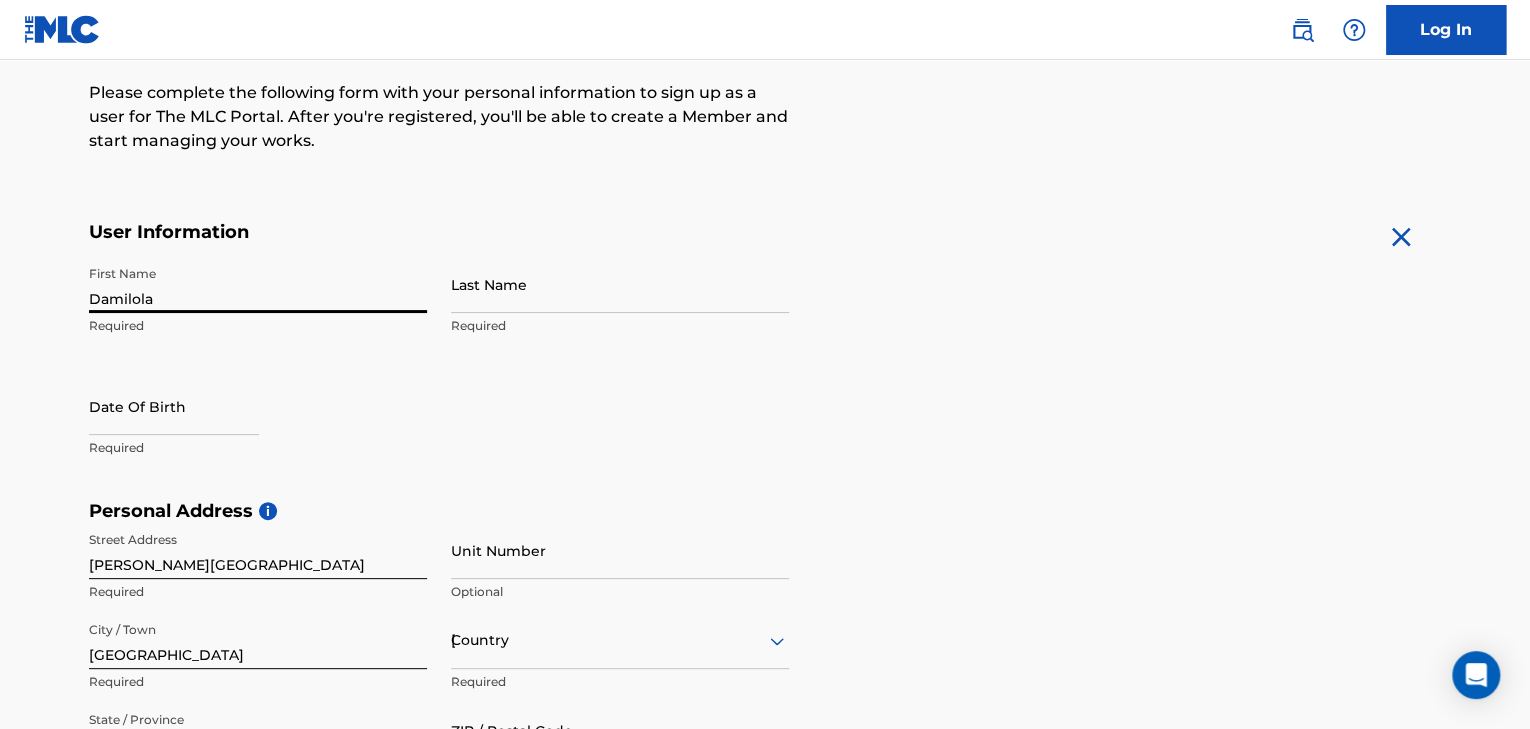 type on "Damilola" 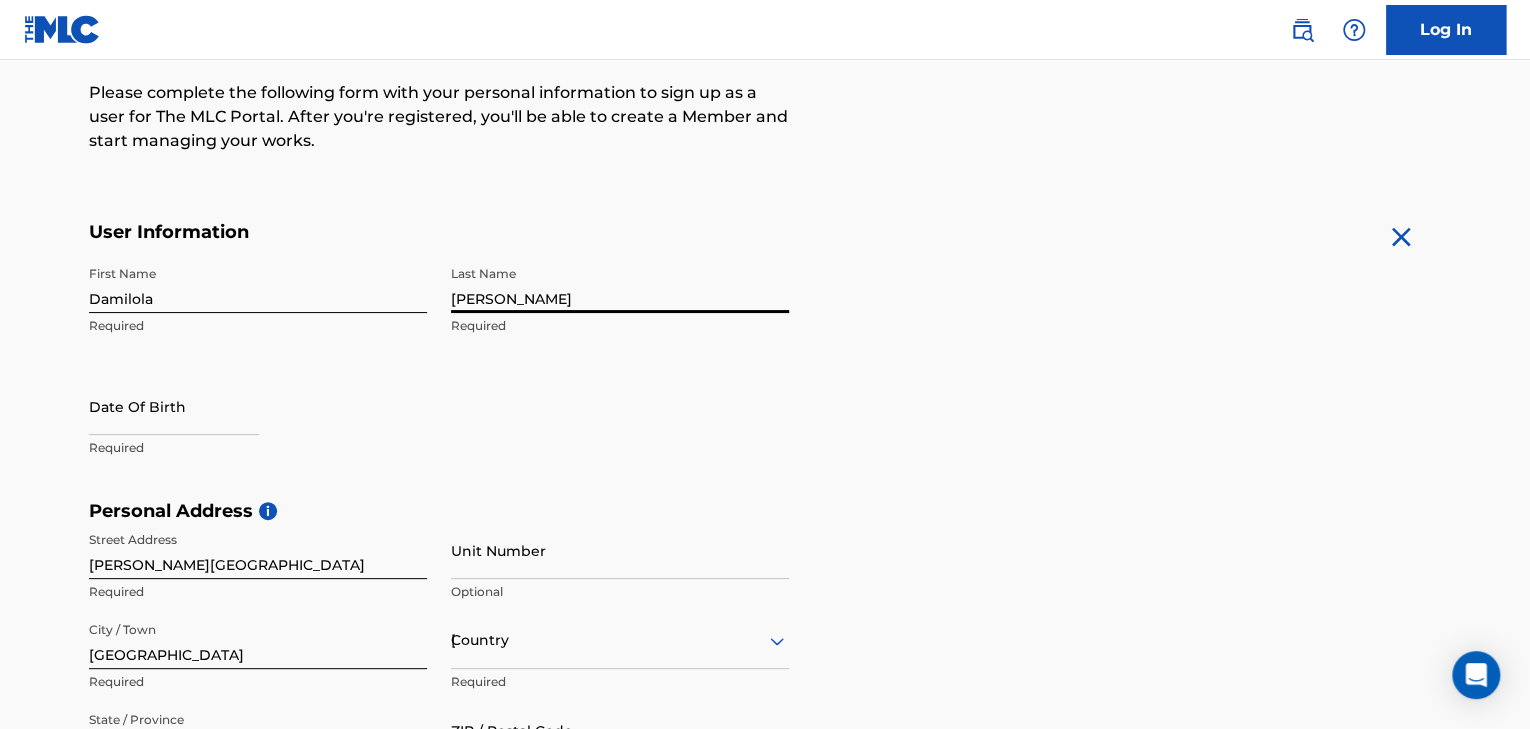 type on "[PERSON_NAME]" 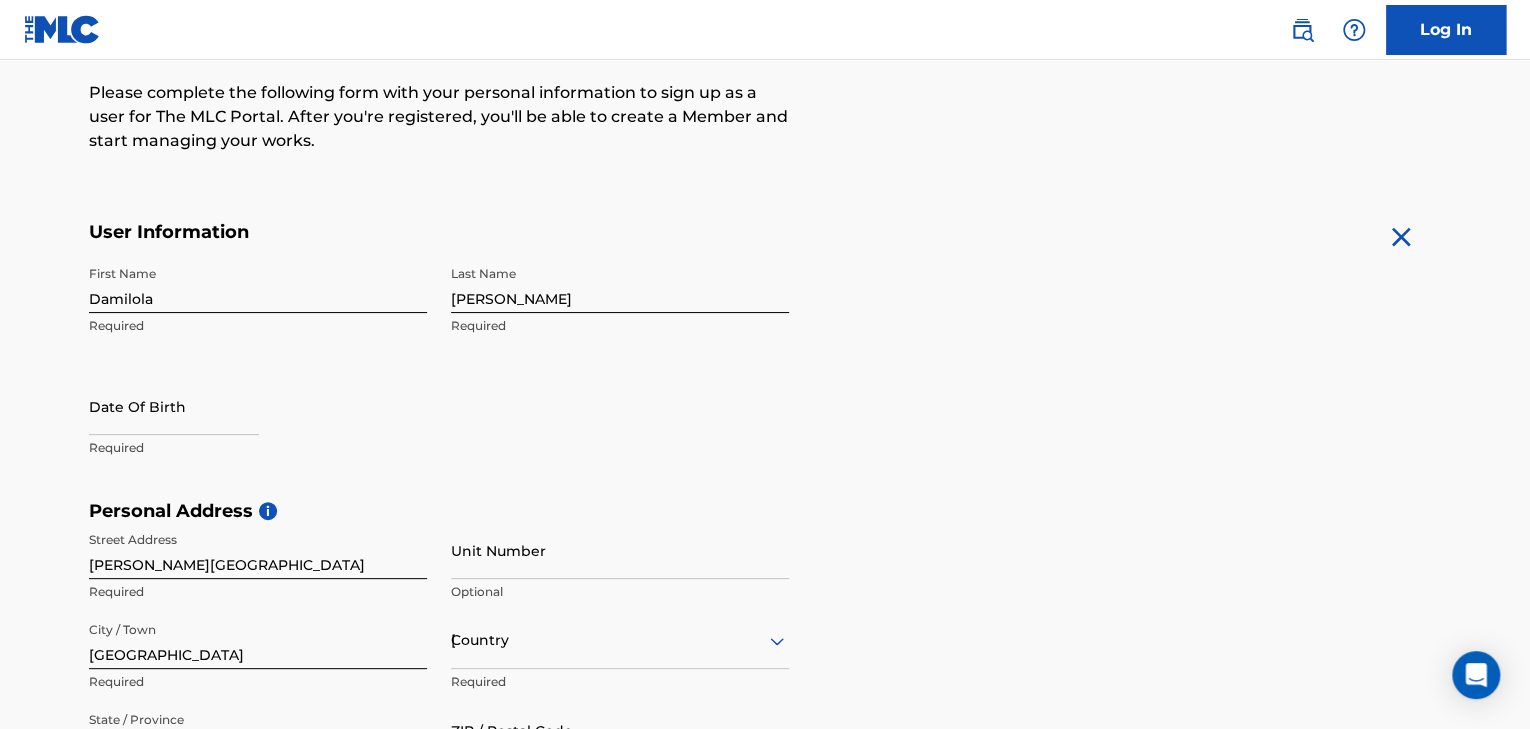 click at bounding box center (174, 406) 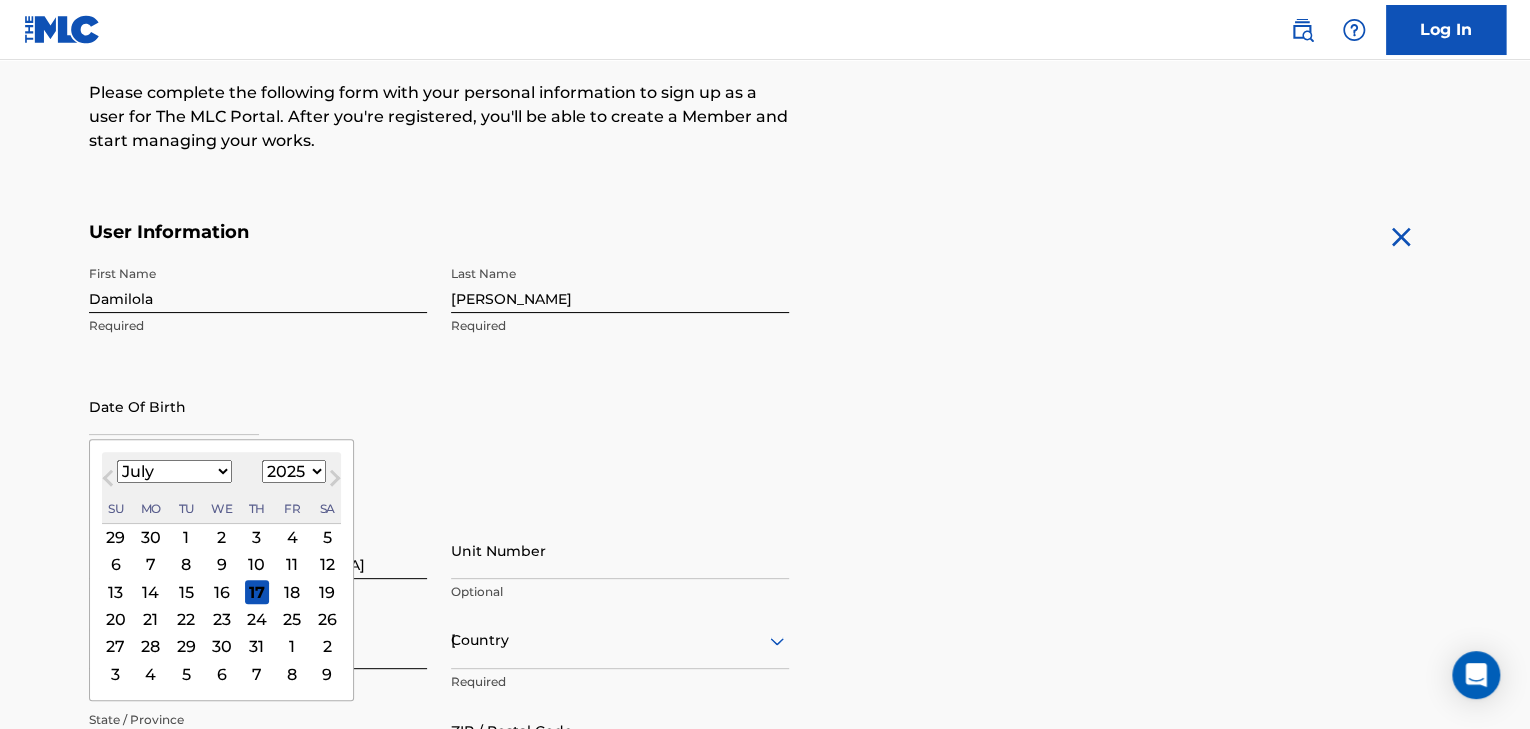 type on "[DATE]" 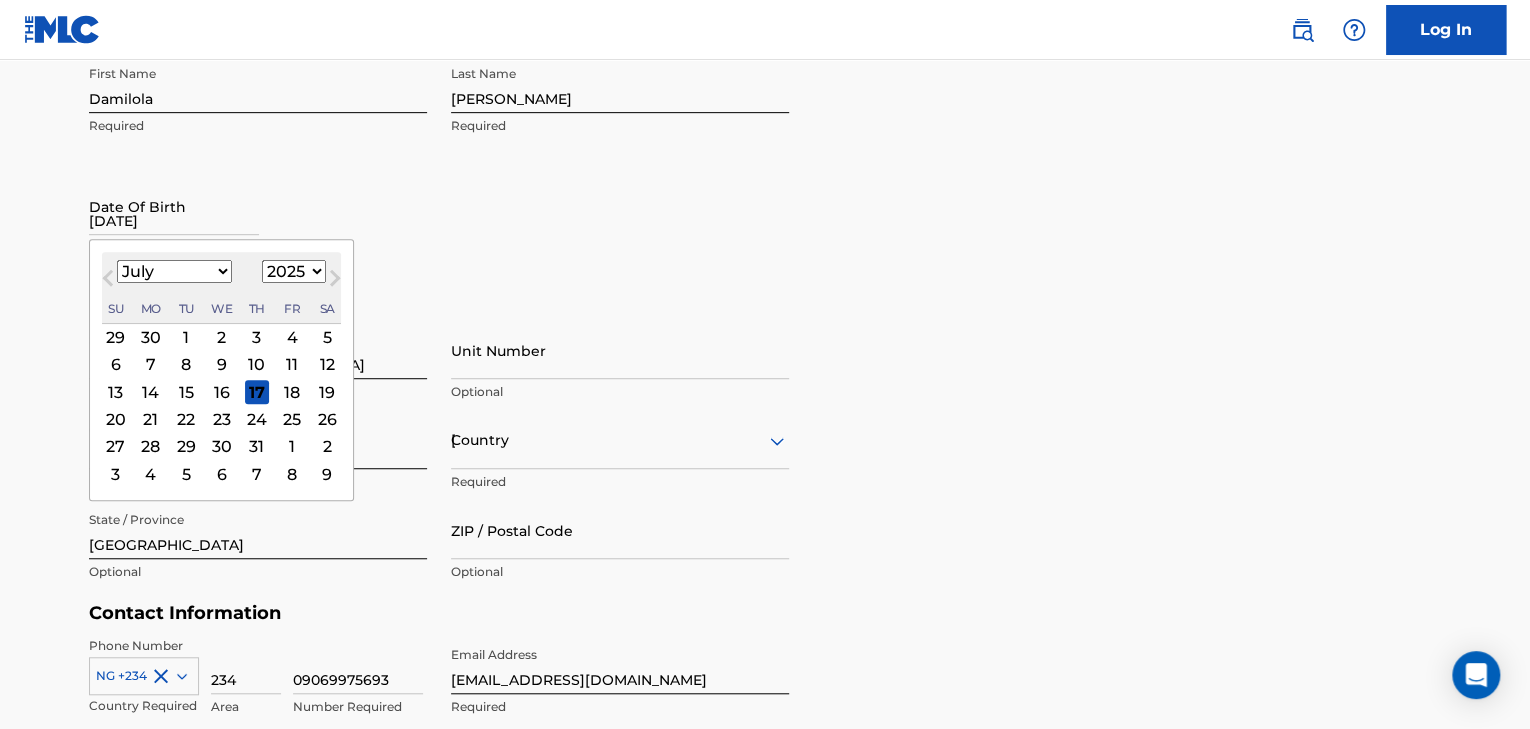 scroll, scrollTop: 488, scrollLeft: 0, axis: vertical 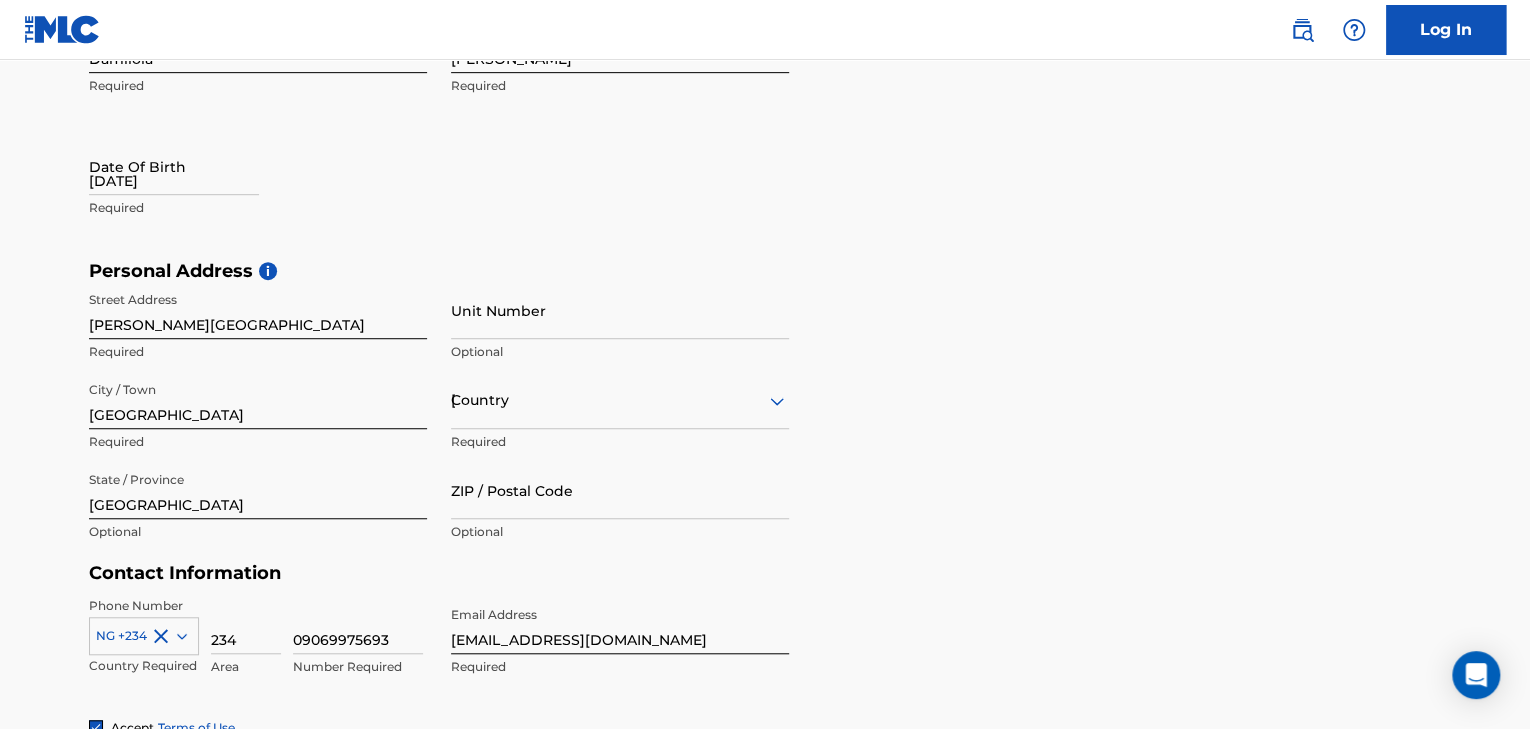 click on "First Name Damilola Required Last Name [PERSON_NAME] Required Date Of Birth [DEMOGRAPHIC_DATA] Required" at bounding box center (439, 138) 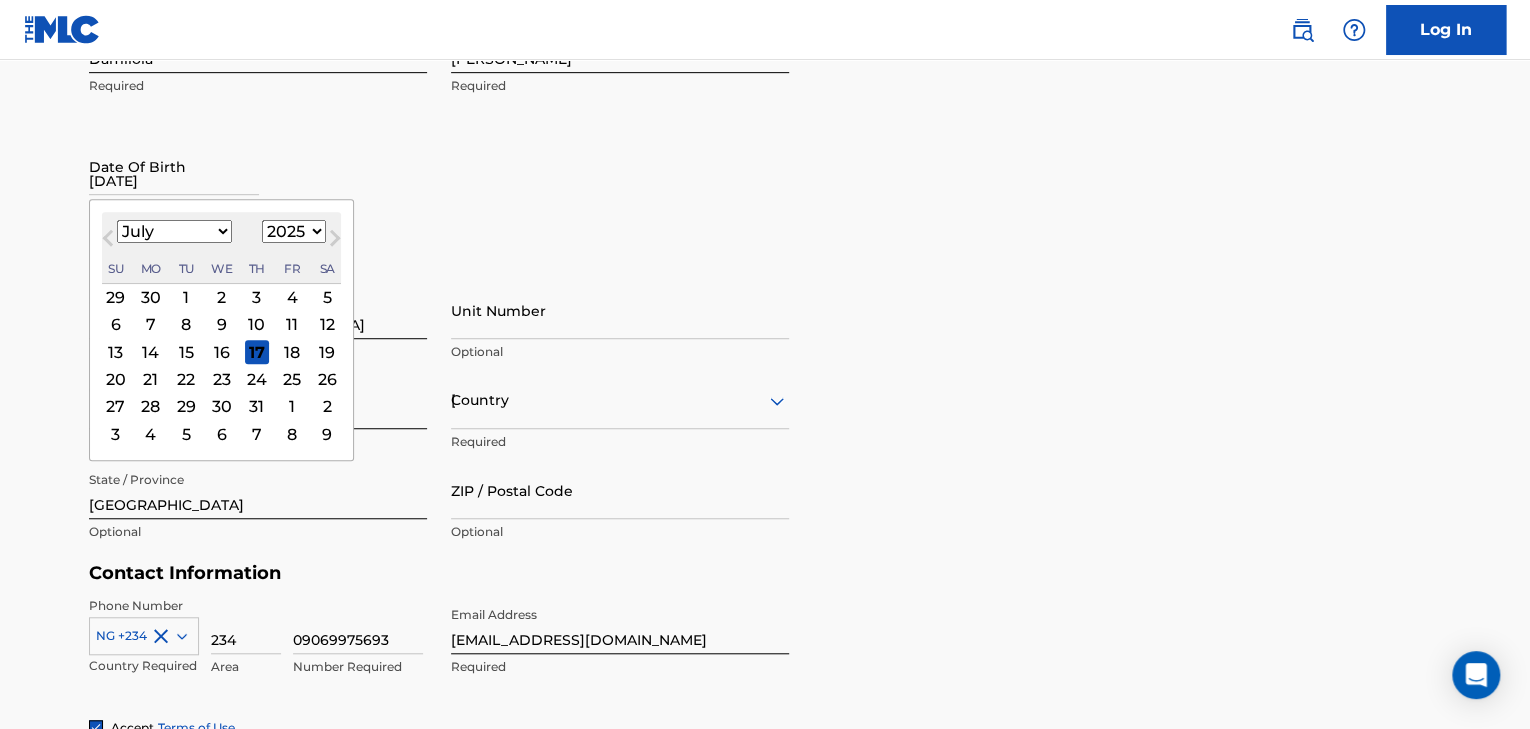 click on "1900 1901 1902 1903 1904 1905 1906 1907 1908 1909 1910 1911 1912 1913 1914 1915 1916 1917 1918 1919 1920 1921 1922 1923 1924 1925 1926 1927 1928 1929 1930 1931 1932 1933 1934 1935 1936 1937 1938 1939 1940 1941 1942 1943 1944 1945 1946 1947 1948 1949 1950 1951 1952 1953 1954 1955 1956 1957 1958 1959 1960 1961 1962 1963 1964 1965 1966 1967 1968 1969 1970 1971 1972 1973 1974 1975 1976 1977 1978 1979 1980 1981 1982 1983 1984 1985 1986 1987 1988 1989 1990 1991 1992 1993 1994 1995 1996 1997 1998 1999 2000 2001 2002 2003 2004 2005 2006 2007 2008 2009 2010 2011 2012 2013 2014 2015 2016 2017 2018 2019 2020 2021 2022 2023 2024 2025 2026 2027 2028 2029 2030 2031 2032 2033 2034 2035 2036 2037 2038 2039 2040 2041 2042 2043 2044 2045 2046 2047 2048 2049 2050 2051 2052 2053 2054 2055 2056 2057 2058 2059 2060 2061 2062 2063 2064 2065 2066 2067 2068 2069 2070 2071 2072 2073 2074 2075 2076 2077 2078 2079 2080 2081 2082 2083 2084 2085 2086 2087 2088 2089 2090 2091 2092 2093 2094 2095 2096 2097 2098 2099 2100" at bounding box center [294, 231] 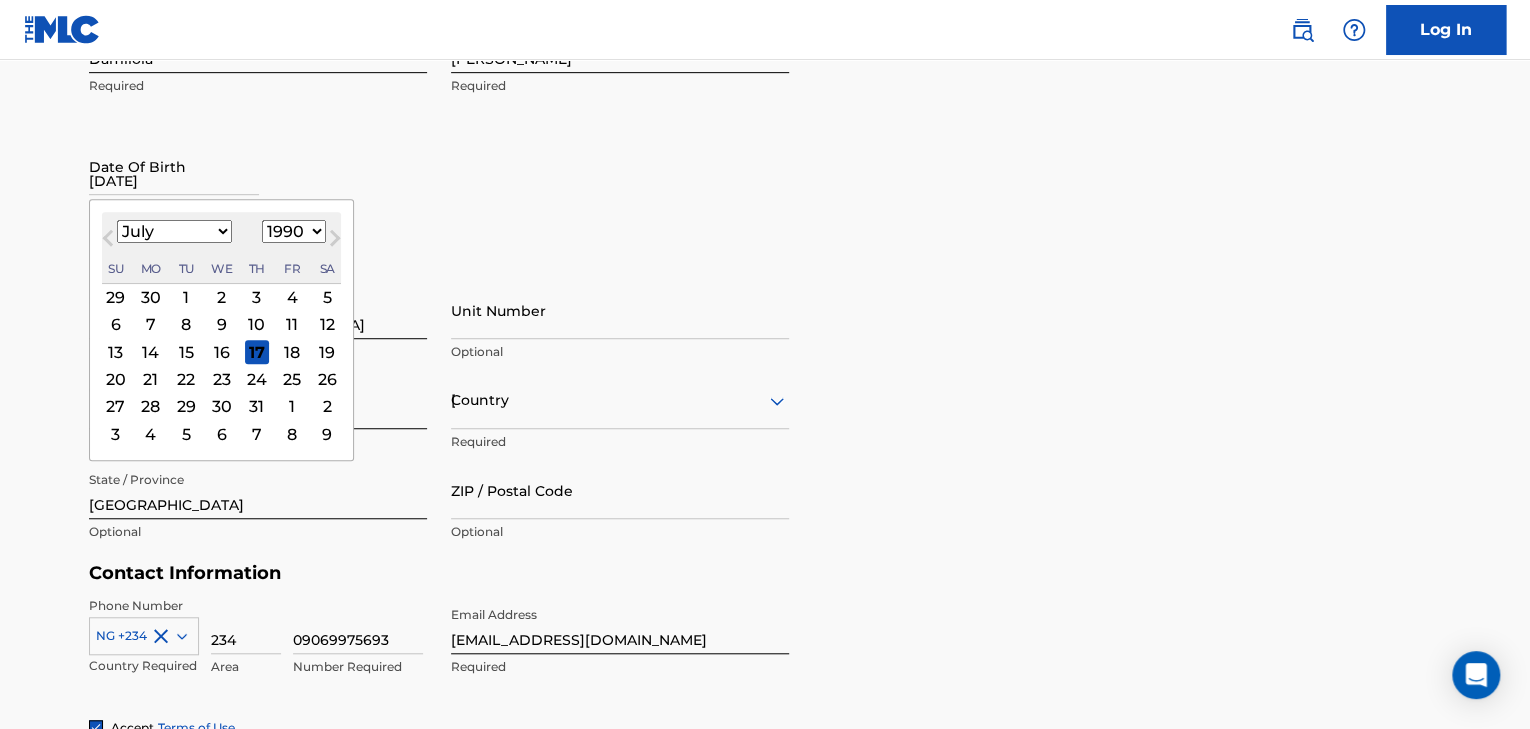 click on "1900 1901 1902 1903 1904 1905 1906 1907 1908 1909 1910 1911 1912 1913 1914 1915 1916 1917 1918 1919 1920 1921 1922 1923 1924 1925 1926 1927 1928 1929 1930 1931 1932 1933 1934 1935 1936 1937 1938 1939 1940 1941 1942 1943 1944 1945 1946 1947 1948 1949 1950 1951 1952 1953 1954 1955 1956 1957 1958 1959 1960 1961 1962 1963 1964 1965 1966 1967 1968 1969 1970 1971 1972 1973 1974 1975 1976 1977 1978 1979 1980 1981 1982 1983 1984 1985 1986 1987 1988 1989 1990 1991 1992 1993 1994 1995 1996 1997 1998 1999 2000 2001 2002 2003 2004 2005 2006 2007 2008 2009 2010 2011 2012 2013 2014 2015 2016 2017 2018 2019 2020 2021 2022 2023 2024 2025 2026 2027 2028 2029 2030 2031 2032 2033 2034 2035 2036 2037 2038 2039 2040 2041 2042 2043 2044 2045 2046 2047 2048 2049 2050 2051 2052 2053 2054 2055 2056 2057 2058 2059 2060 2061 2062 2063 2064 2065 2066 2067 2068 2069 2070 2071 2072 2073 2074 2075 2076 2077 2078 2079 2080 2081 2082 2083 2084 2085 2086 2087 2088 2089 2090 2091 2092 2093 2094 2095 2096 2097 2098 2099 2100" at bounding box center [294, 231] 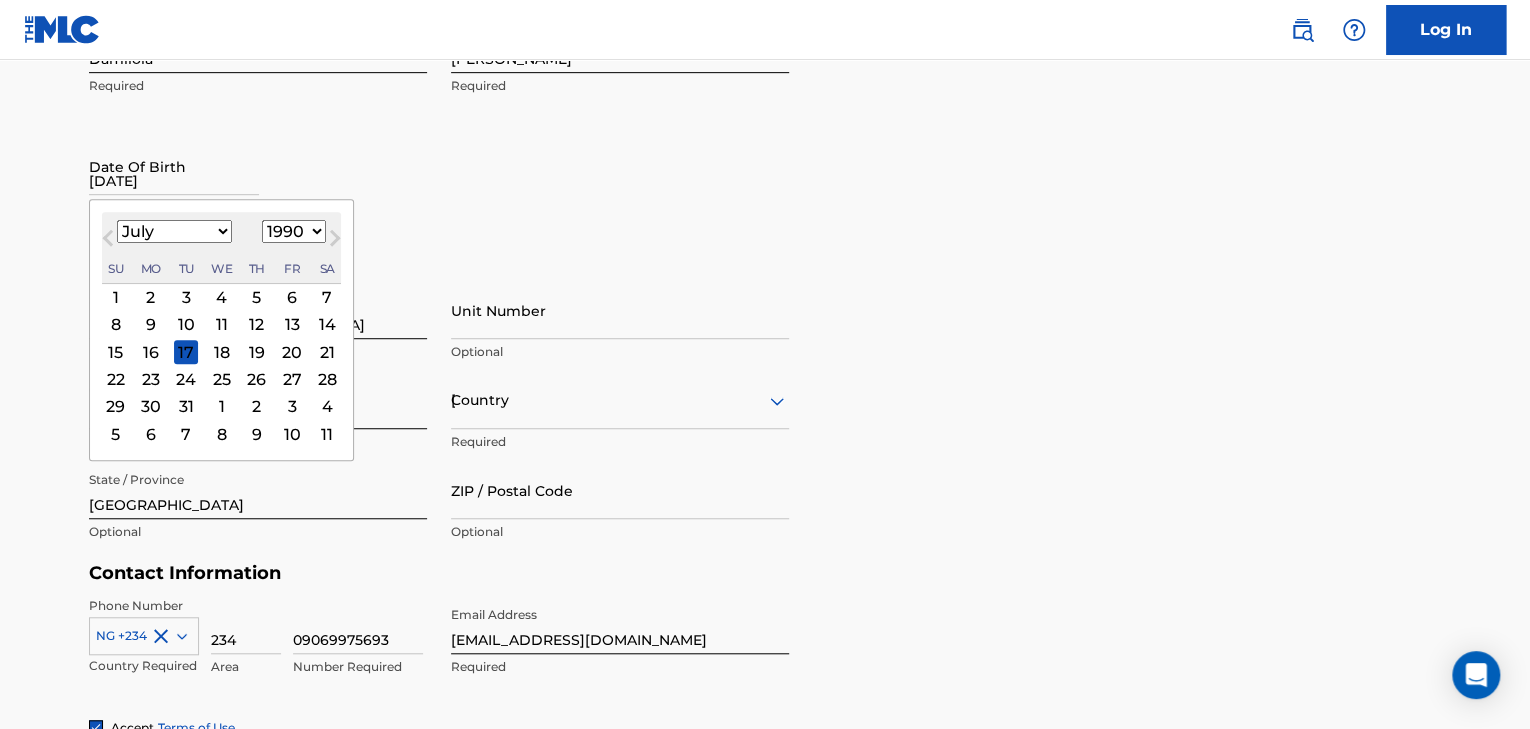 click on "January February March April May June July August September October November December" at bounding box center (174, 231) 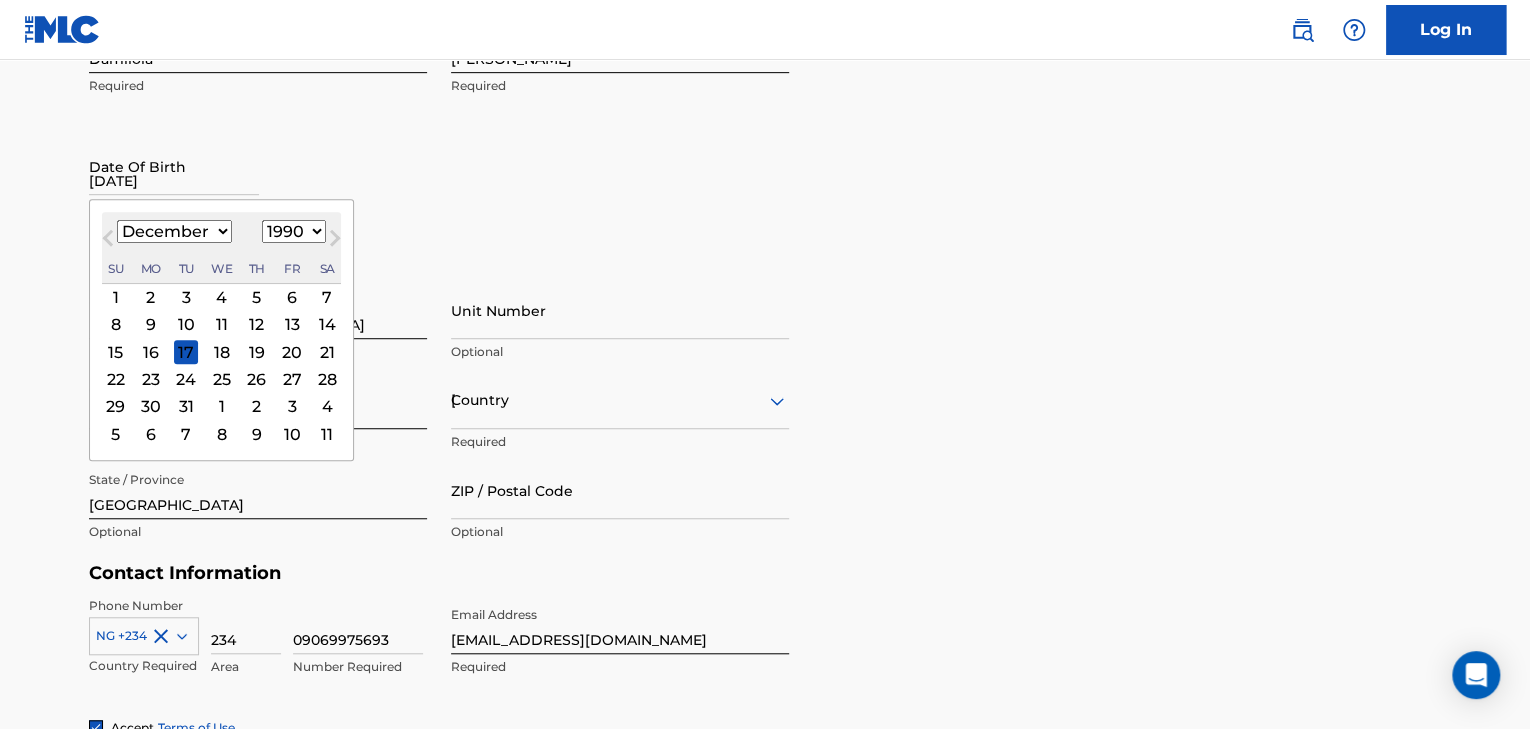 click on "January February March April May June July August September October November December" at bounding box center [174, 231] 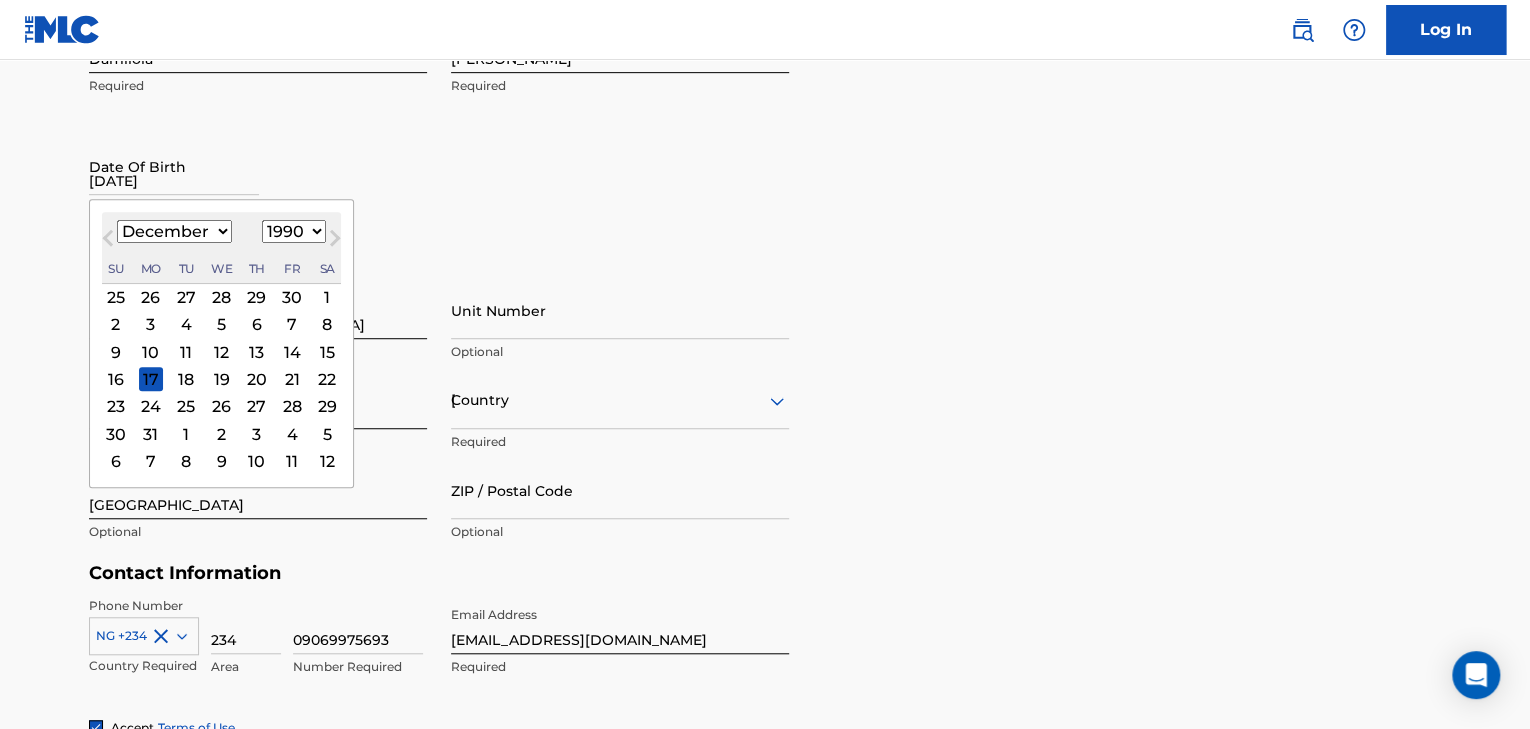 click on "7" at bounding box center (292, 325) 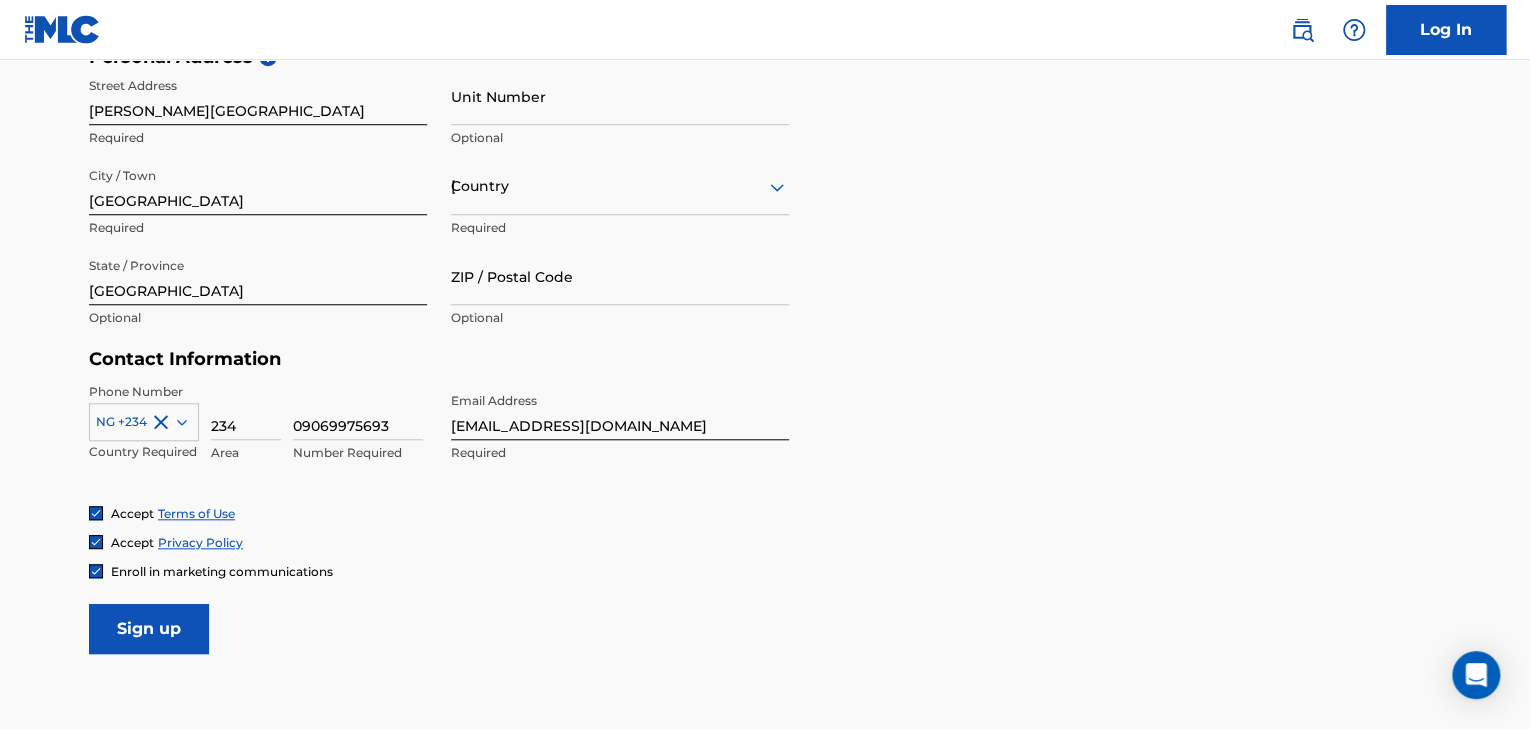 scroll, scrollTop: 728, scrollLeft: 0, axis: vertical 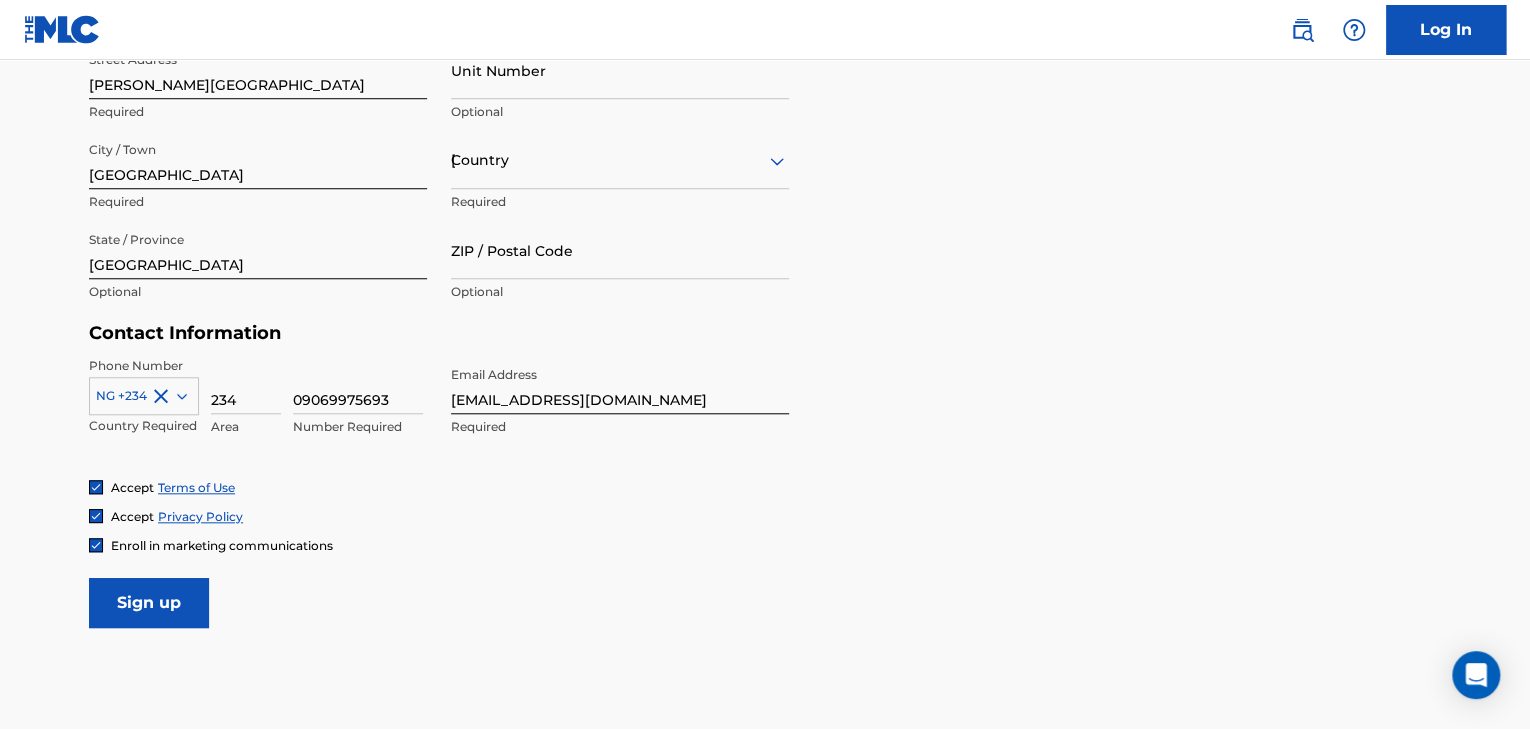 click on "Sign up" at bounding box center (149, 603) 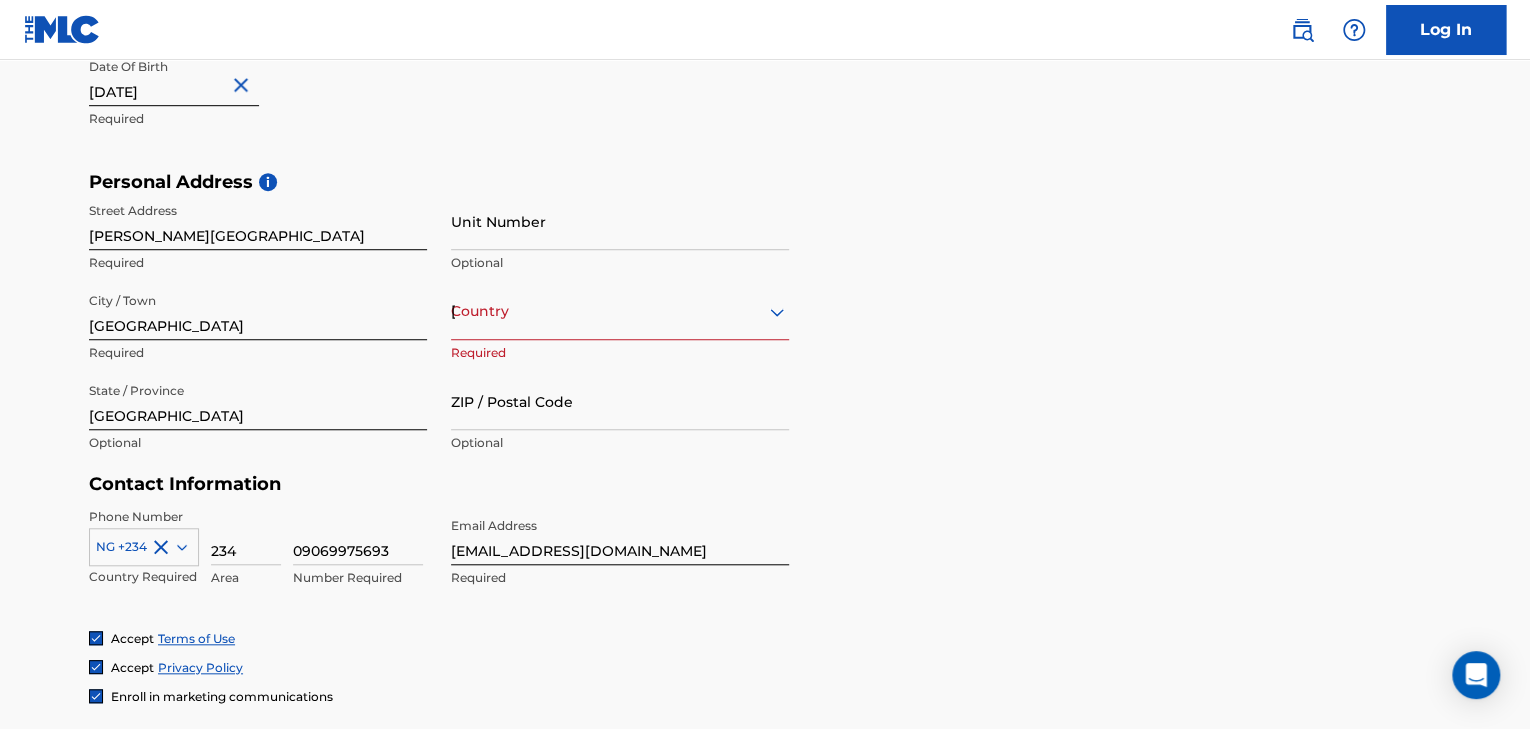 scroll, scrollTop: 568, scrollLeft: 0, axis: vertical 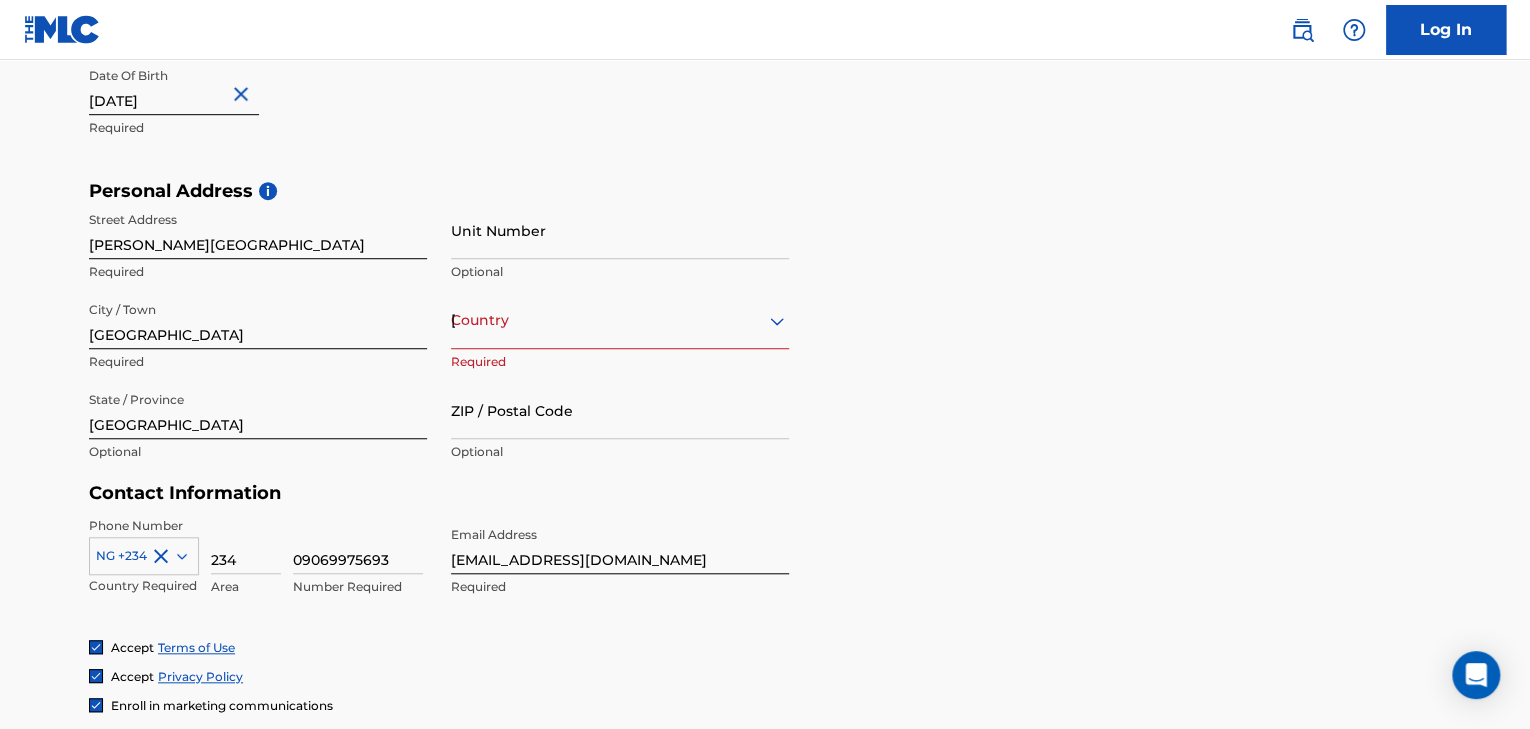 click on "[GEOGRAPHIC_DATA]" at bounding box center (620, 320) 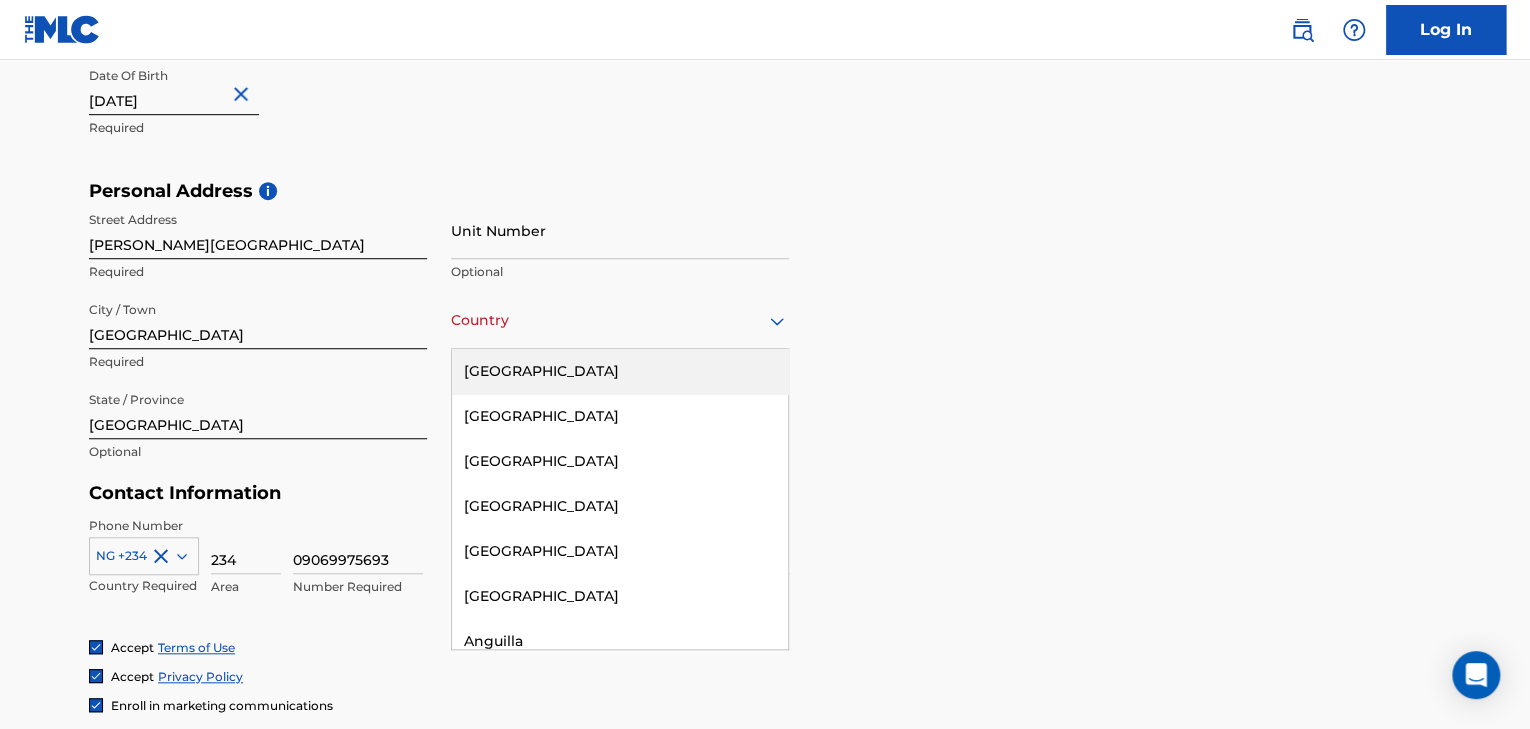 type on "[GEOGRAPHIC_DATA]" 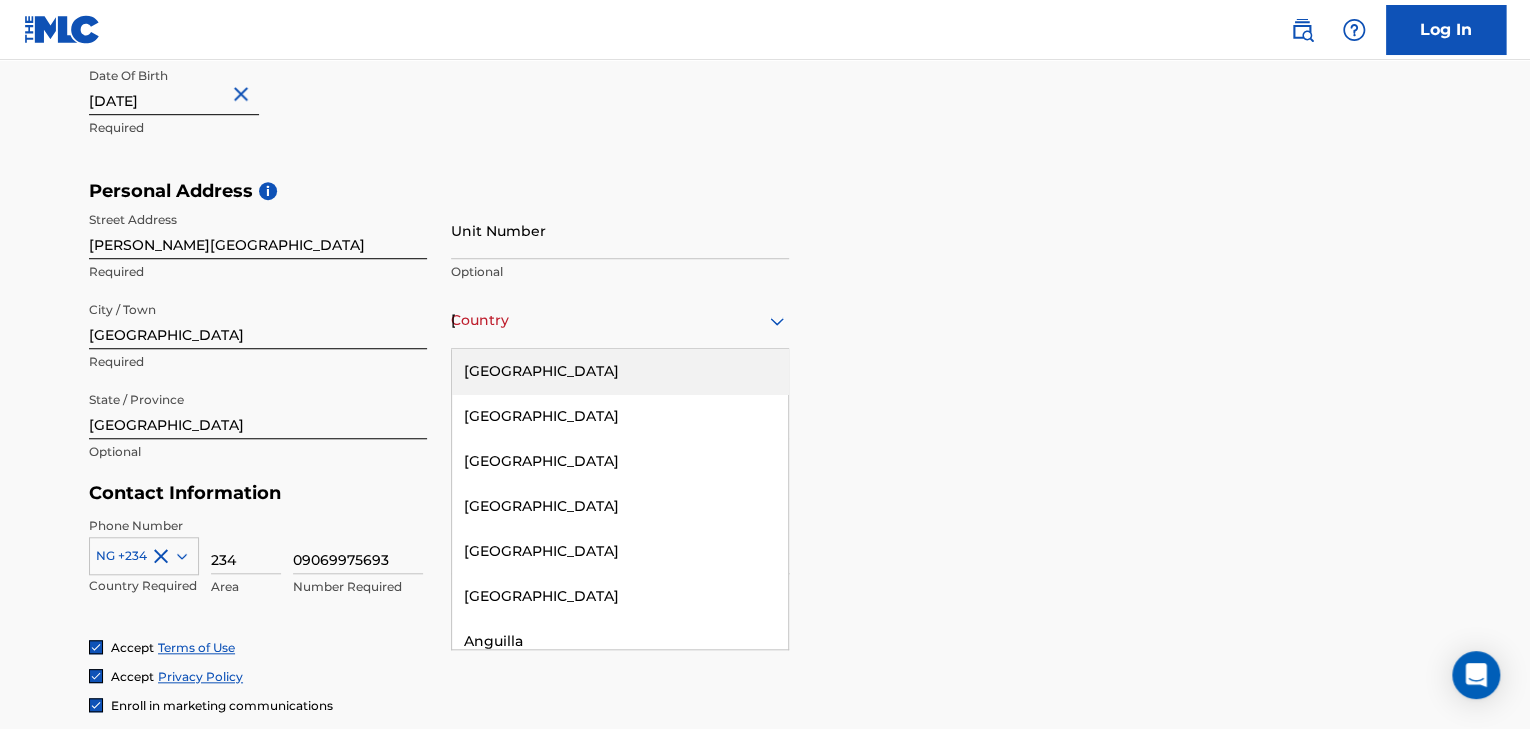 type on "23401" 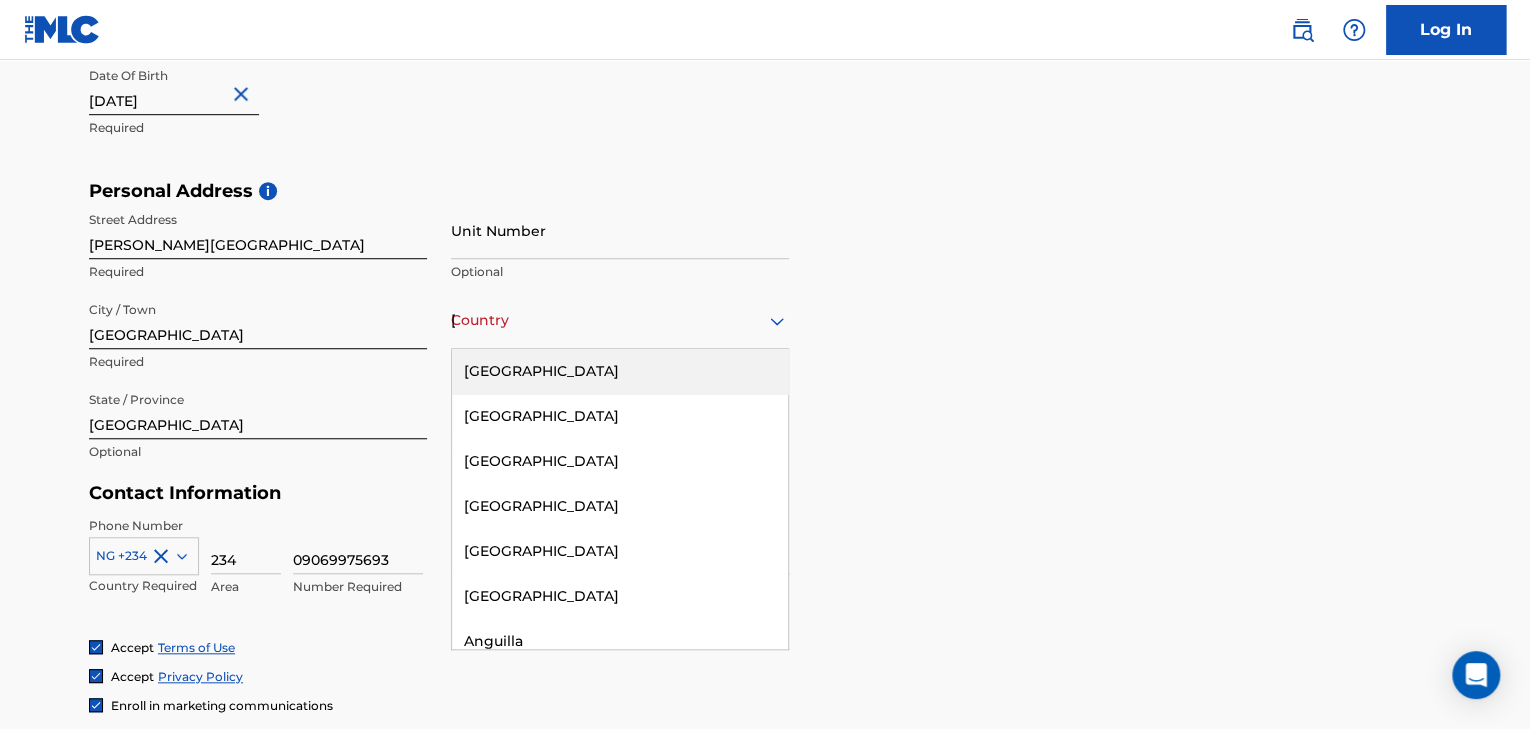type on "234" 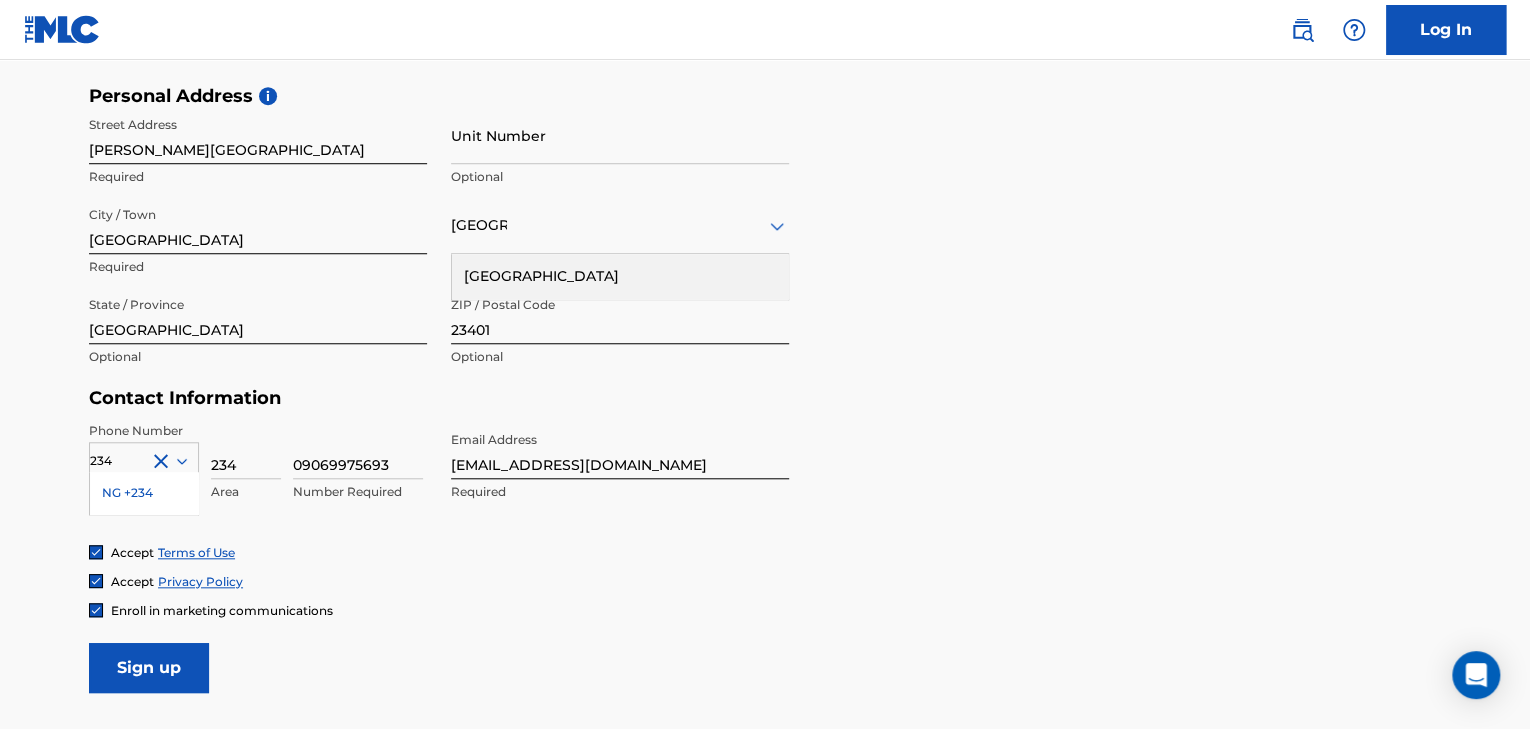 scroll, scrollTop: 728, scrollLeft: 0, axis: vertical 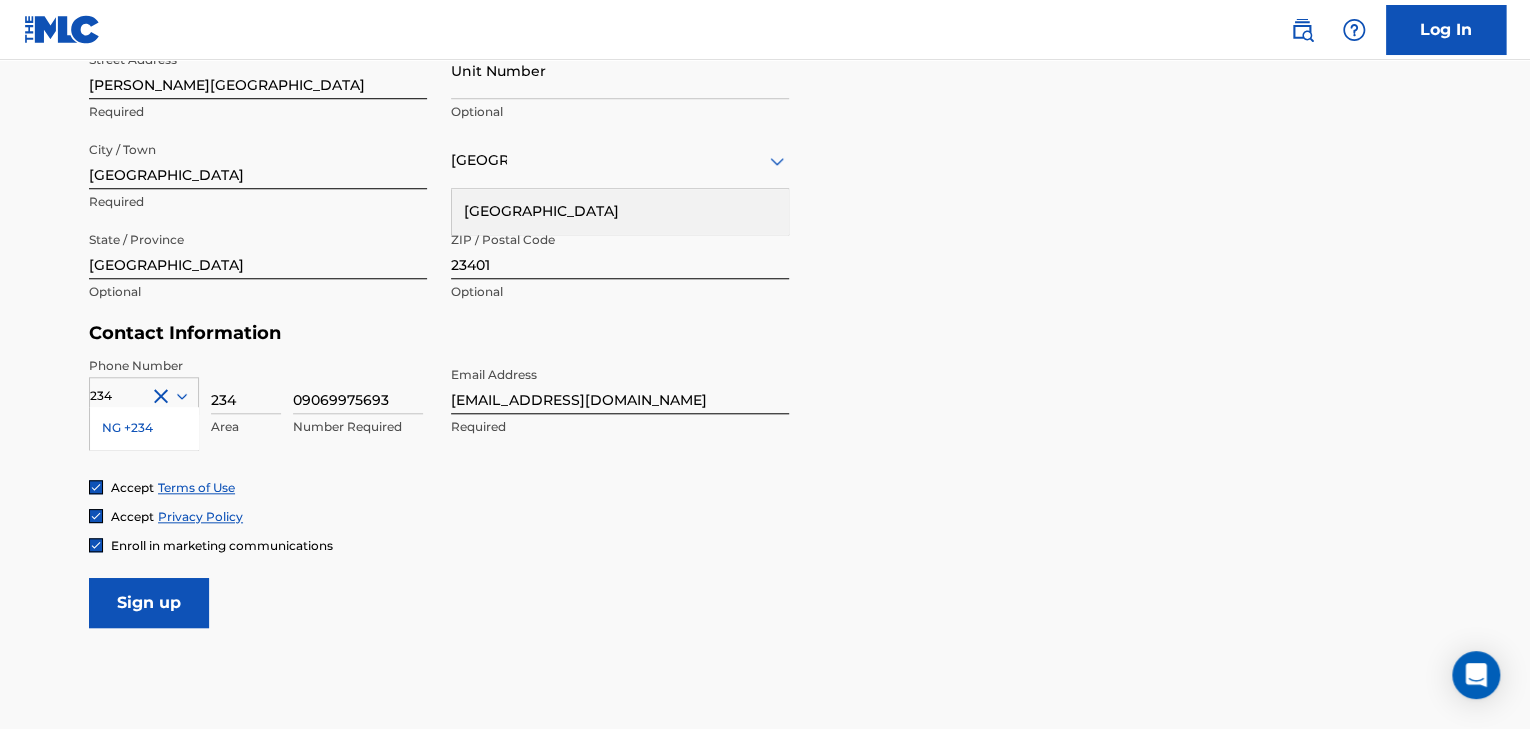 click on "Sign up" at bounding box center (149, 603) 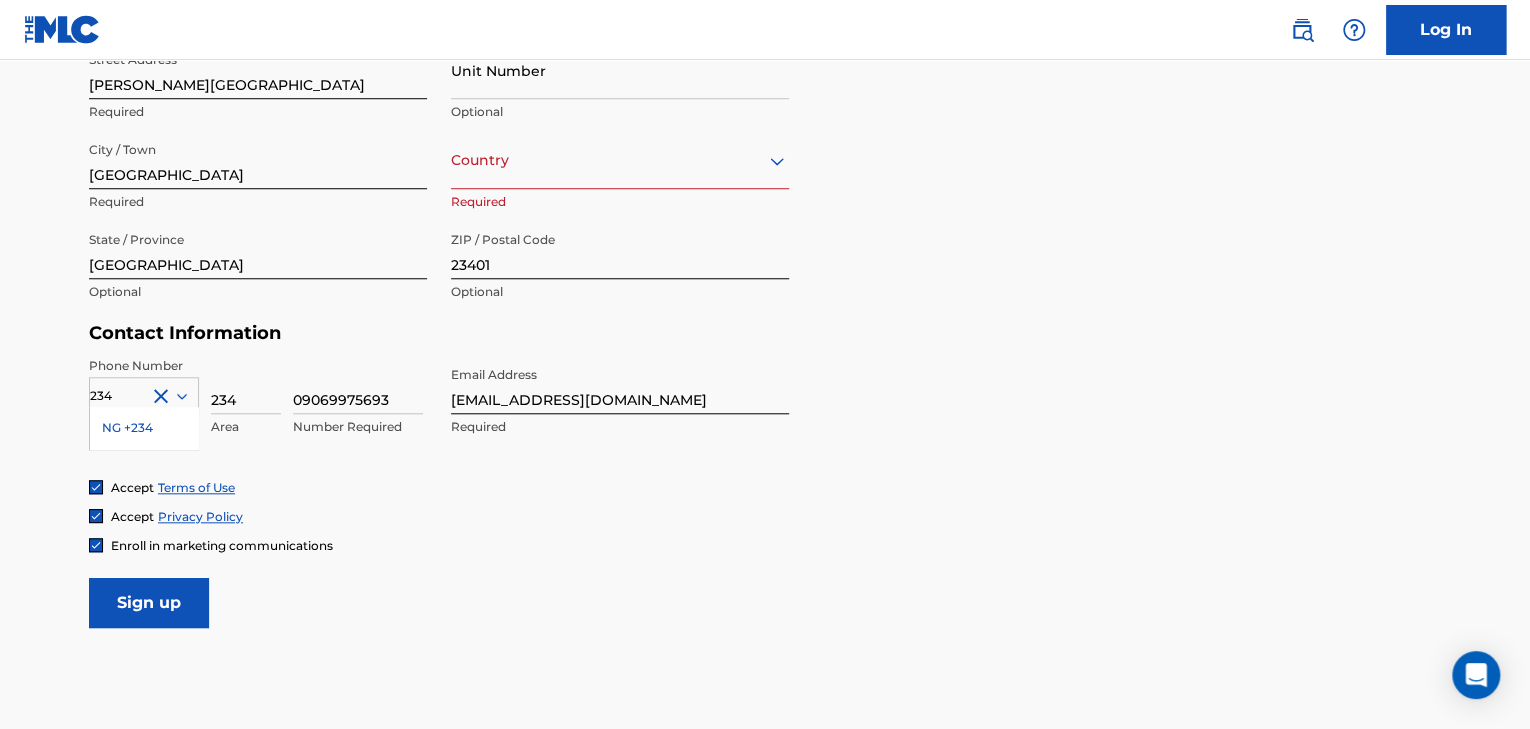 type on "[GEOGRAPHIC_DATA]" 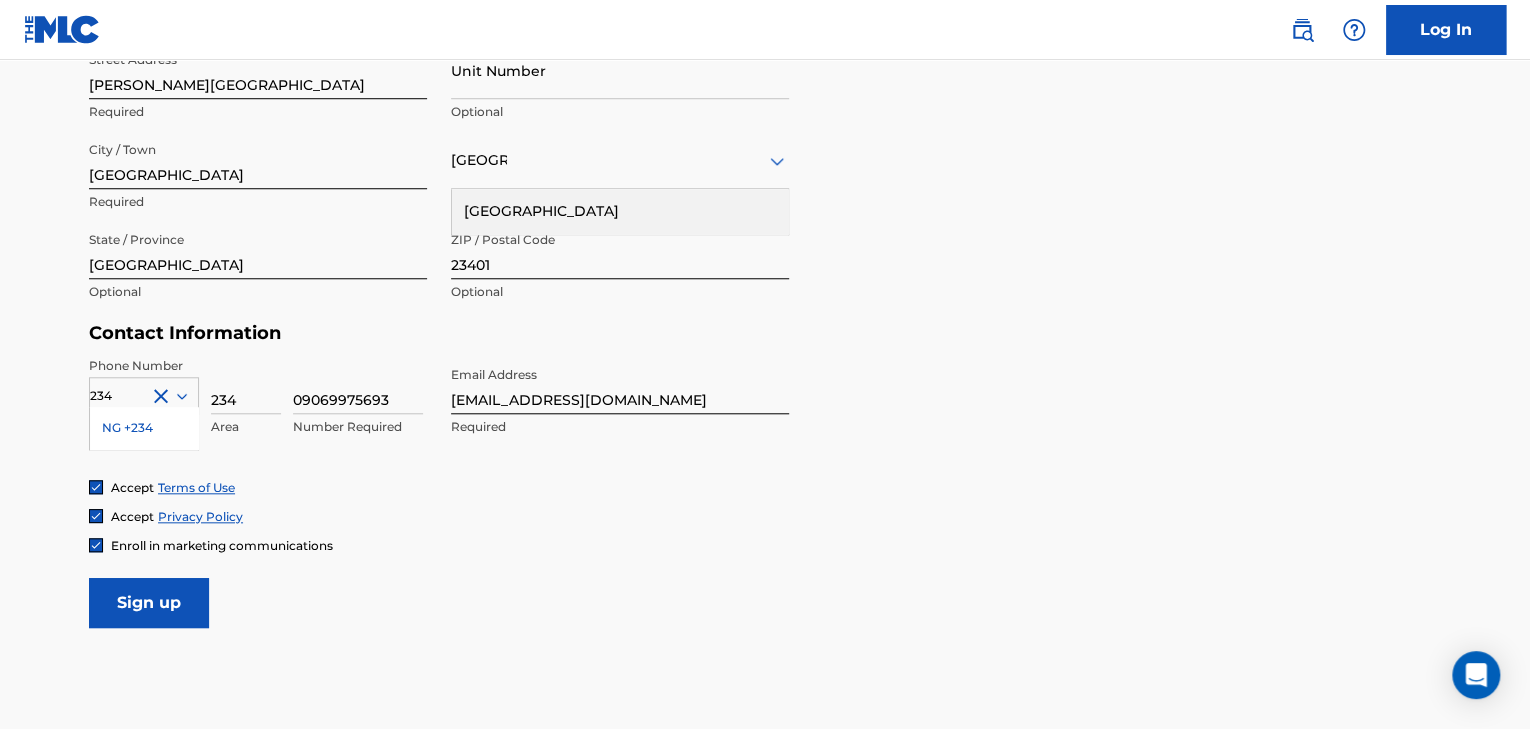 click on "[GEOGRAPHIC_DATA]" at bounding box center (620, 211) 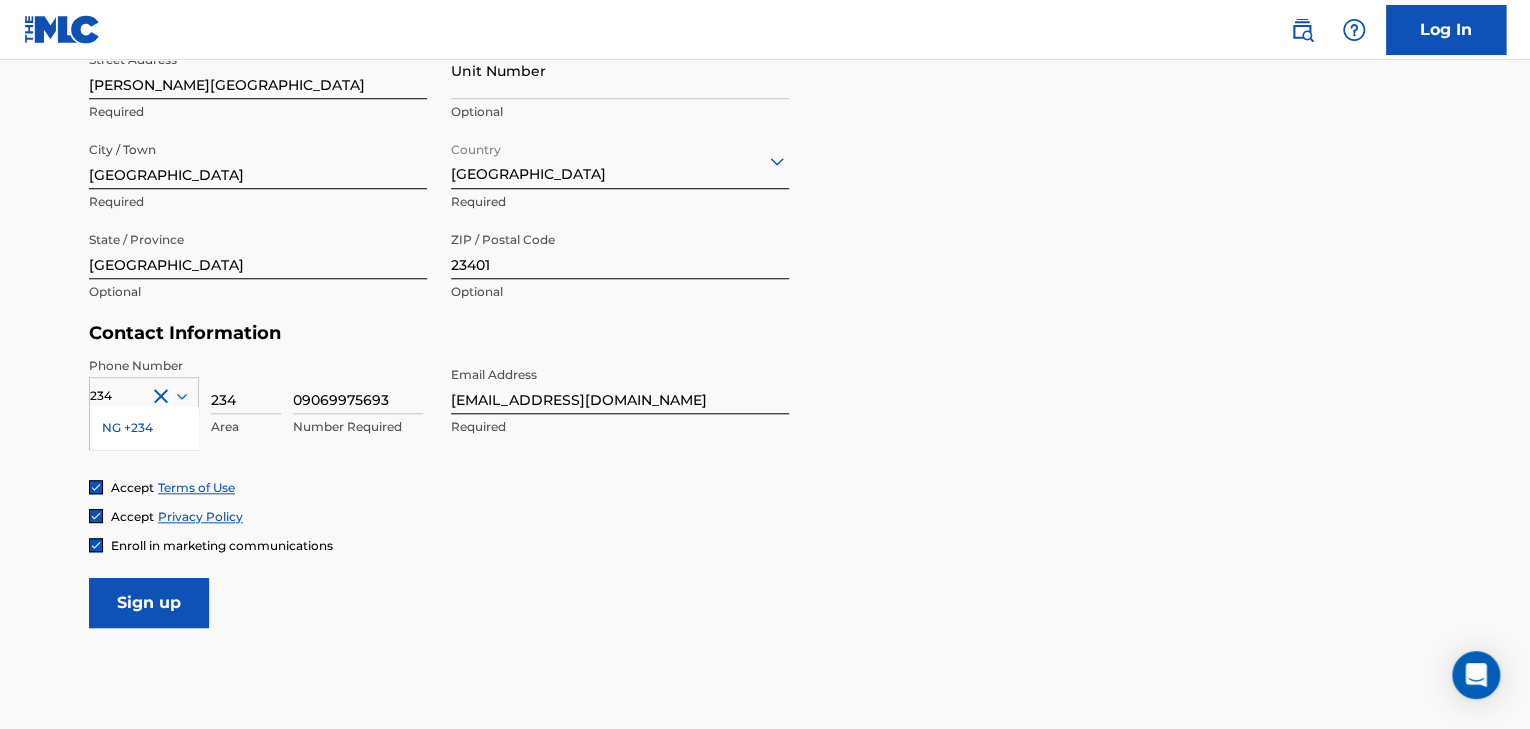 click on "Sign up" at bounding box center (149, 603) 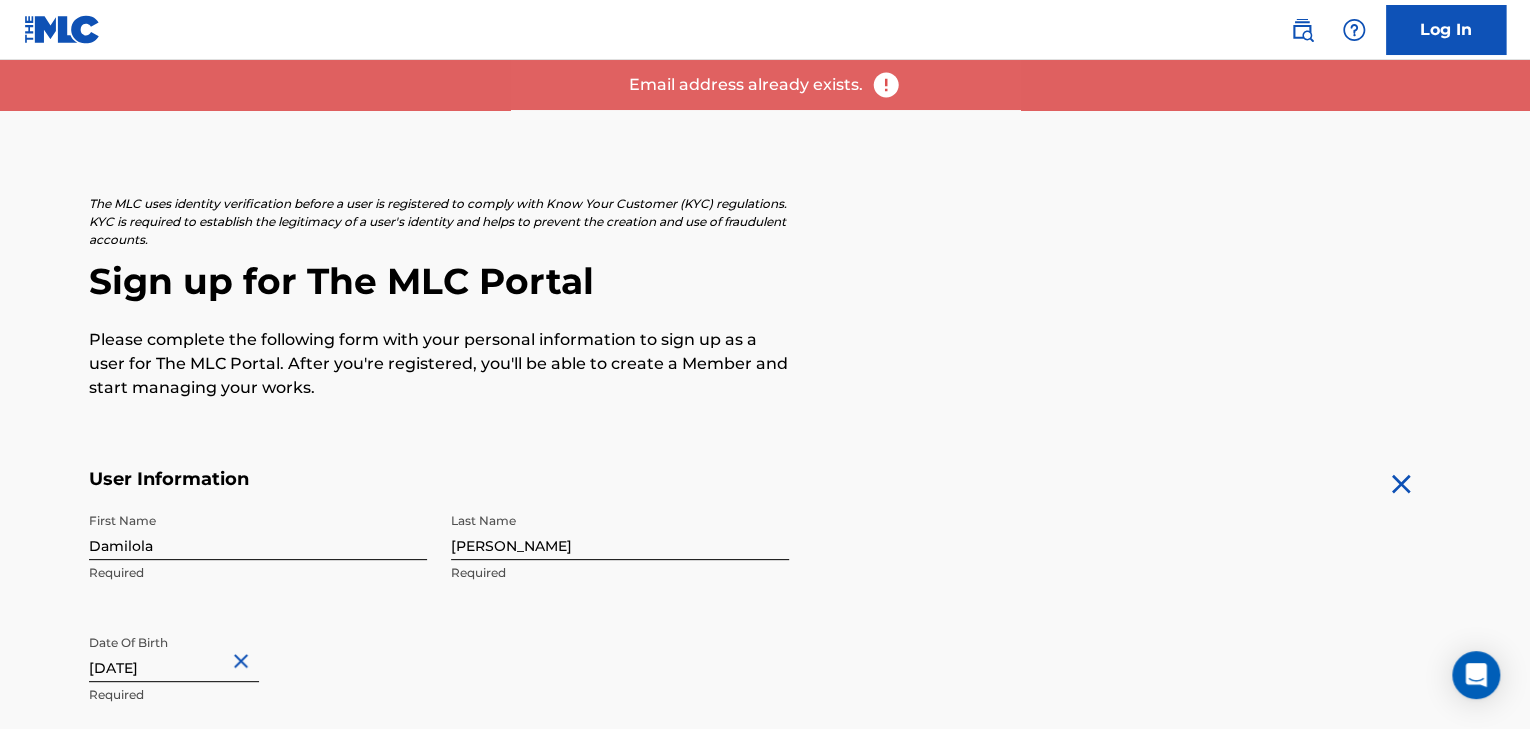 scroll, scrollTop: 0, scrollLeft: 0, axis: both 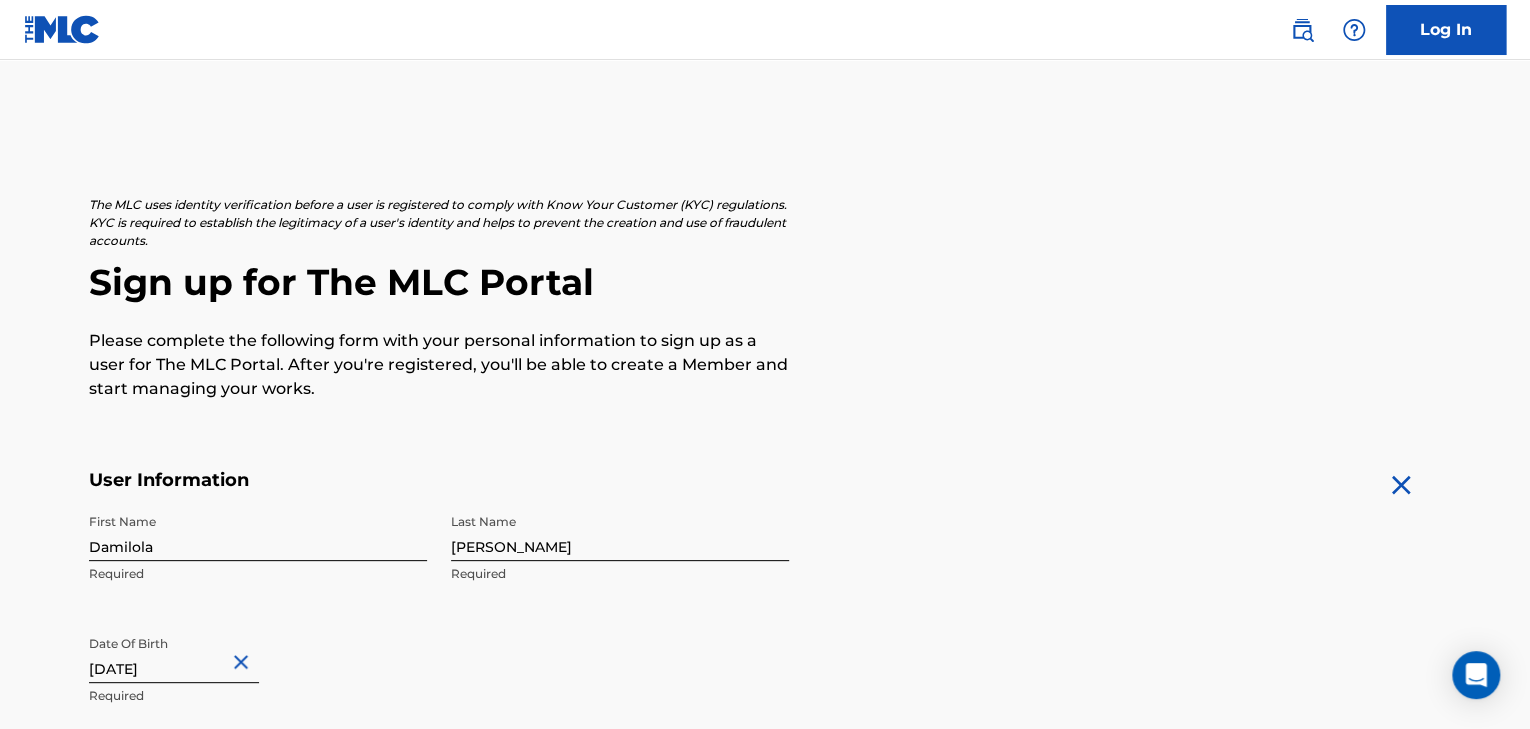click on "Log In" at bounding box center (1446, 30) 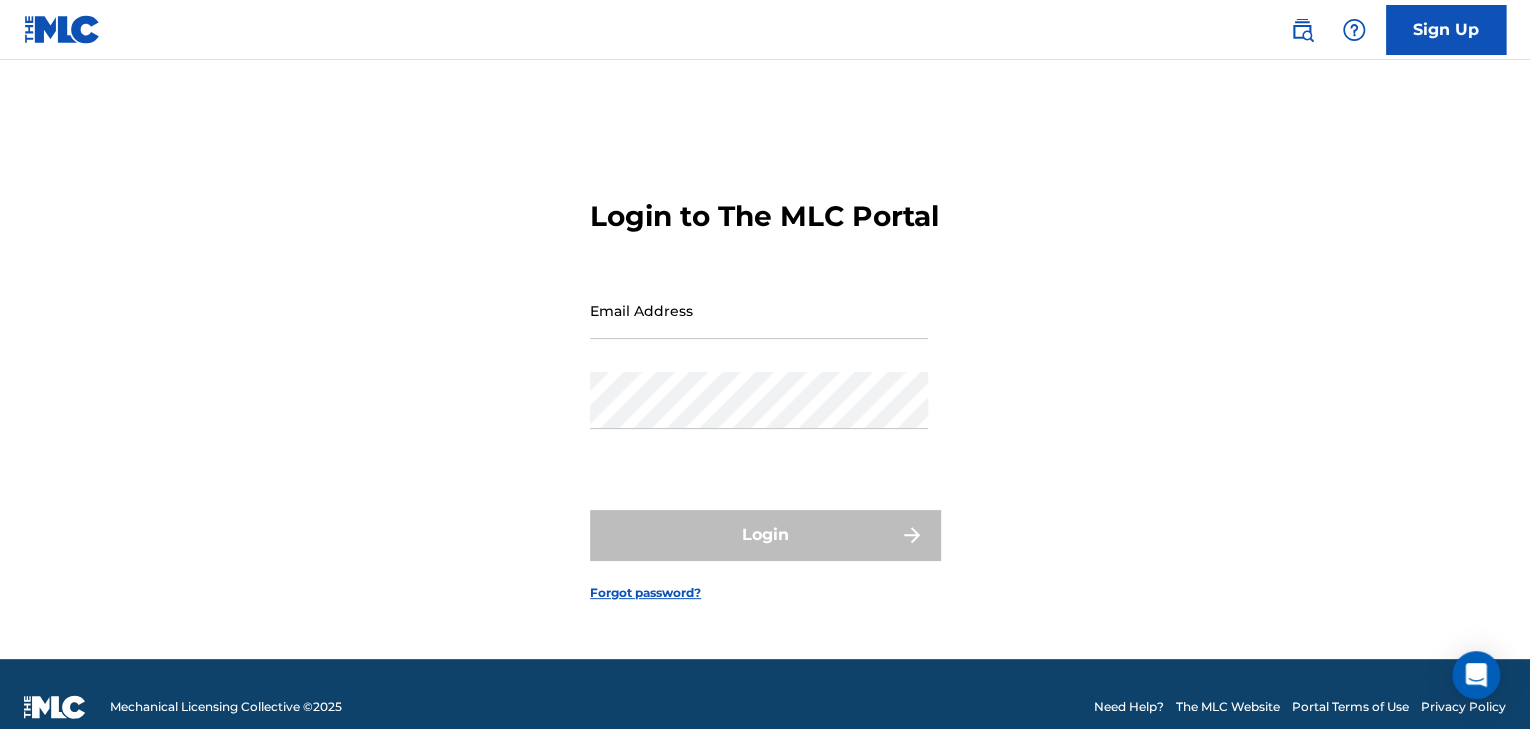 type on "[EMAIL_ADDRESS][DOMAIN_NAME]" 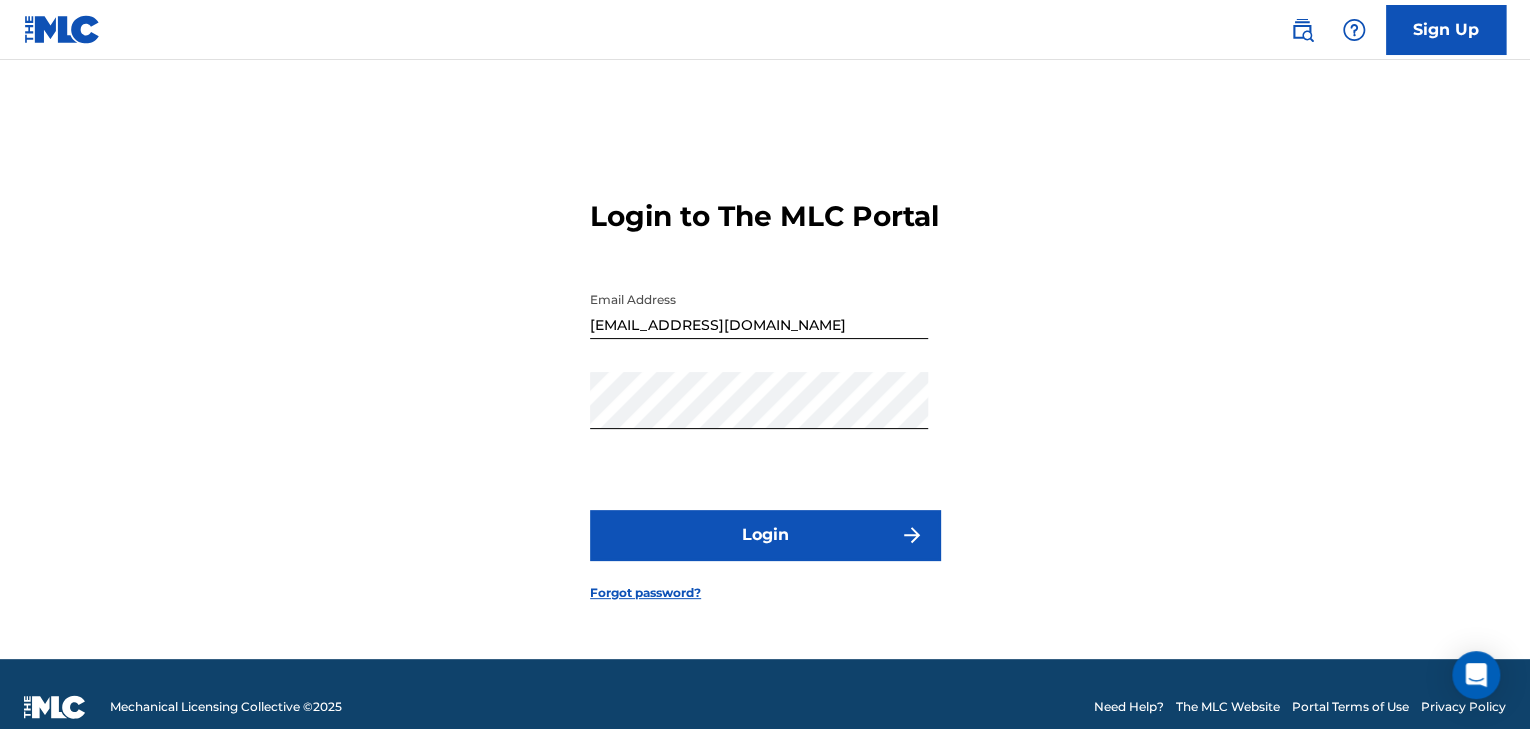 click on "[EMAIL_ADDRESS][DOMAIN_NAME]" at bounding box center (759, 310) 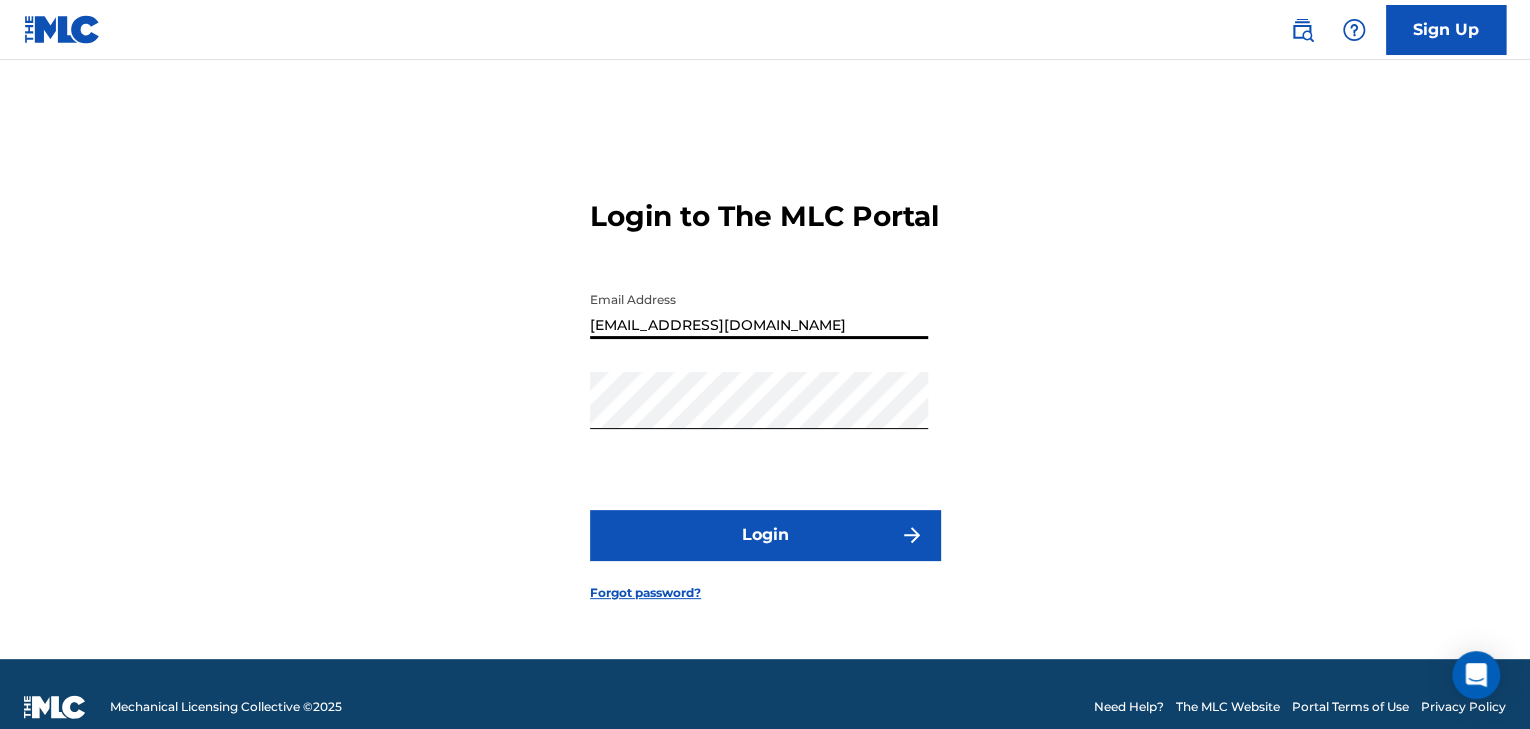 click on "Sign Up" at bounding box center [1446, 30] 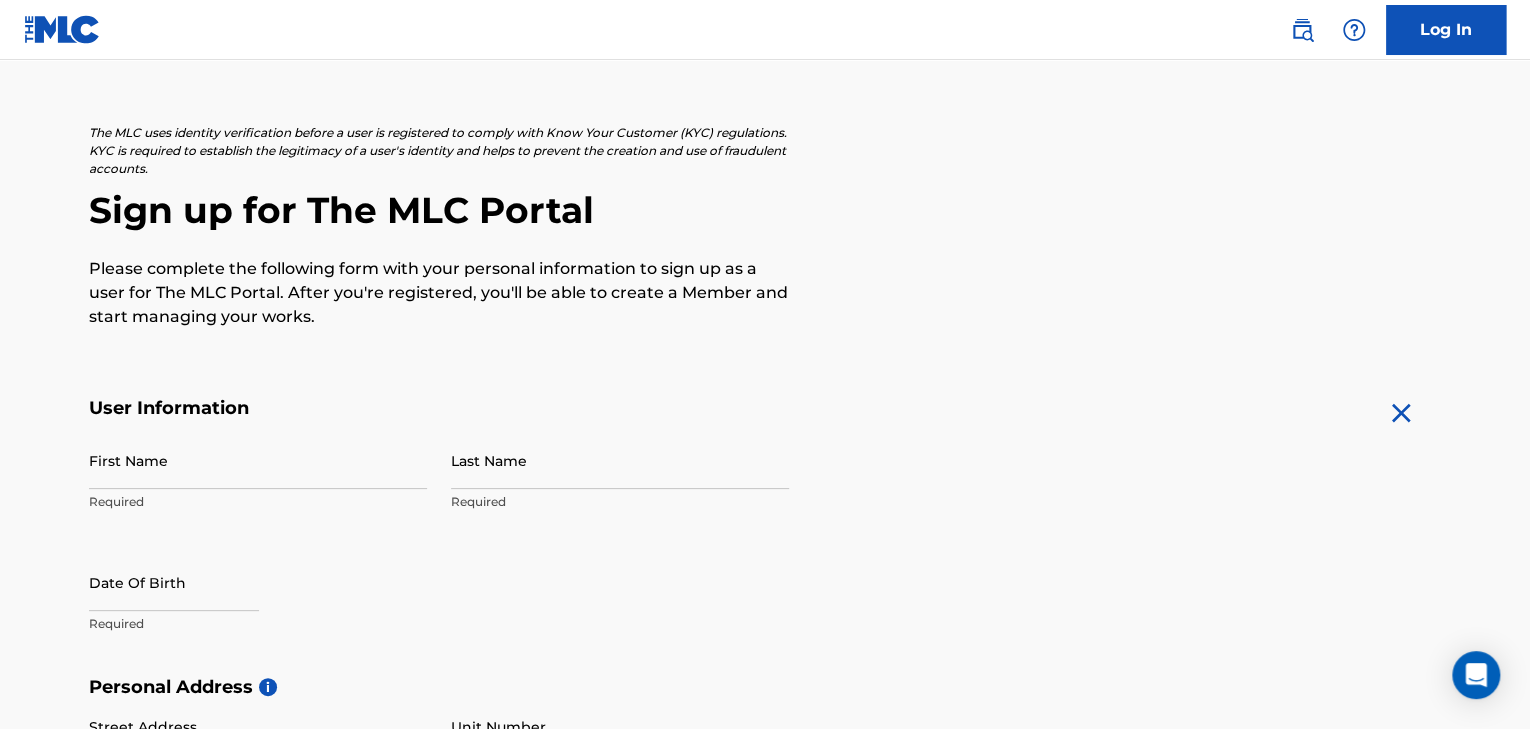 scroll, scrollTop: 240, scrollLeft: 0, axis: vertical 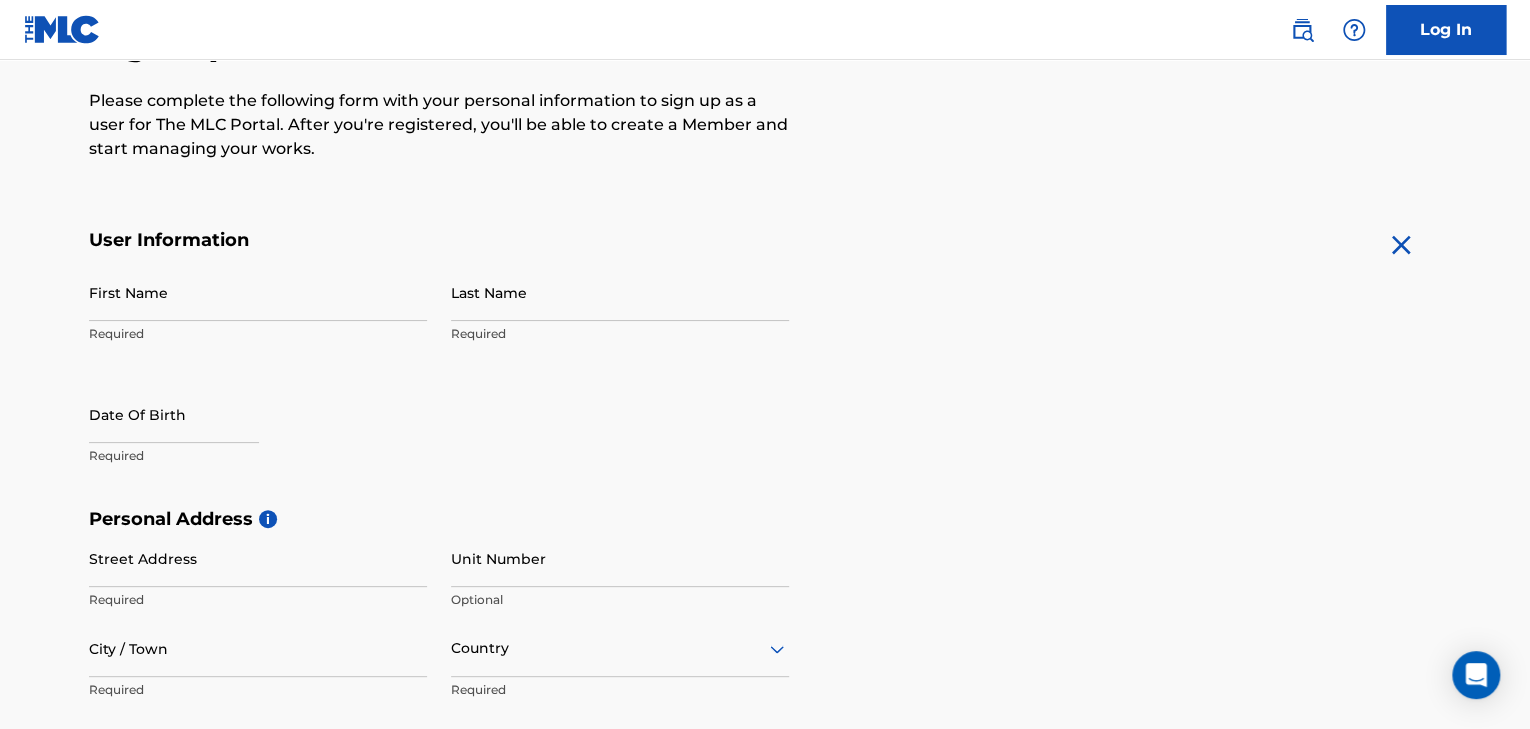 click on "First Name" at bounding box center [258, 292] 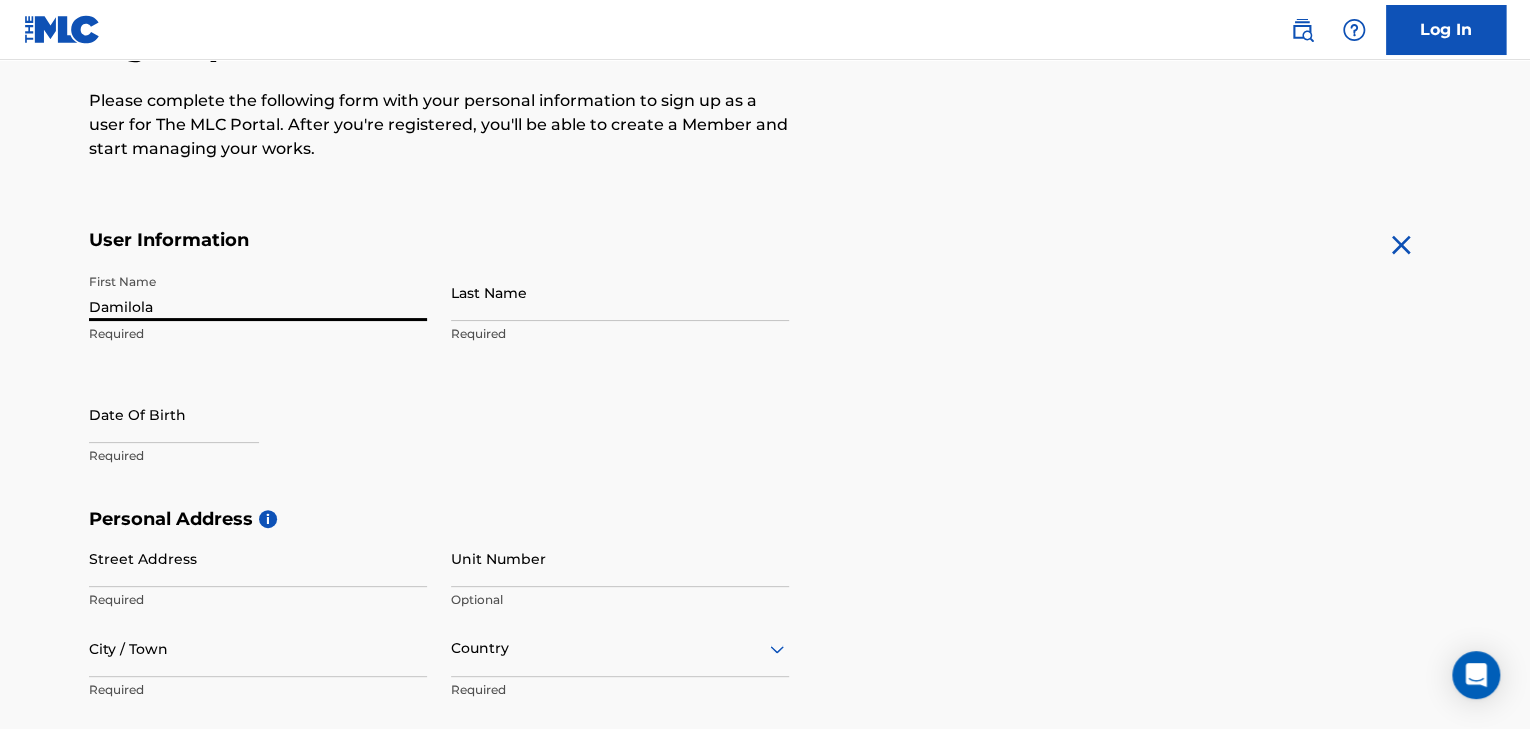 type on "Damilola" 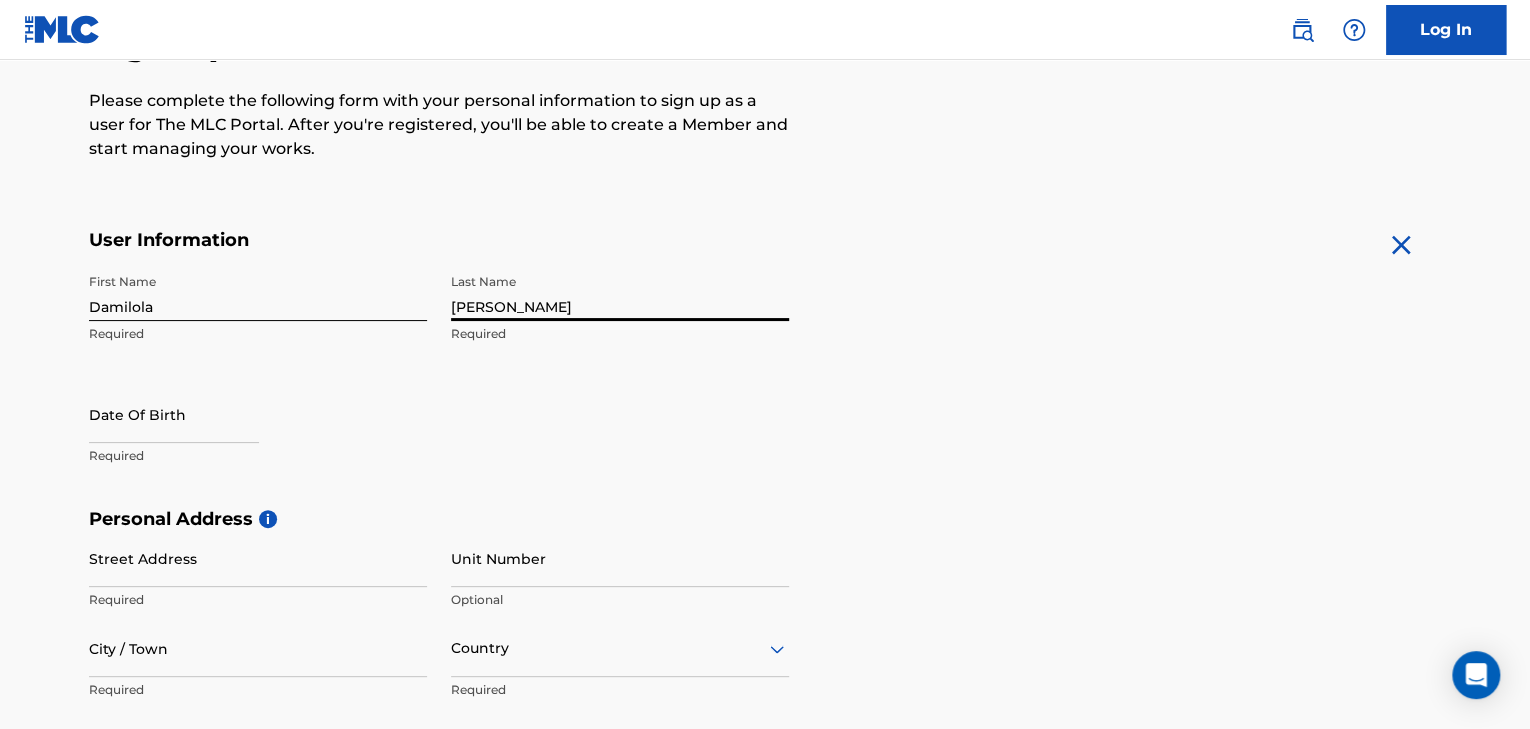 type on "[PERSON_NAME]" 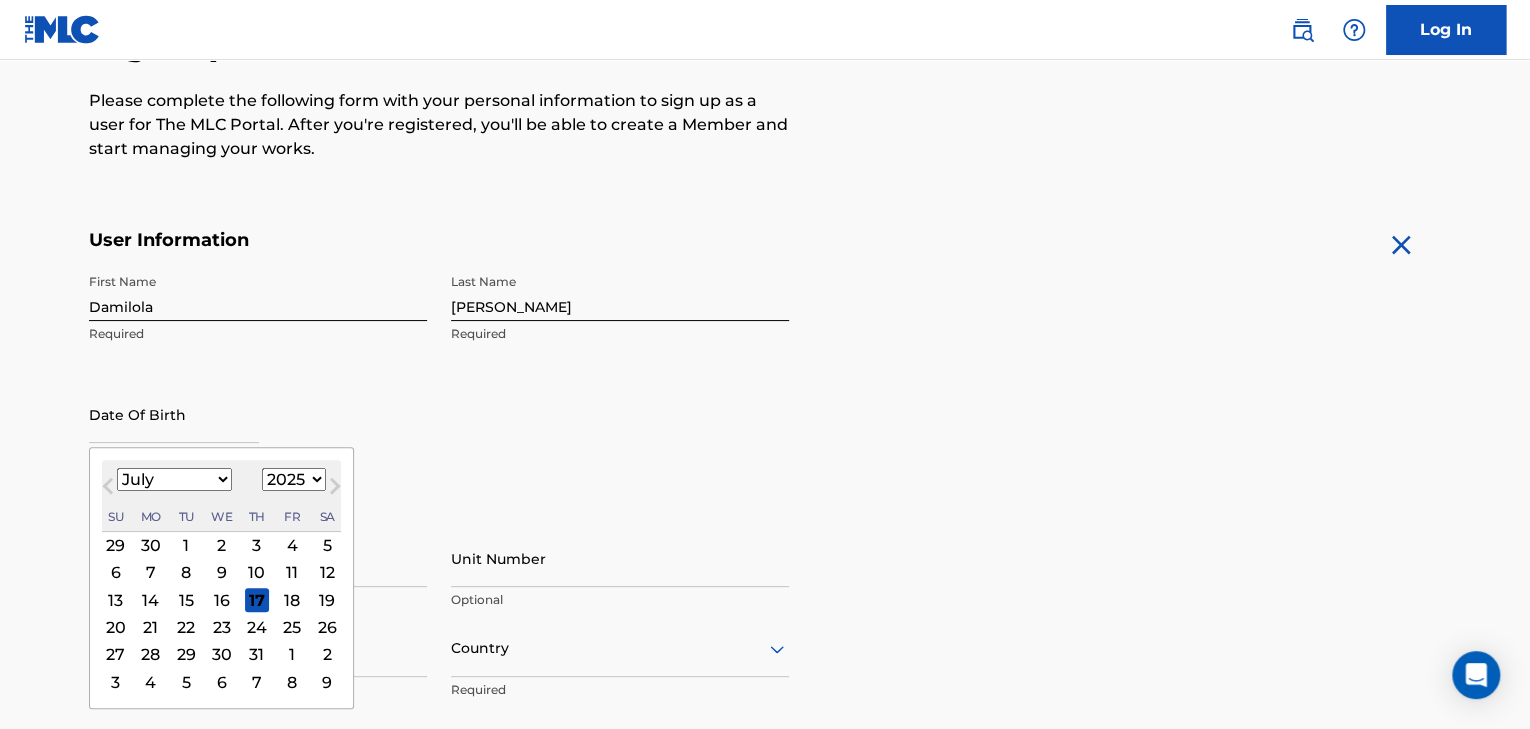 click on "1900 1901 1902 1903 1904 1905 1906 1907 1908 1909 1910 1911 1912 1913 1914 1915 1916 1917 1918 1919 1920 1921 1922 1923 1924 1925 1926 1927 1928 1929 1930 1931 1932 1933 1934 1935 1936 1937 1938 1939 1940 1941 1942 1943 1944 1945 1946 1947 1948 1949 1950 1951 1952 1953 1954 1955 1956 1957 1958 1959 1960 1961 1962 1963 1964 1965 1966 1967 1968 1969 1970 1971 1972 1973 1974 1975 1976 1977 1978 1979 1980 1981 1982 1983 1984 1985 1986 1987 1988 1989 1990 1991 1992 1993 1994 1995 1996 1997 1998 1999 2000 2001 2002 2003 2004 2005 2006 2007 2008 2009 2010 2011 2012 2013 2014 2015 2016 2017 2018 2019 2020 2021 2022 2023 2024 2025 2026 2027 2028 2029 2030 2031 2032 2033 2034 2035 2036 2037 2038 2039 2040 2041 2042 2043 2044 2045 2046 2047 2048 2049 2050 2051 2052 2053 2054 2055 2056 2057 2058 2059 2060 2061 2062 2063 2064 2065 2066 2067 2068 2069 2070 2071 2072 2073 2074 2075 2076 2077 2078 2079 2080 2081 2082 2083 2084 2085 2086 2087 2088 2089 2090 2091 2092 2093 2094 2095 2096 2097 2098 2099 2100" at bounding box center [294, 479] 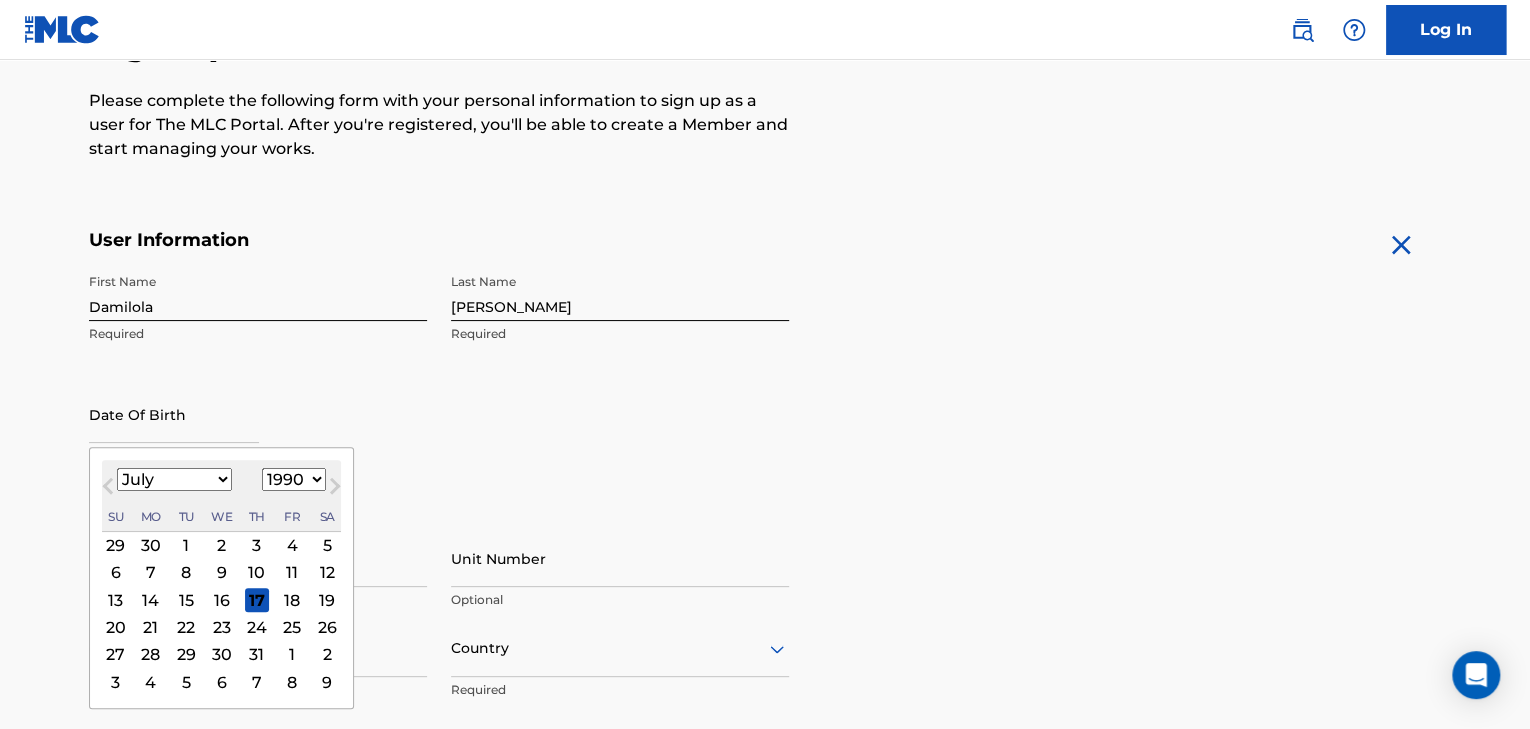 click on "1900 1901 1902 1903 1904 1905 1906 1907 1908 1909 1910 1911 1912 1913 1914 1915 1916 1917 1918 1919 1920 1921 1922 1923 1924 1925 1926 1927 1928 1929 1930 1931 1932 1933 1934 1935 1936 1937 1938 1939 1940 1941 1942 1943 1944 1945 1946 1947 1948 1949 1950 1951 1952 1953 1954 1955 1956 1957 1958 1959 1960 1961 1962 1963 1964 1965 1966 1967 1968 1969 1970 1971 1972 1973 1974 1975 1976 1977 1978 1979 1980 1981 1982 1983 1984 1985 1986 1987 1988 1989 1990 1991 1992 1993 1994 1995 1996 1997 1998 1999 2000 2001 2002 2003 2004 2005 2006 2007 2008 2009 2010 2011 2012 2013 2014 2015 2016 2017 2018 2019 2020 2021 2022 2023 2024 2025 2026 2027 2028 2029 2030 2031 2032 2033 2034 2035 2036 2037 2038 2039 2040 2041 2042 2043 2044 2045 2046 2047 2048 2049 2050 2051 2052 2053 2054 2055 2056 2057 2058 2059 2060 2061 2062 2063 2064 2065 2066 2067 2068 2069 2070 2071 2072 2073 2074 2075 2076 2077 2078 2079 2080 2081 2082 2083 2084 2085 2086 2087 2088 2089 2090 2091 2092 2093 2094 2095 2096 2097 2098 2099 2100" at bounding box center (294, 479) 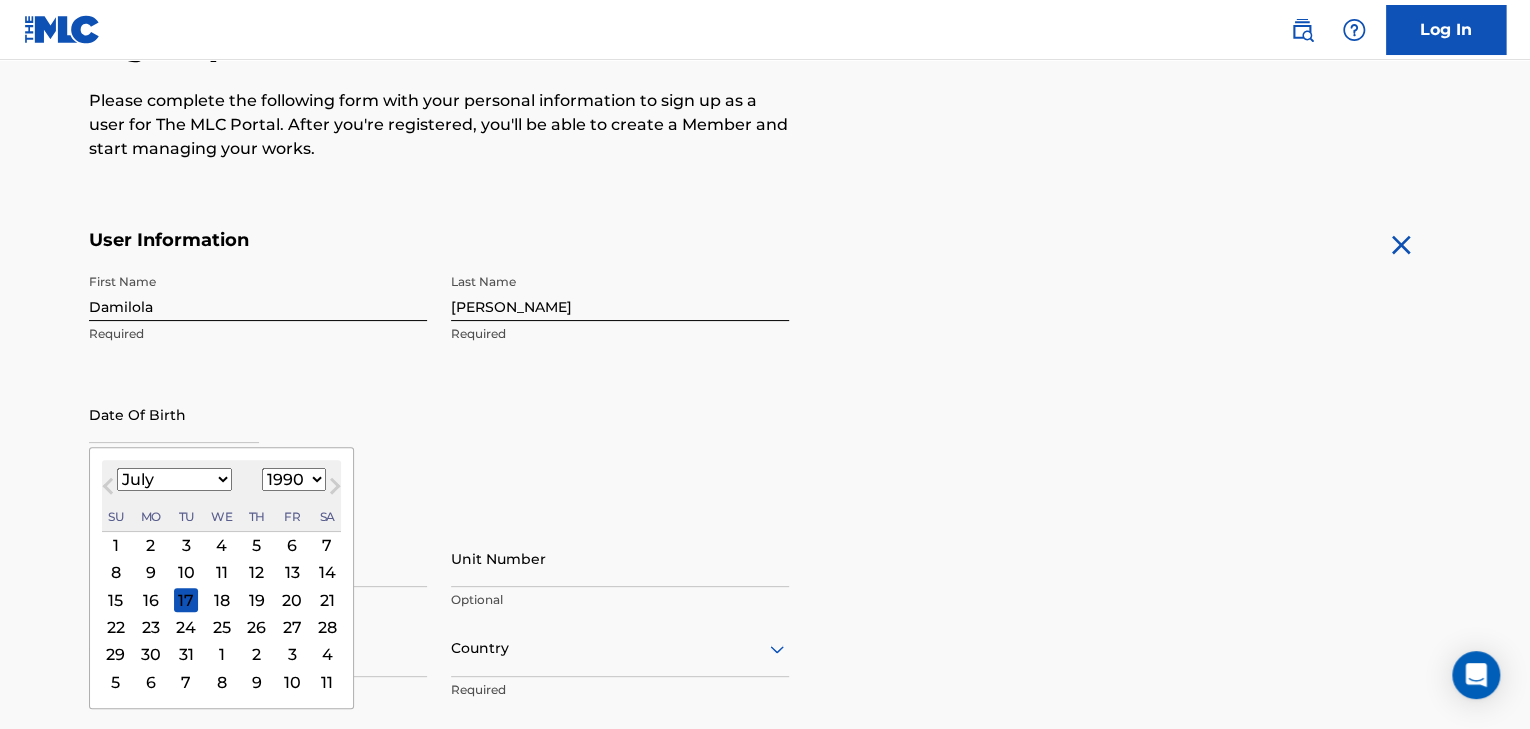 click on "January February March April May June July August September October November December" at bounding box center [174, 479] 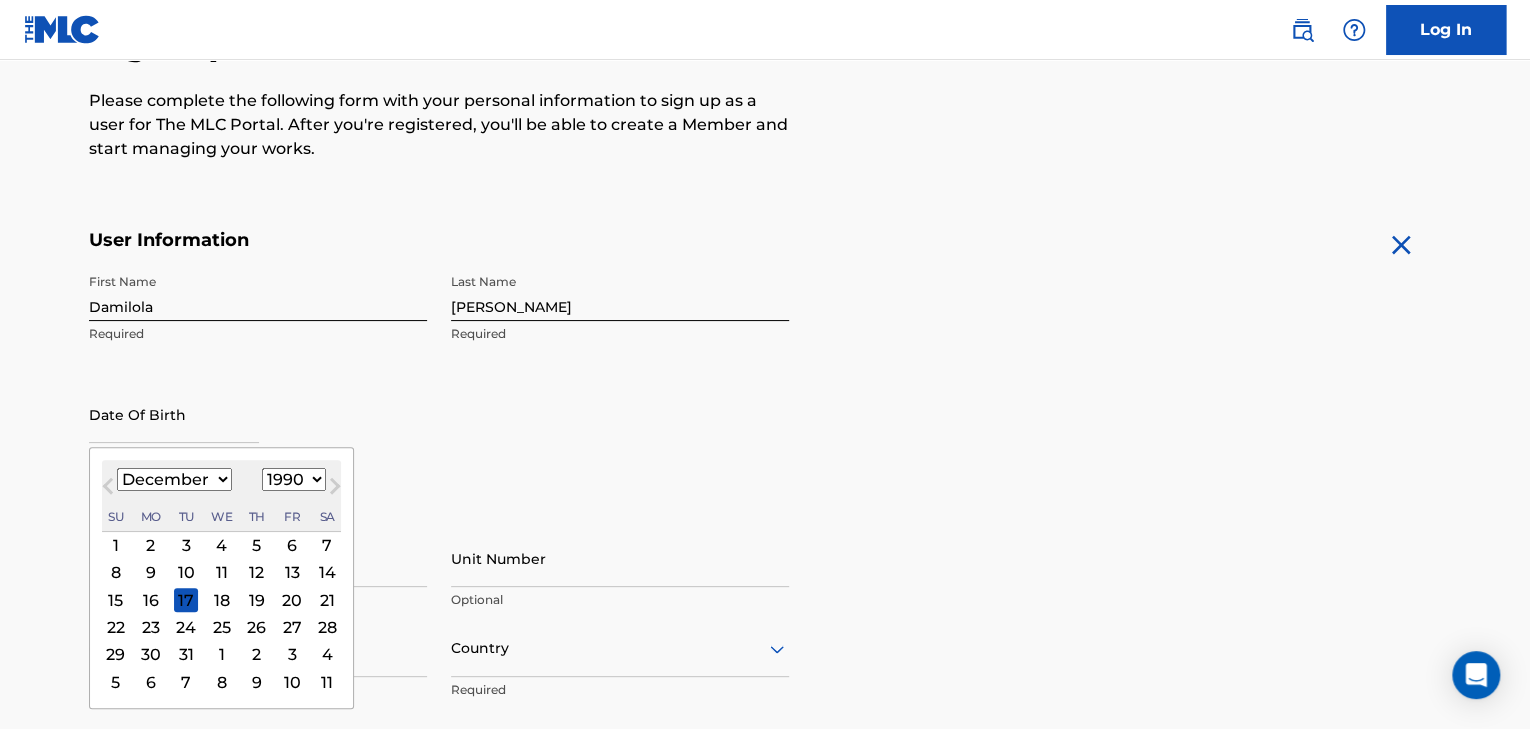 click on "January February March April May June July August September October November December" at bounding box center (174, 479) 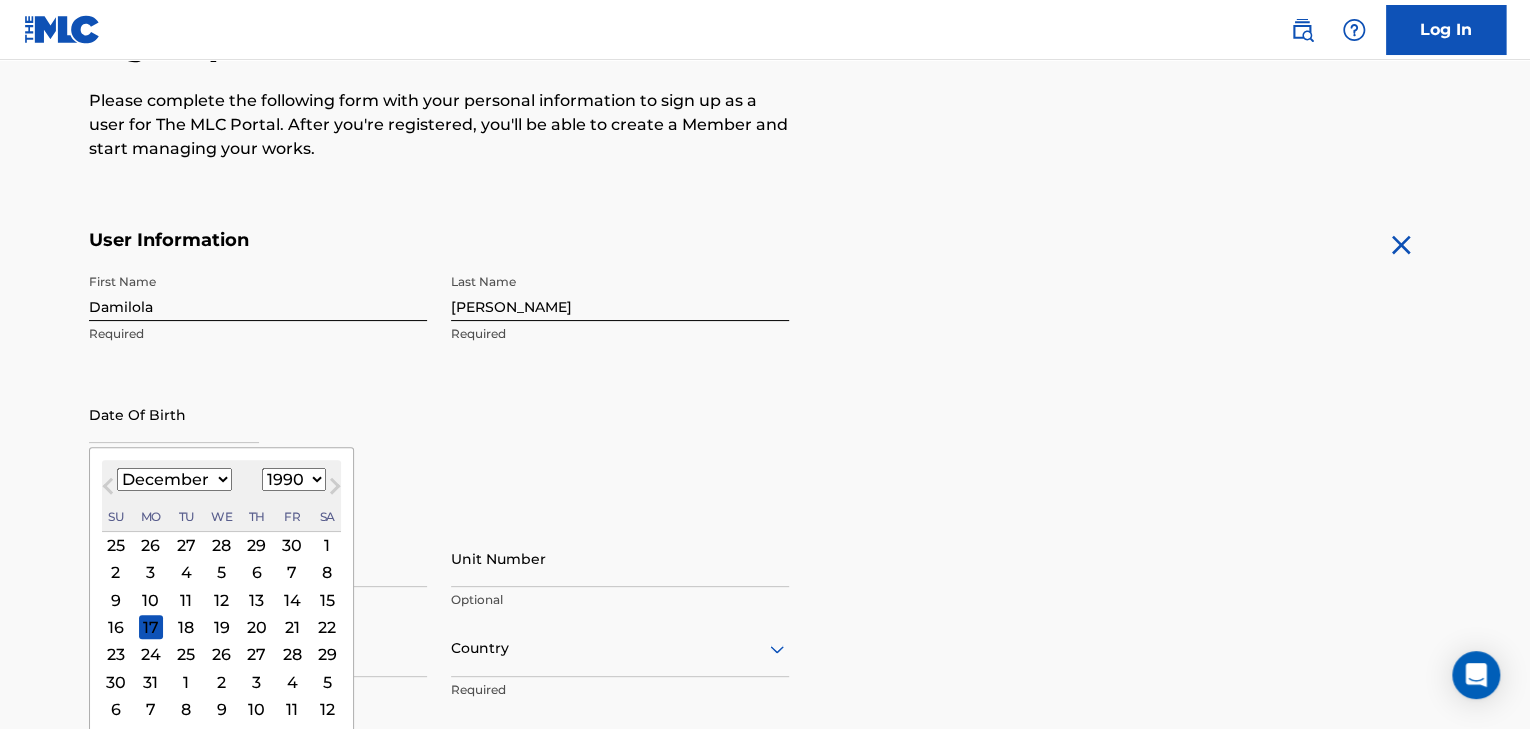 click on "7" at bounding box center (292, 573) 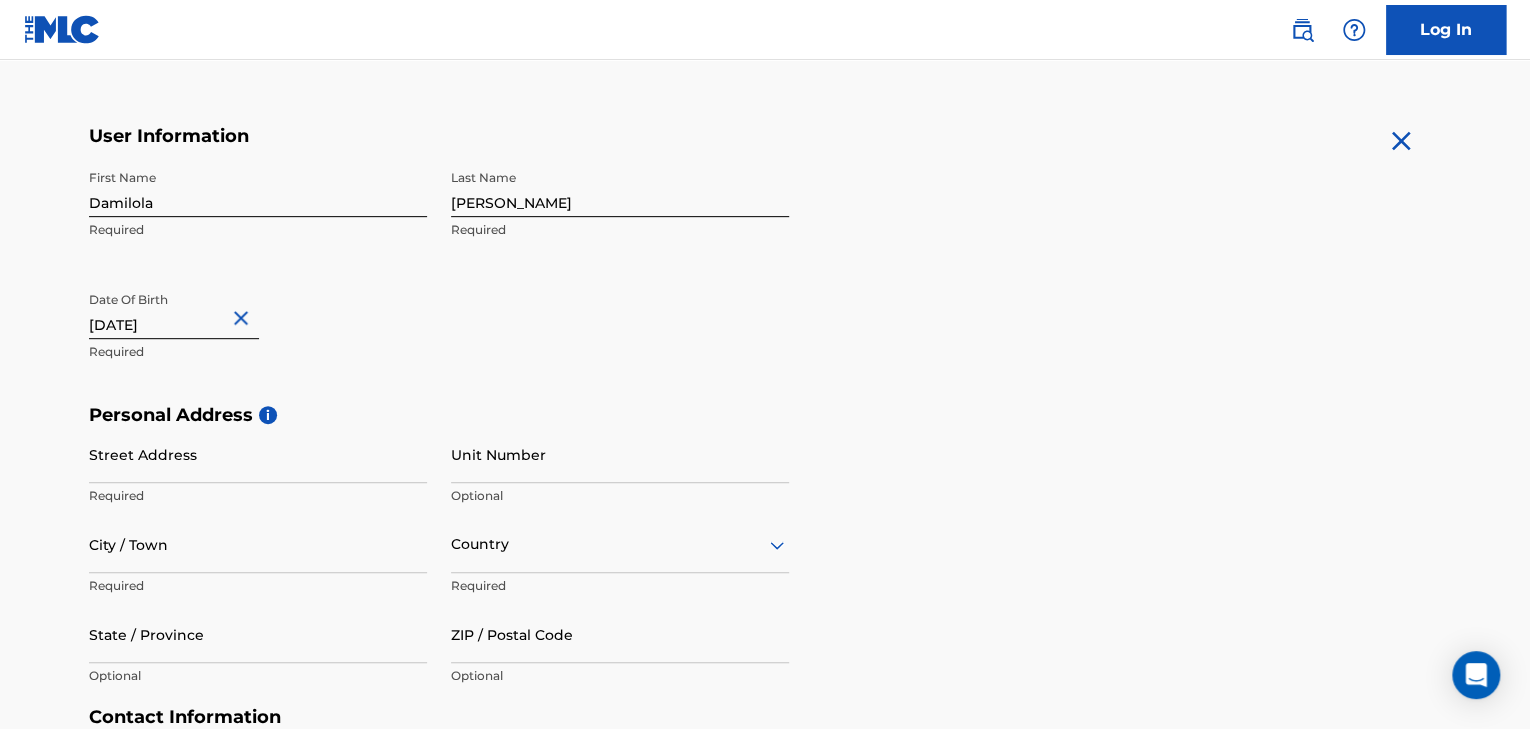 scroll, scrollTop: 400, scrollLeft: 0, axis: vertical 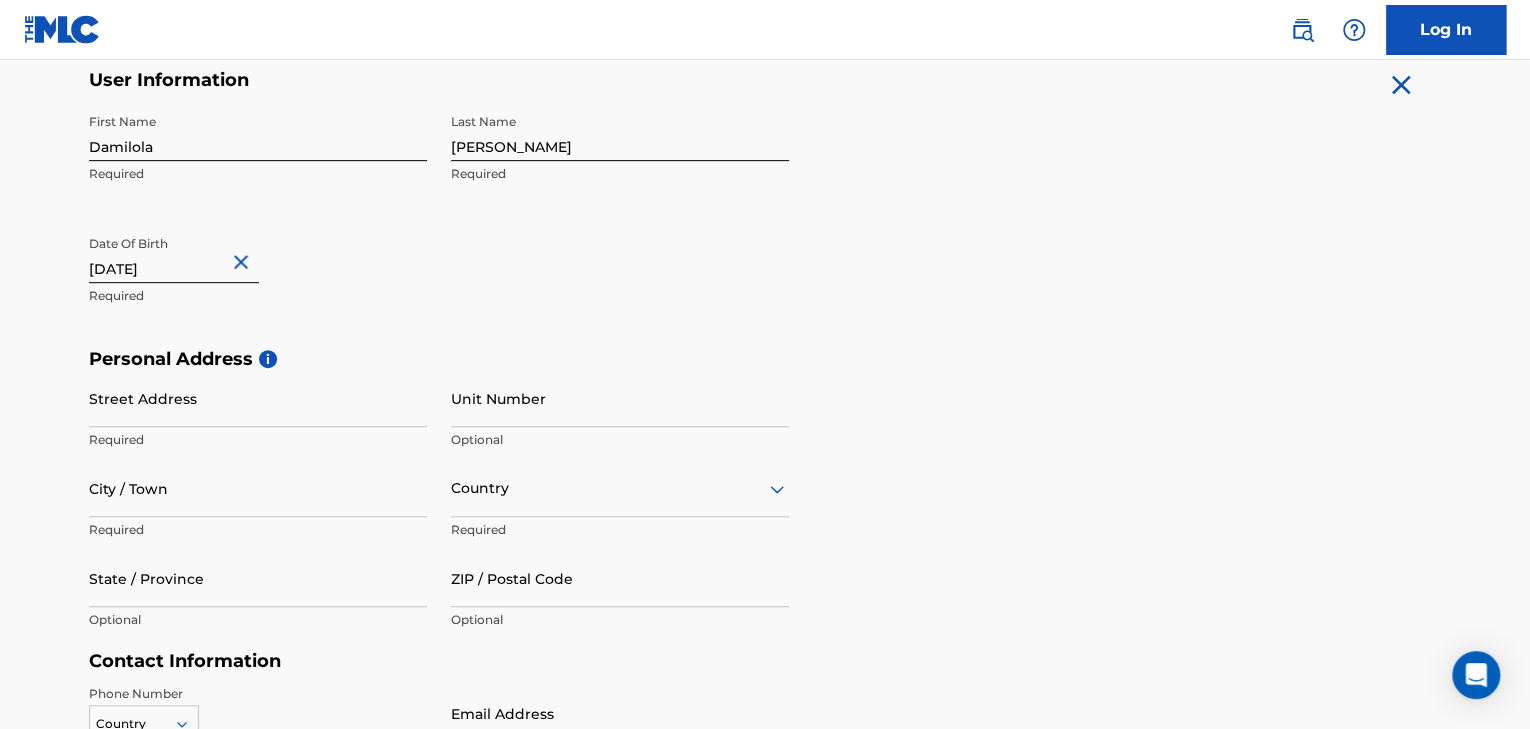 click on "Street Address" at bounding box center [258, 398] 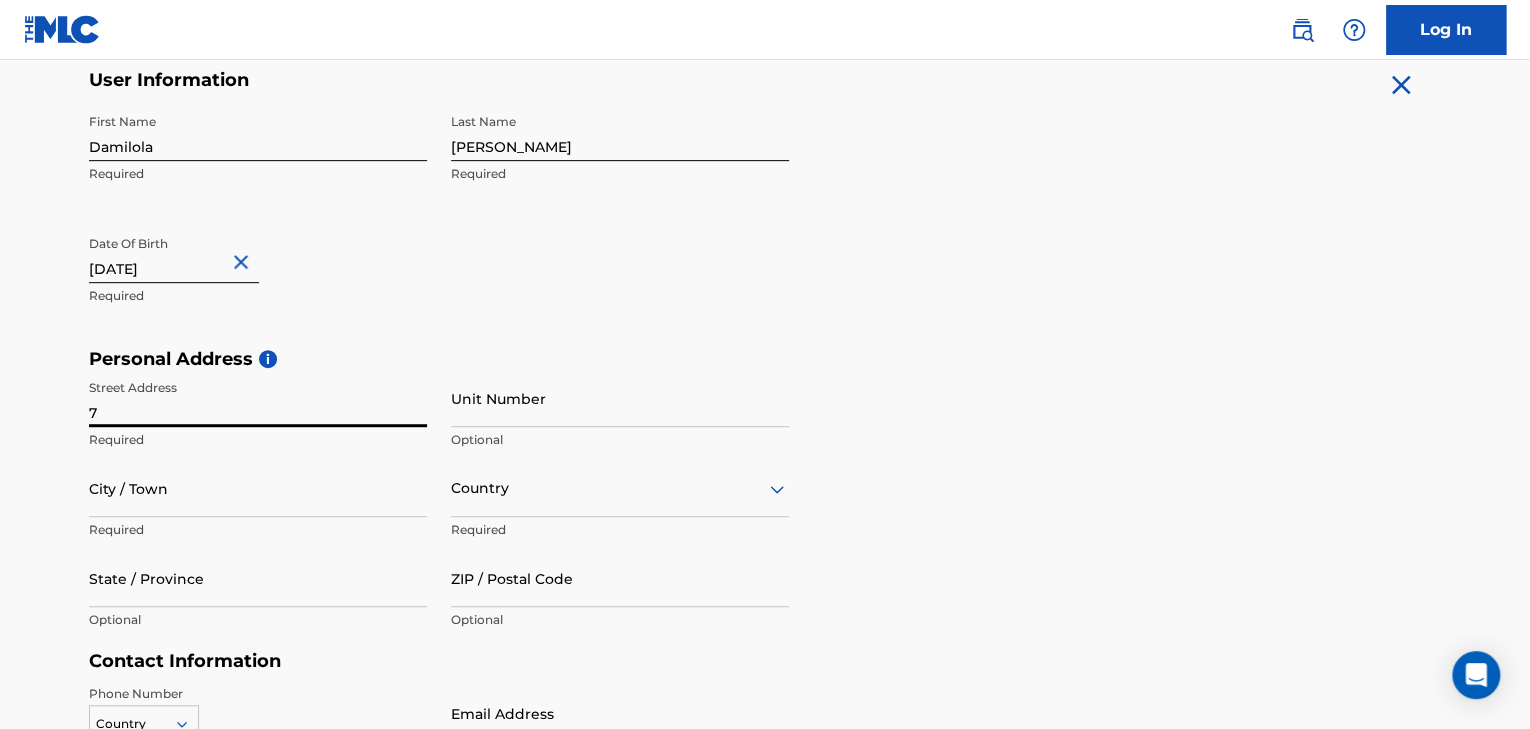type on "7 [PERSON_NAME]" 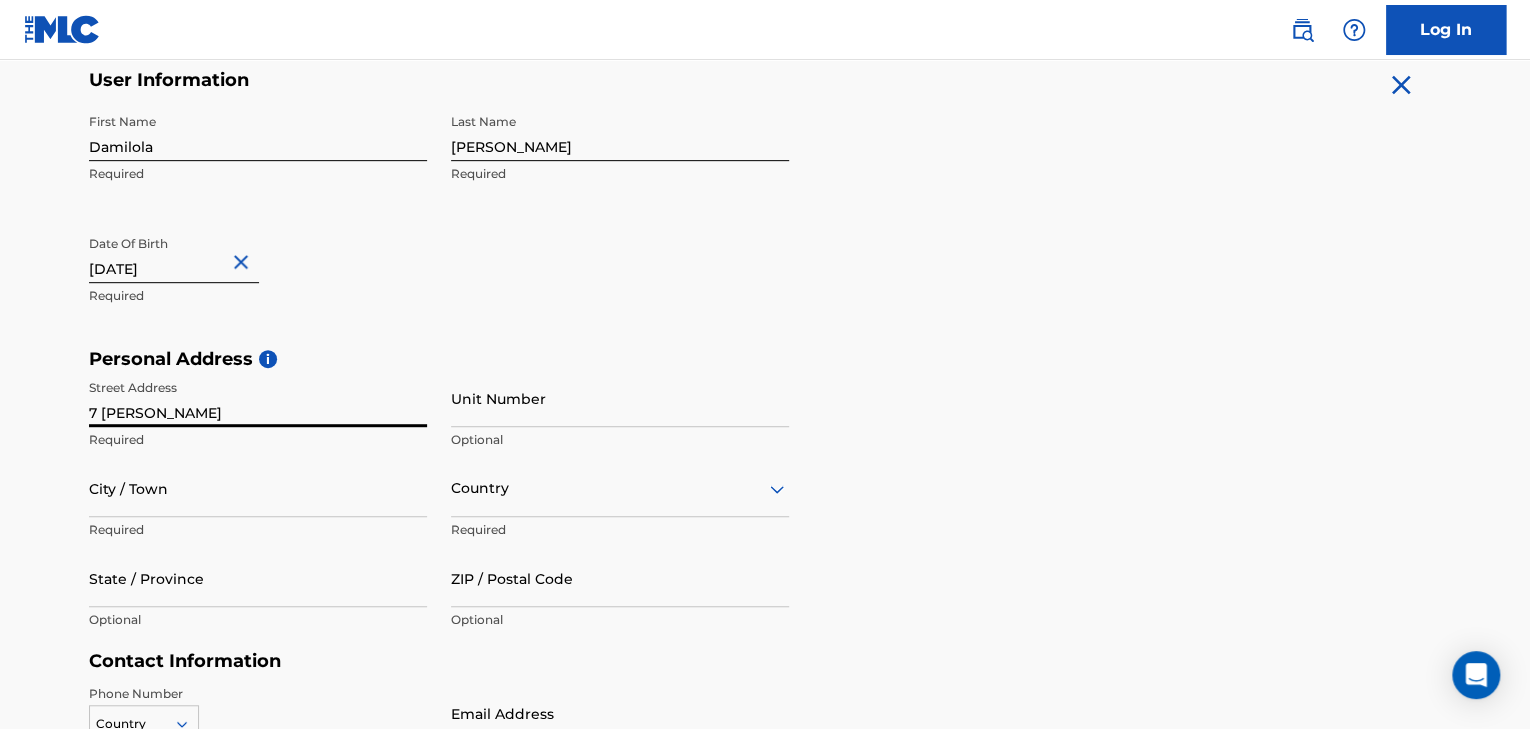 click on "Country" at bounding box center [620, 488] 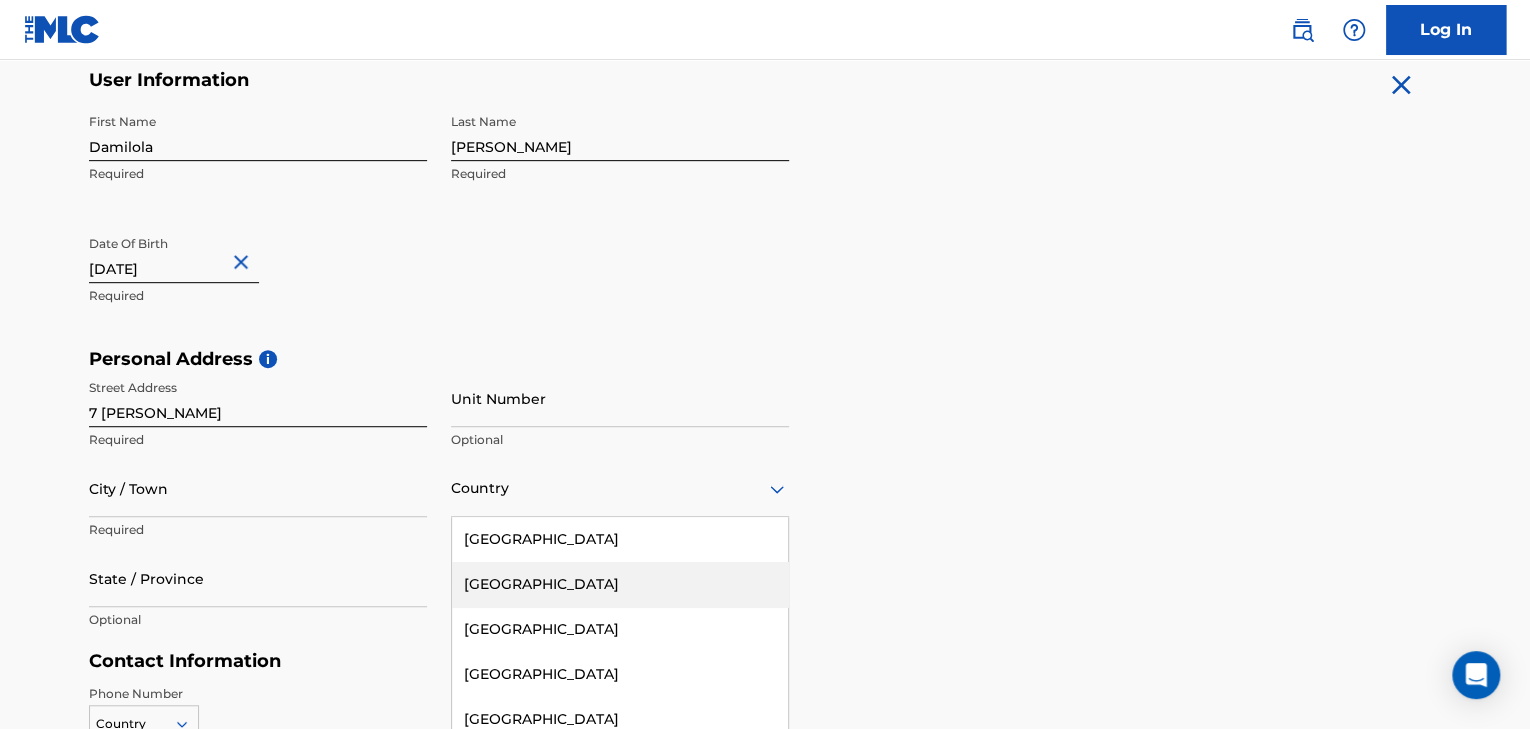 scroll, scrollTop: 488, scrollLeft: 0, axis: vertical 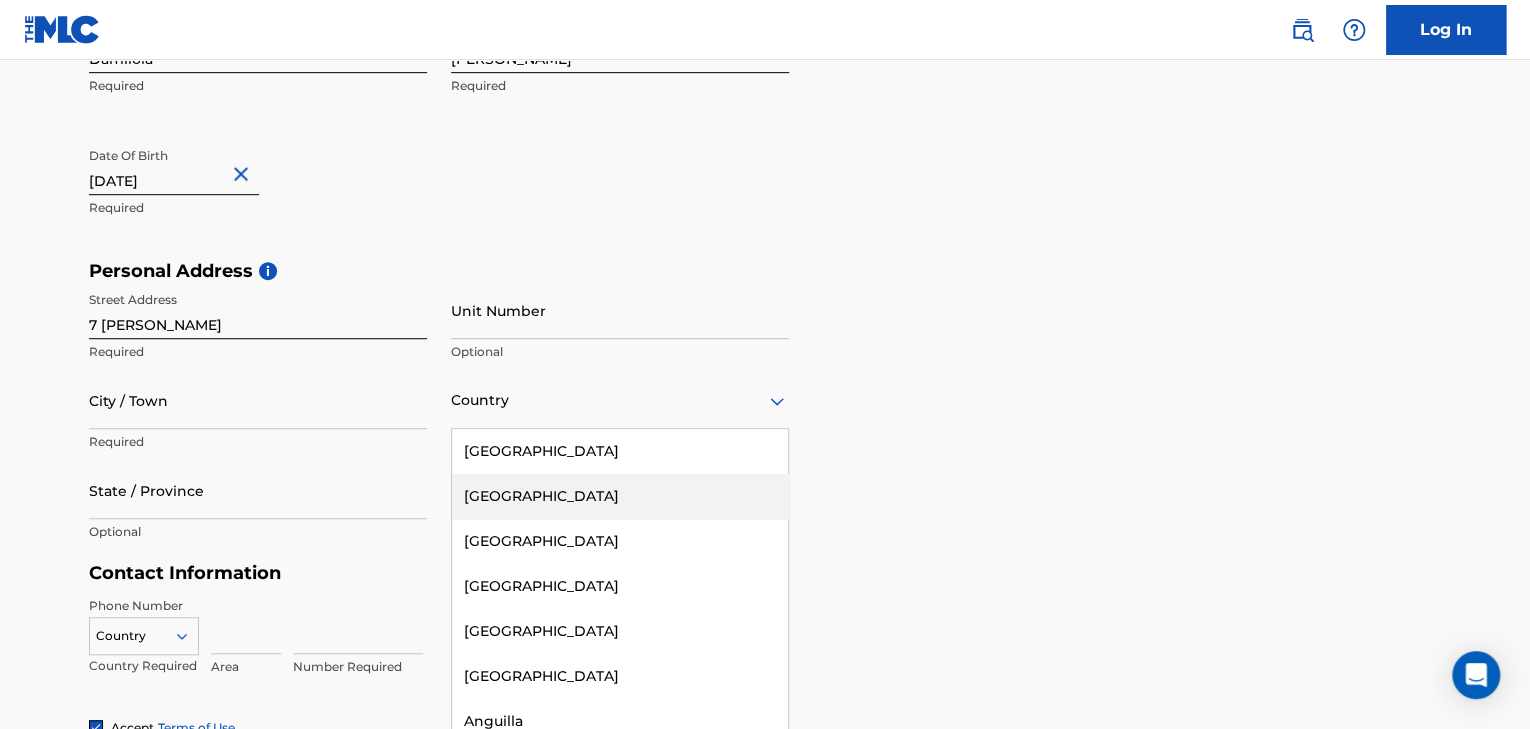 click on "City / Town" at bounding box center [258, 400] 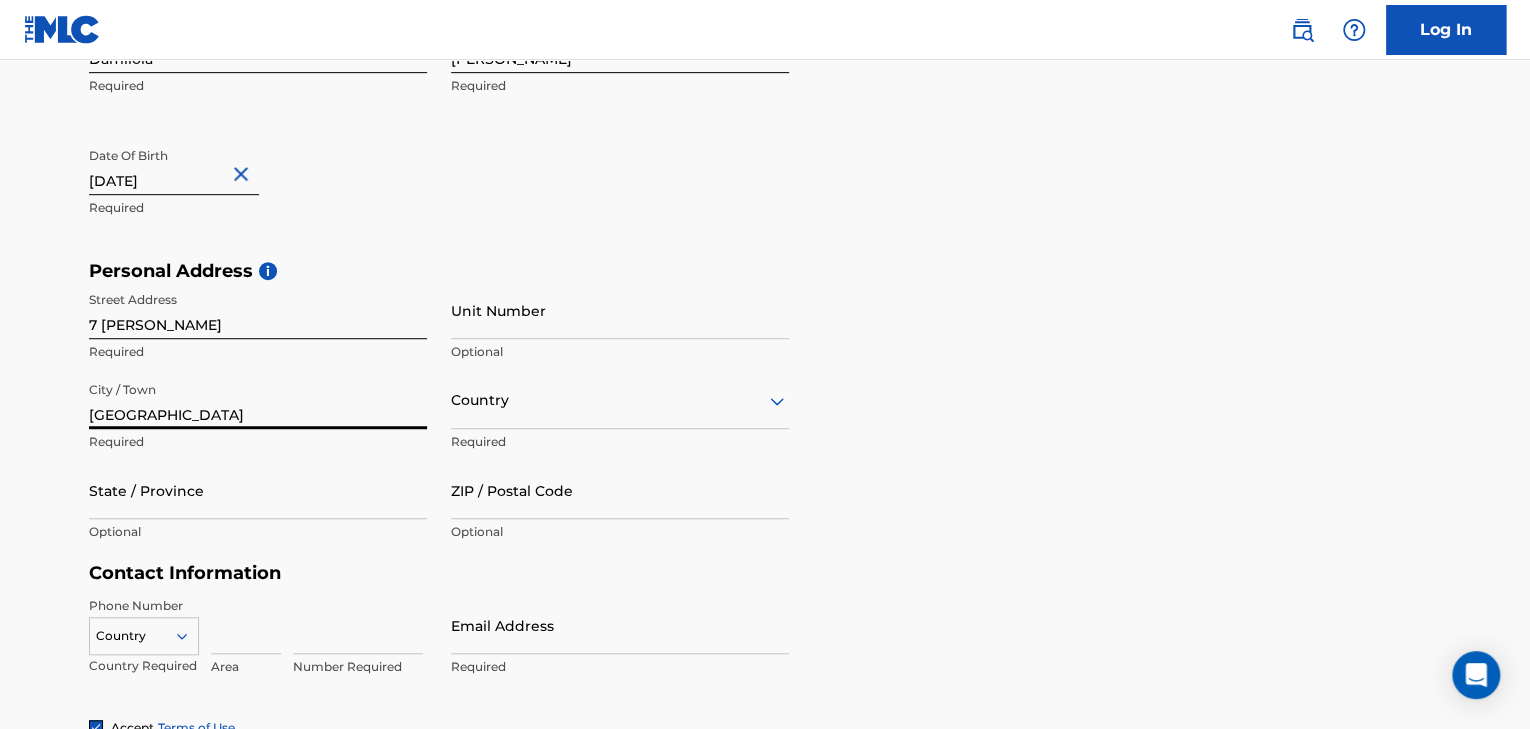 type on "[GEOGRAPHIC_DATA]" 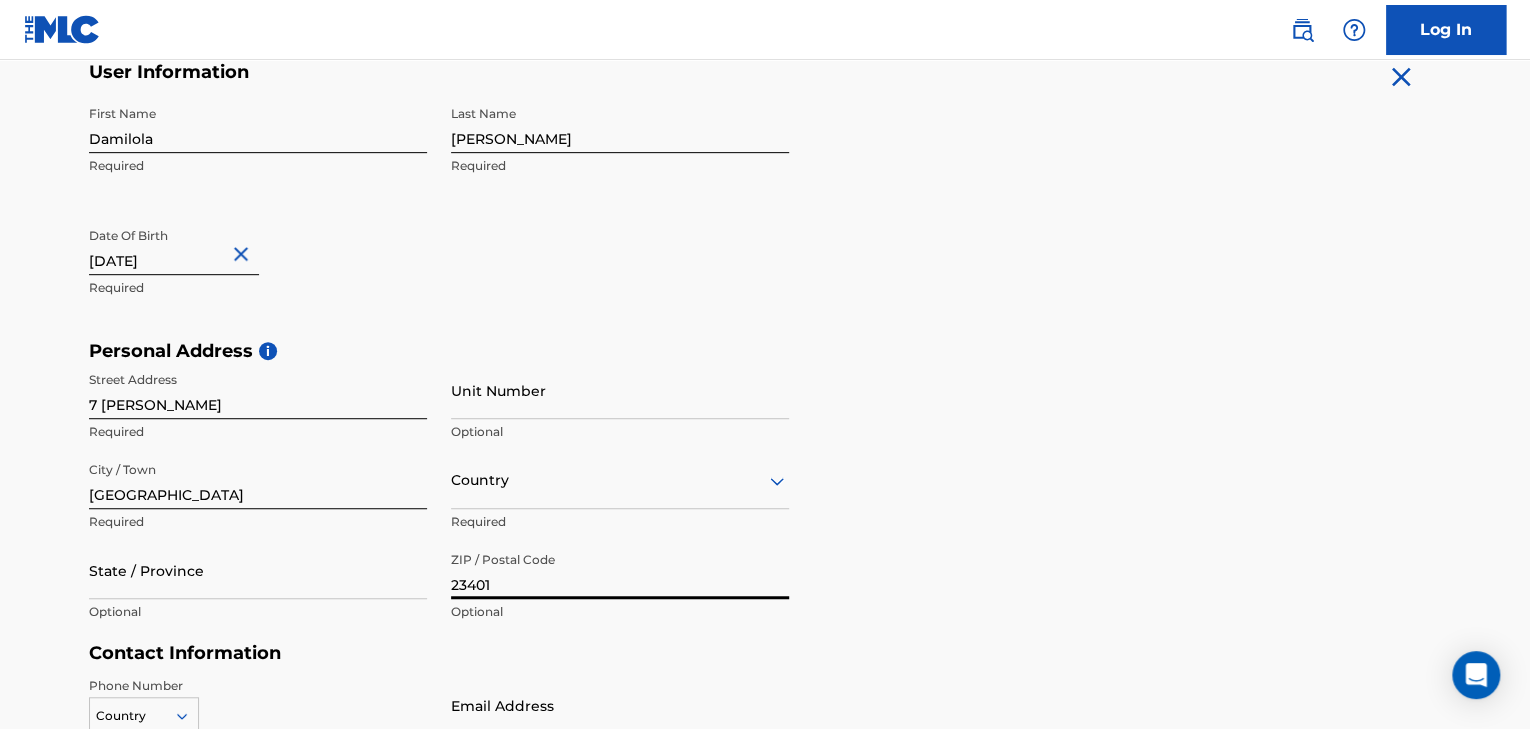 scroll, scrollTop: 488, scrollLeft: 0, axis: vertical 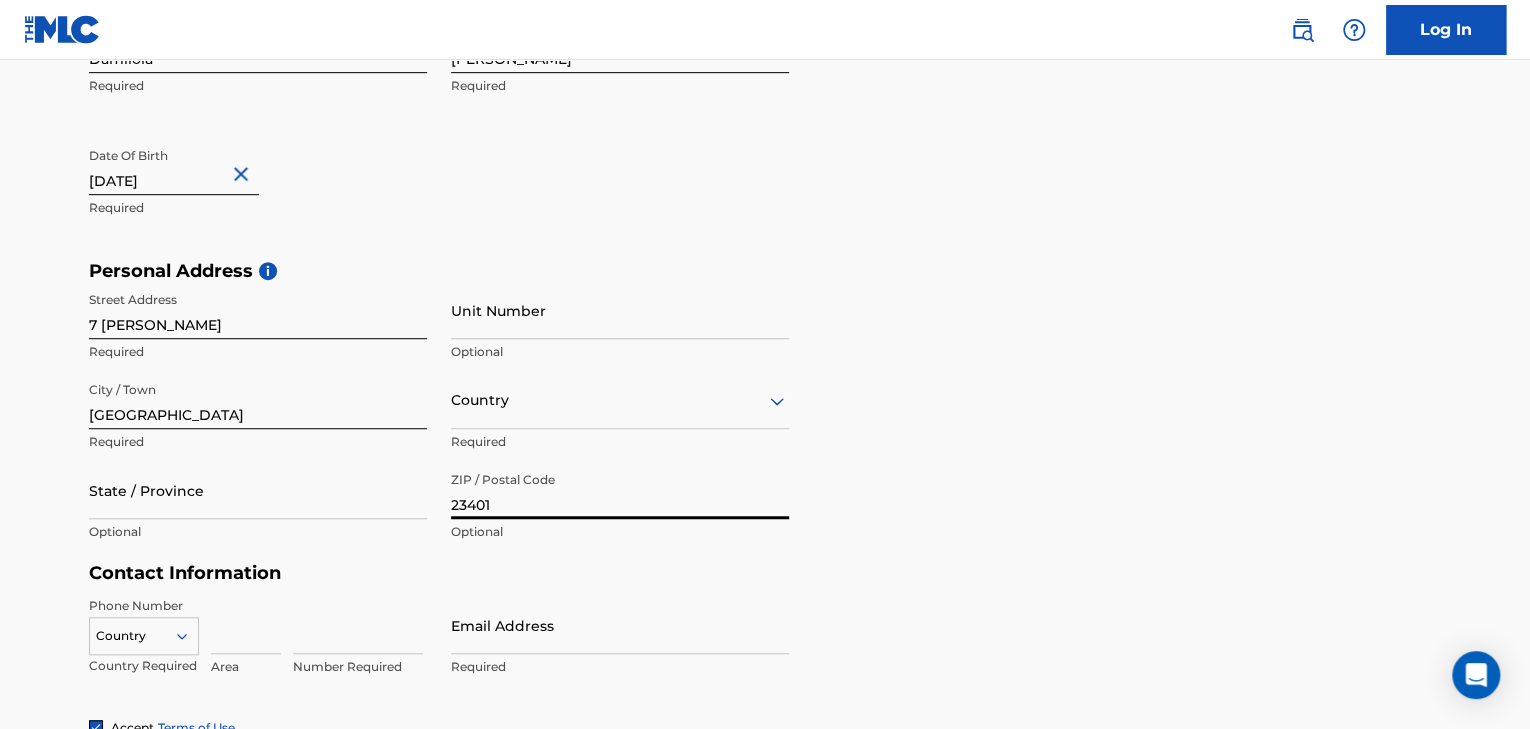 type on "23401" 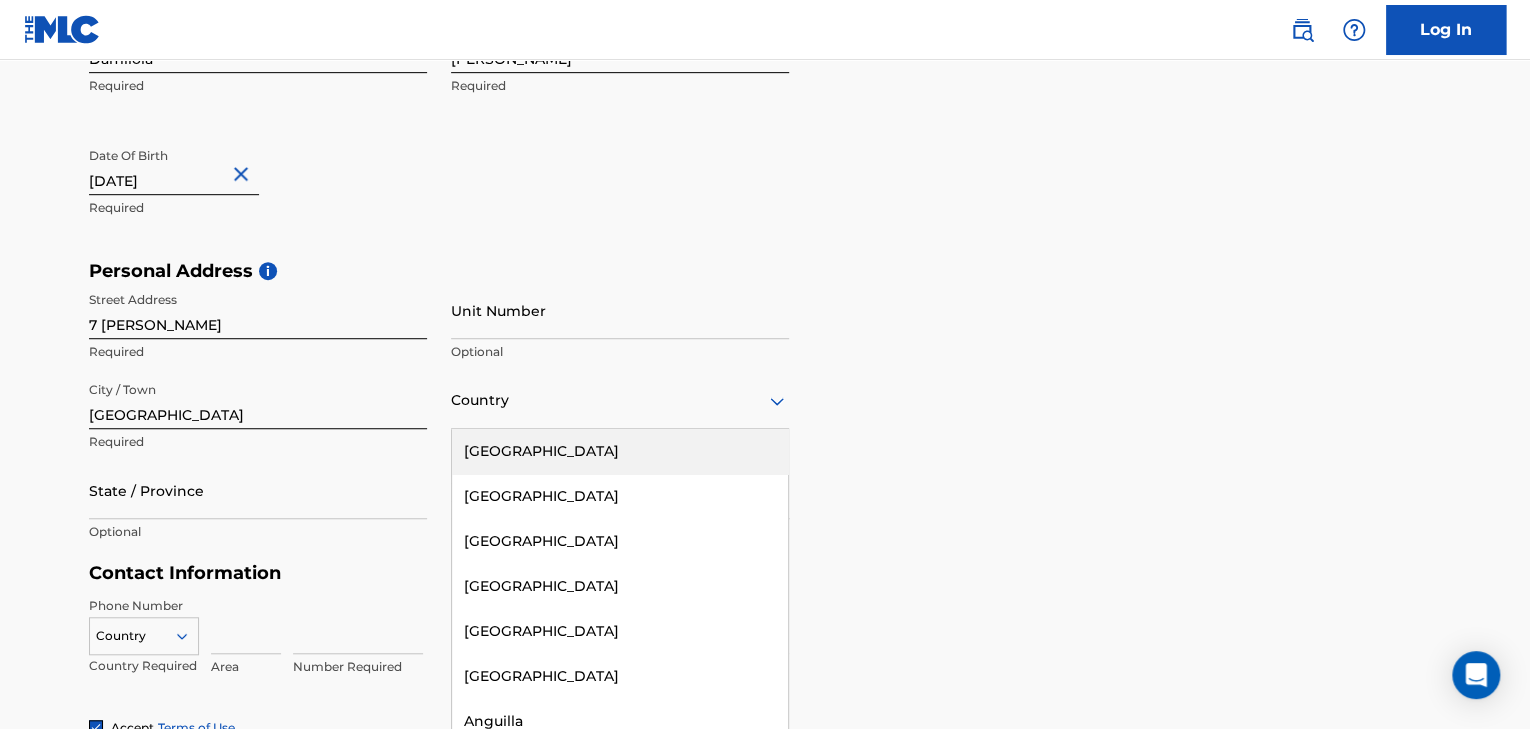 type on "[GEOGRAPHIC_DATA]" 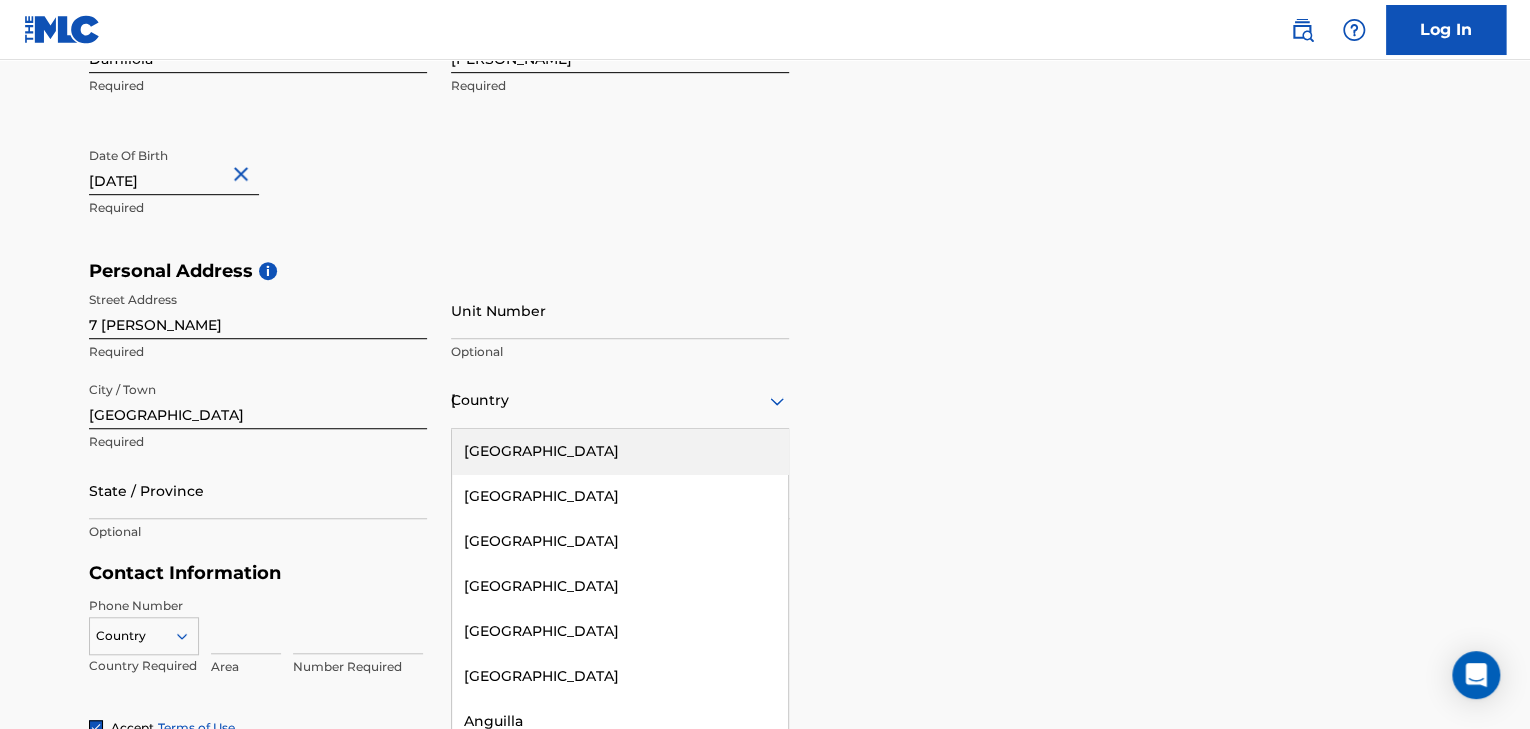type on "[GEOGRAPHIC_DATA]" 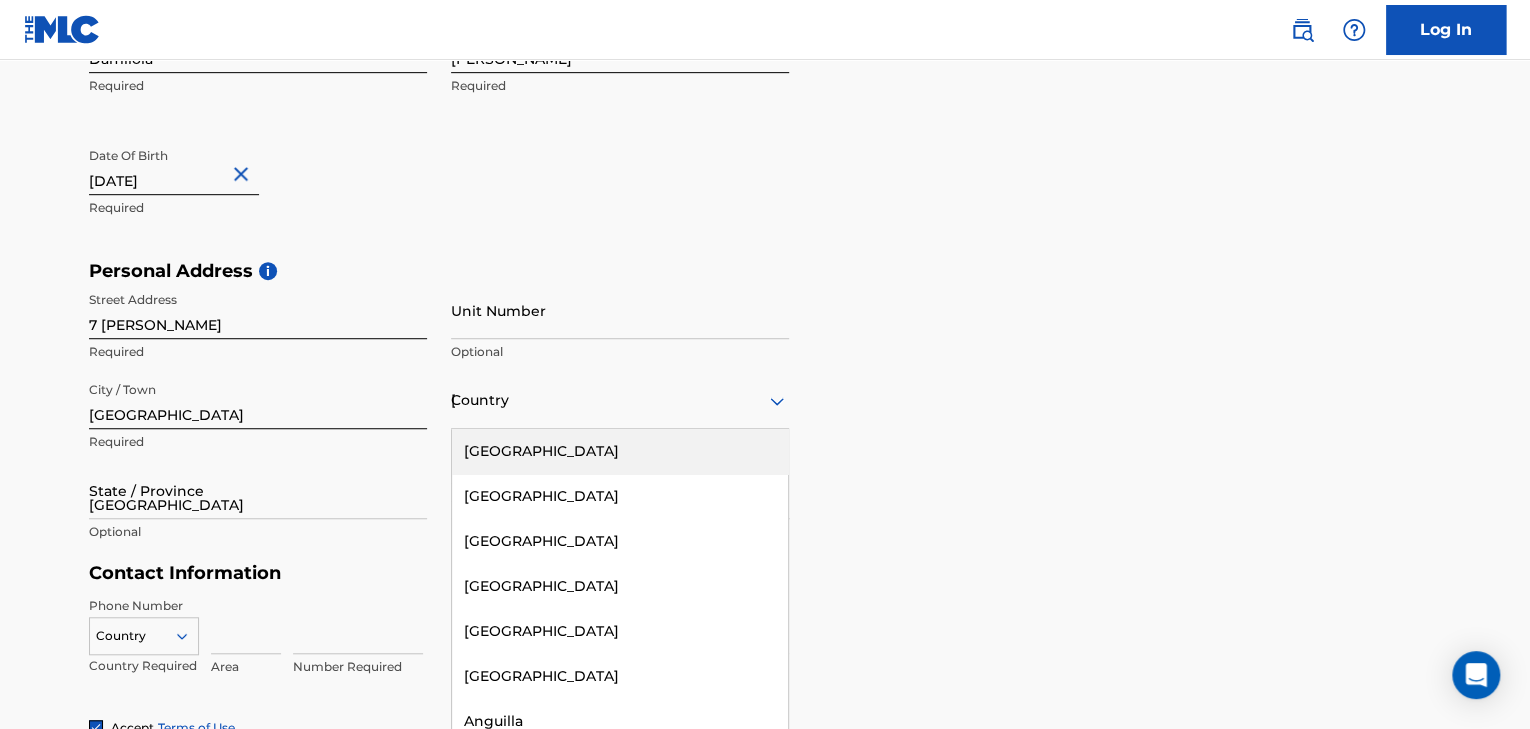 type on "234" 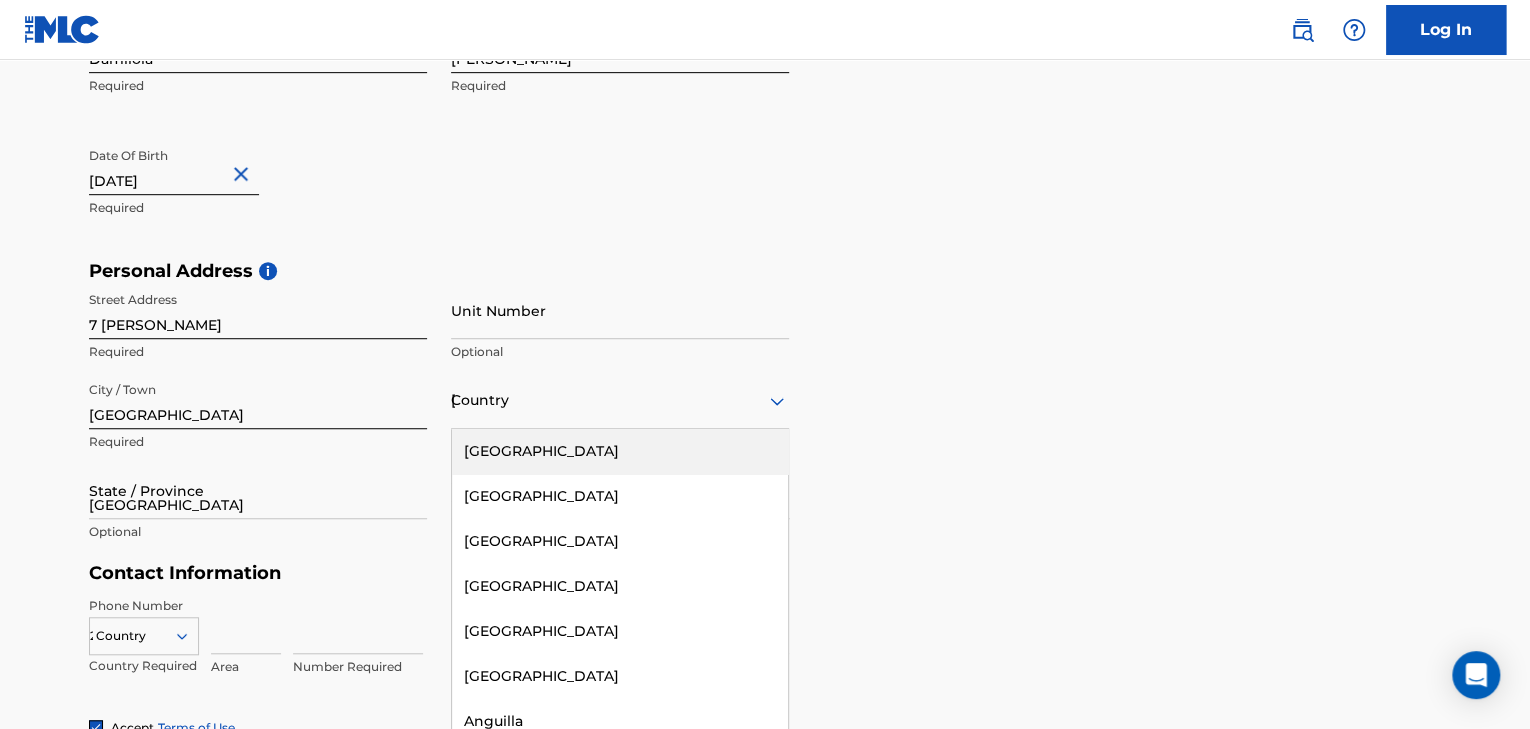 type on "902" 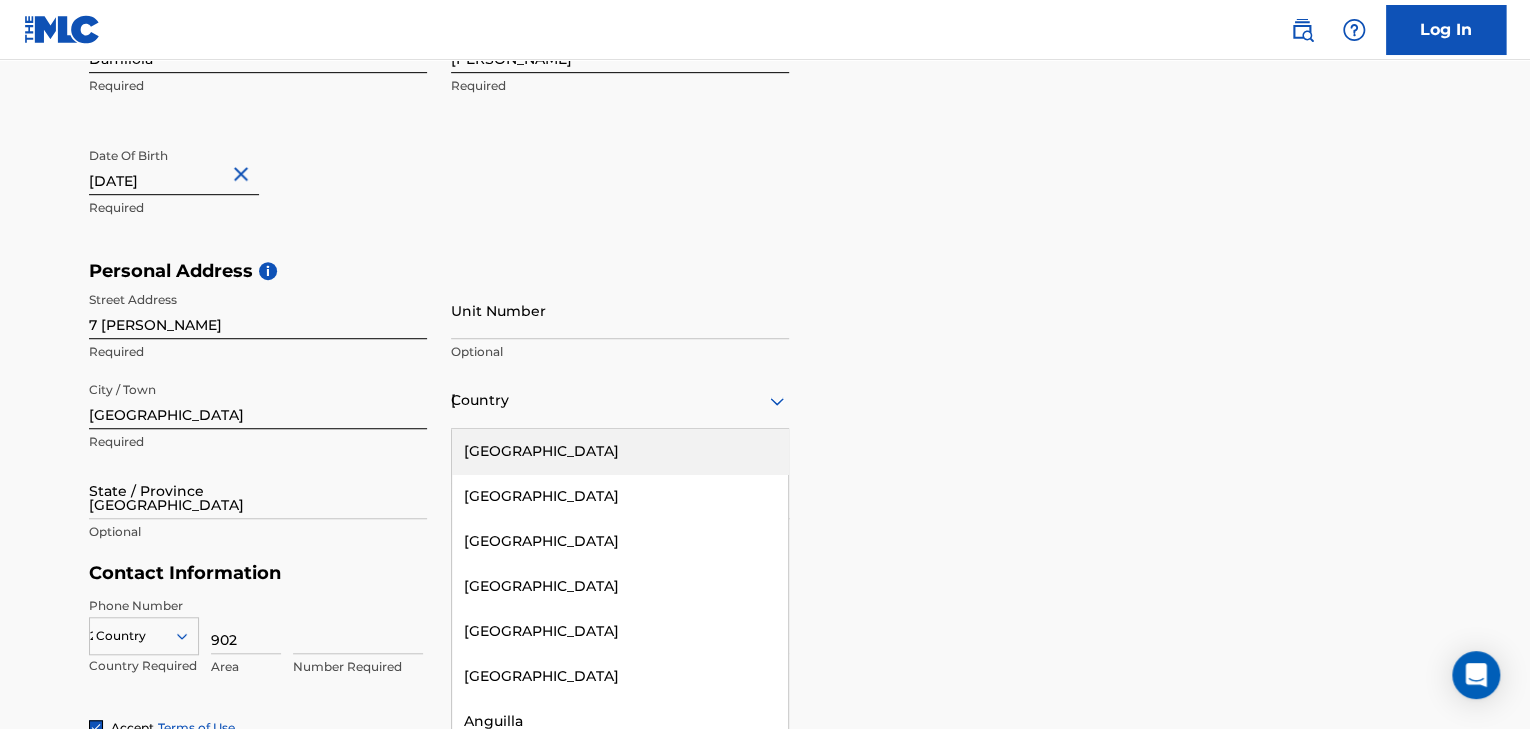 type on "8179753" 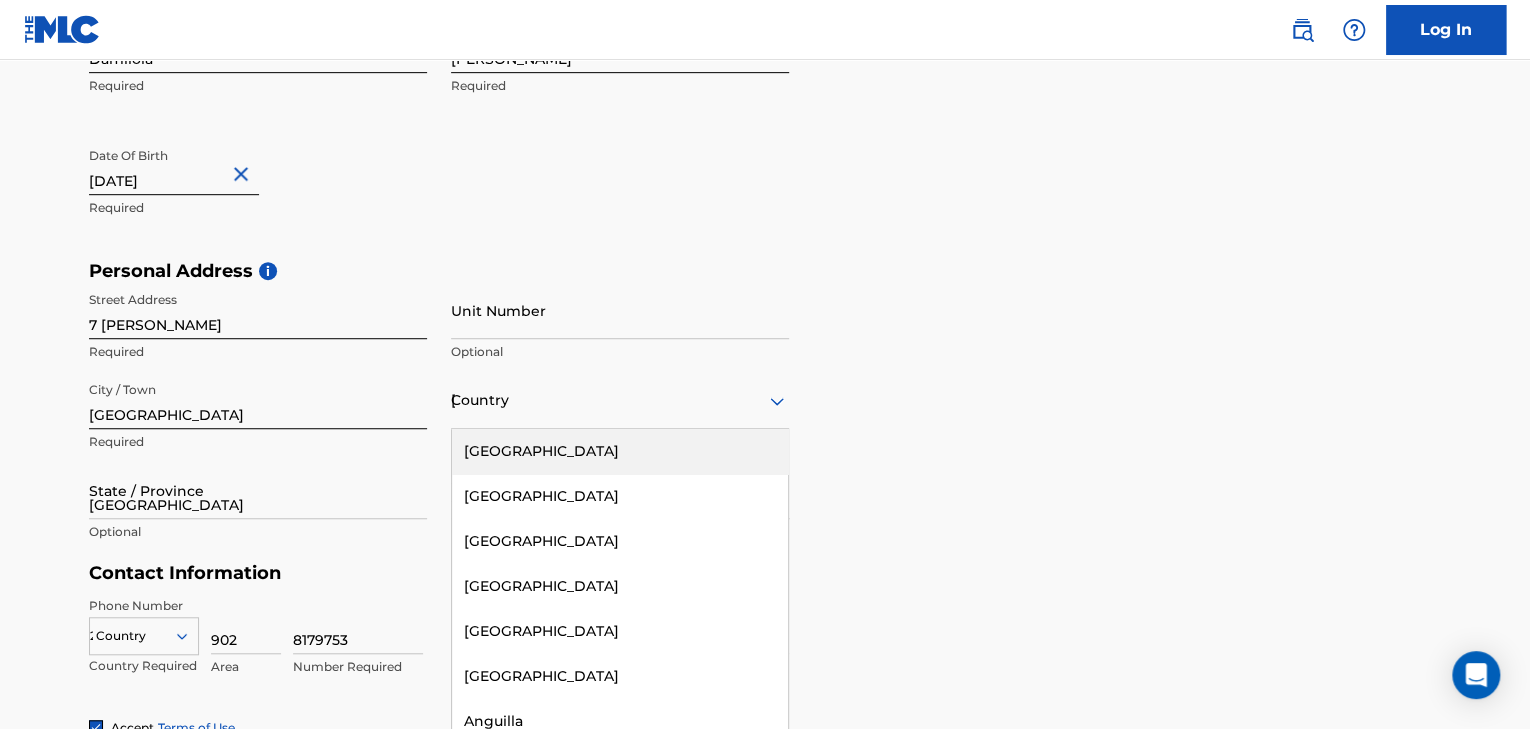 type on "[EMAIL_ADDRESS][DOMAIN_NAME]" 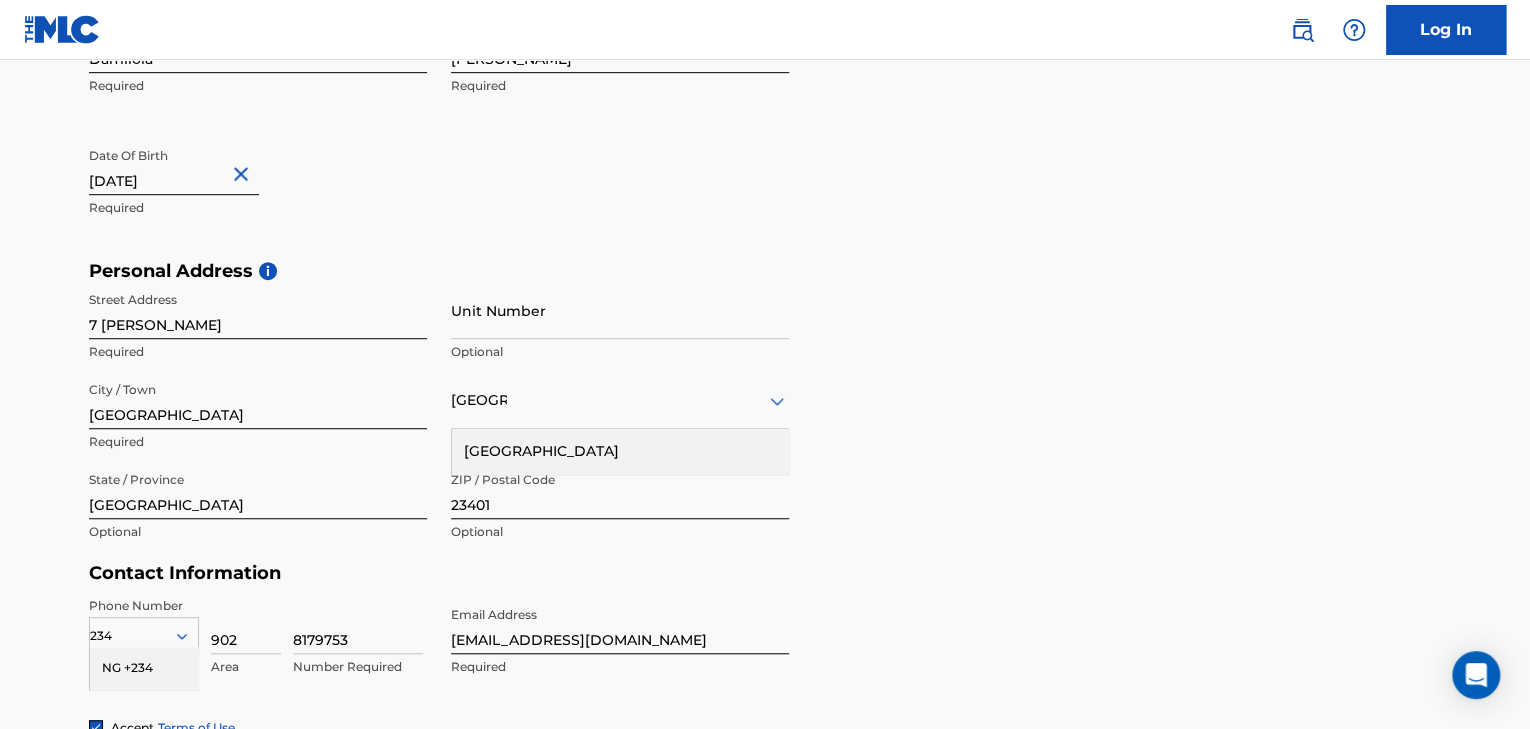 scroll, scrollTop: 728, scrollLeft: 0, axis: vertical 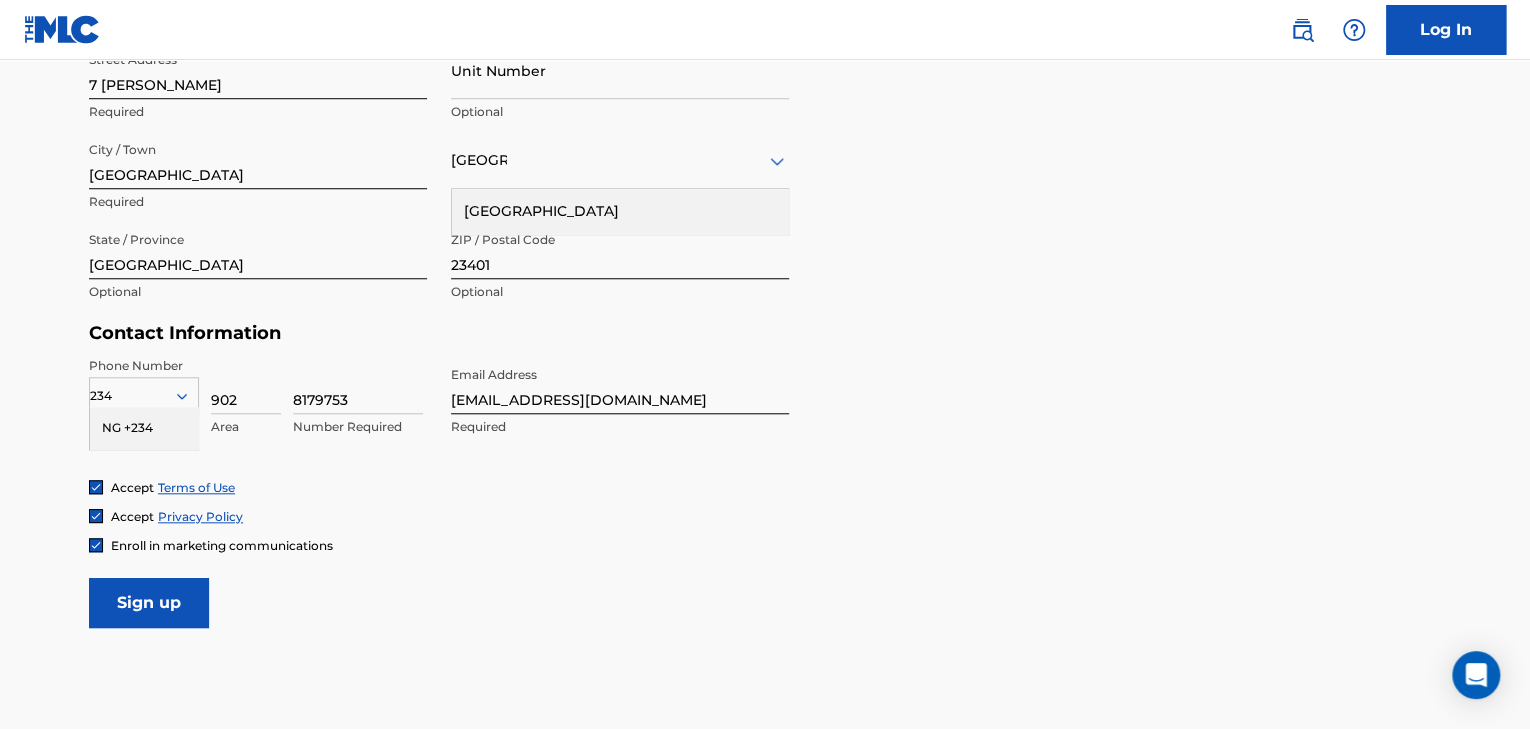 type 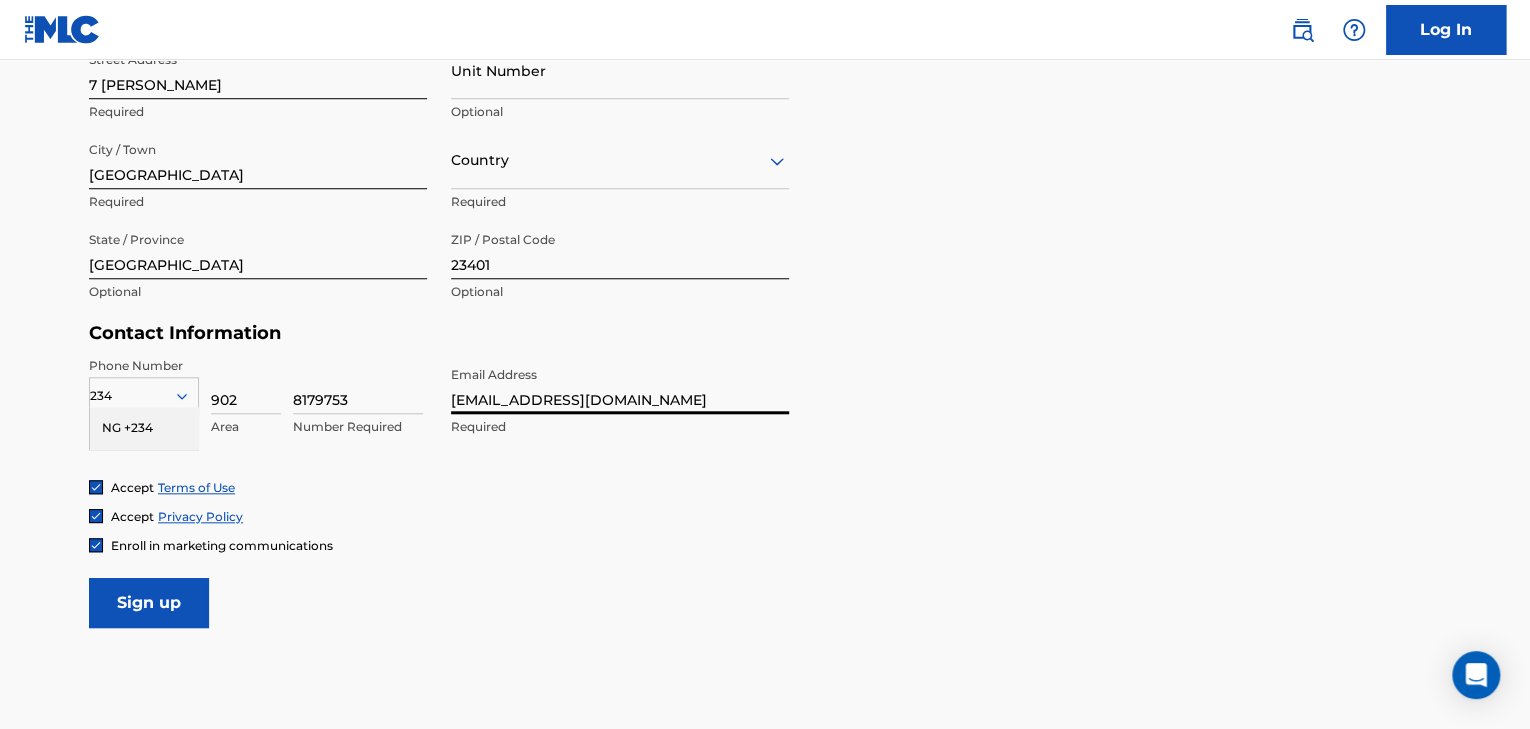 drag, startPoint x: 677, startPoint y: 395, endPoint x: 383, endPoint y: 406, distance: 294.20572 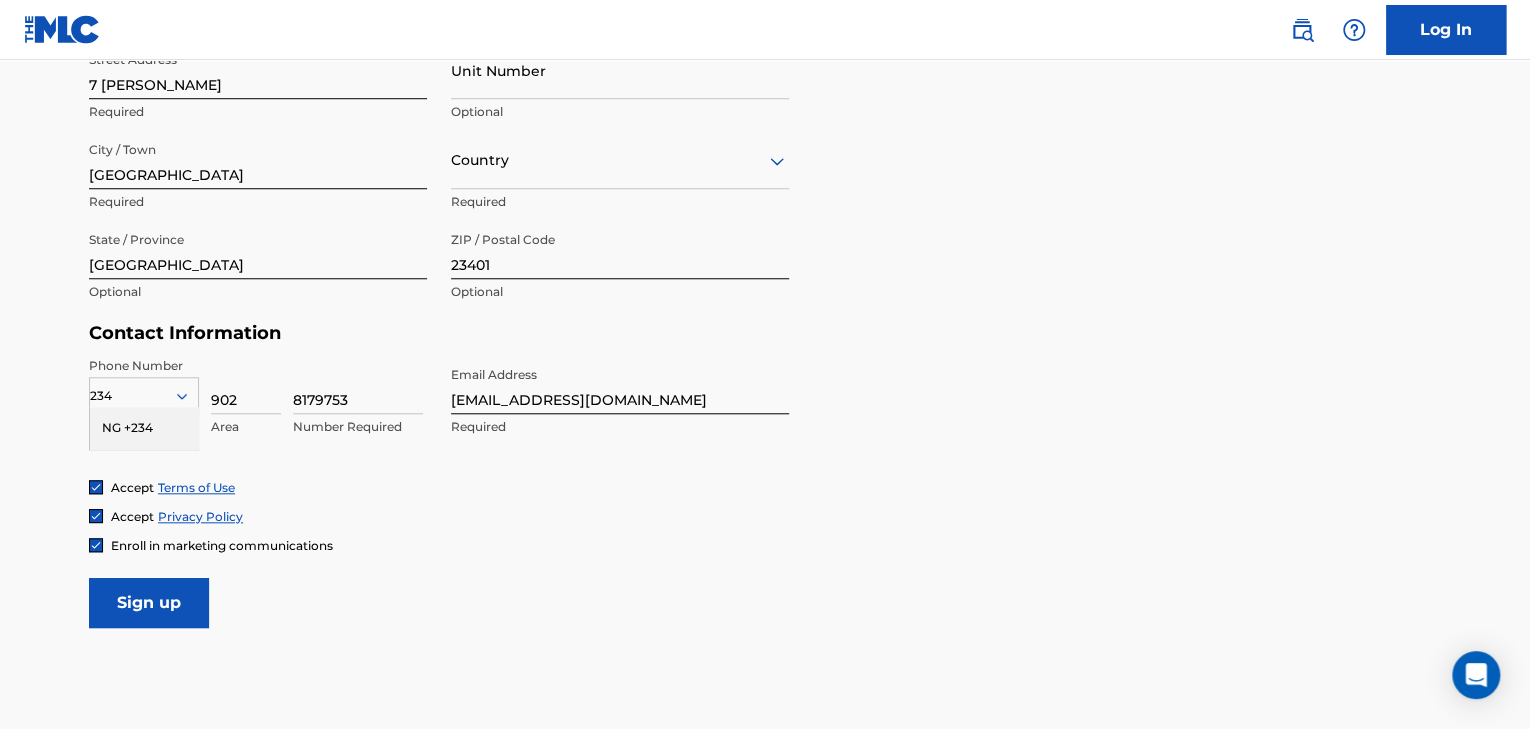 drag, startPoint x: 364, startPoint y: 396, endPoint x: 202, endPoint y: 404, distance: 162.19742 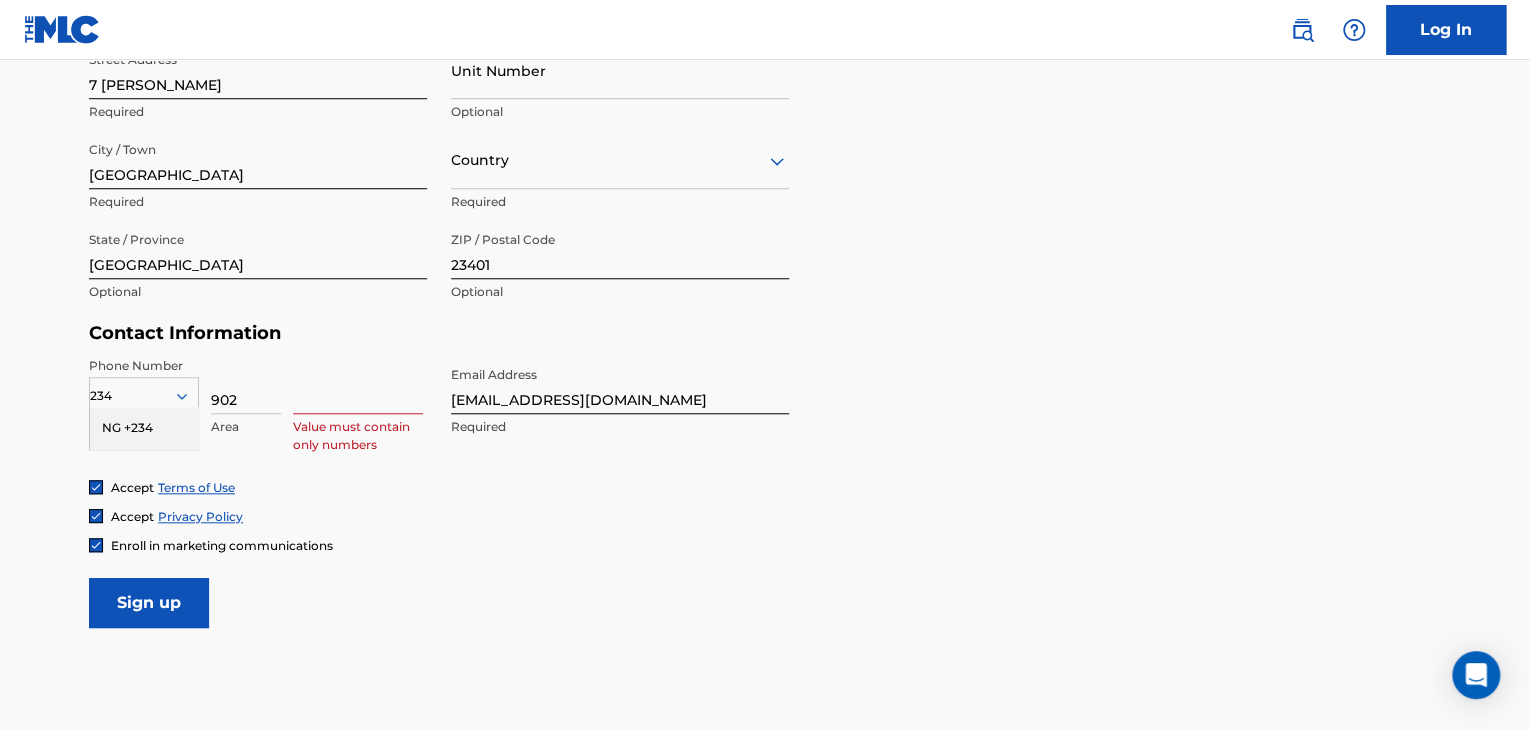 type 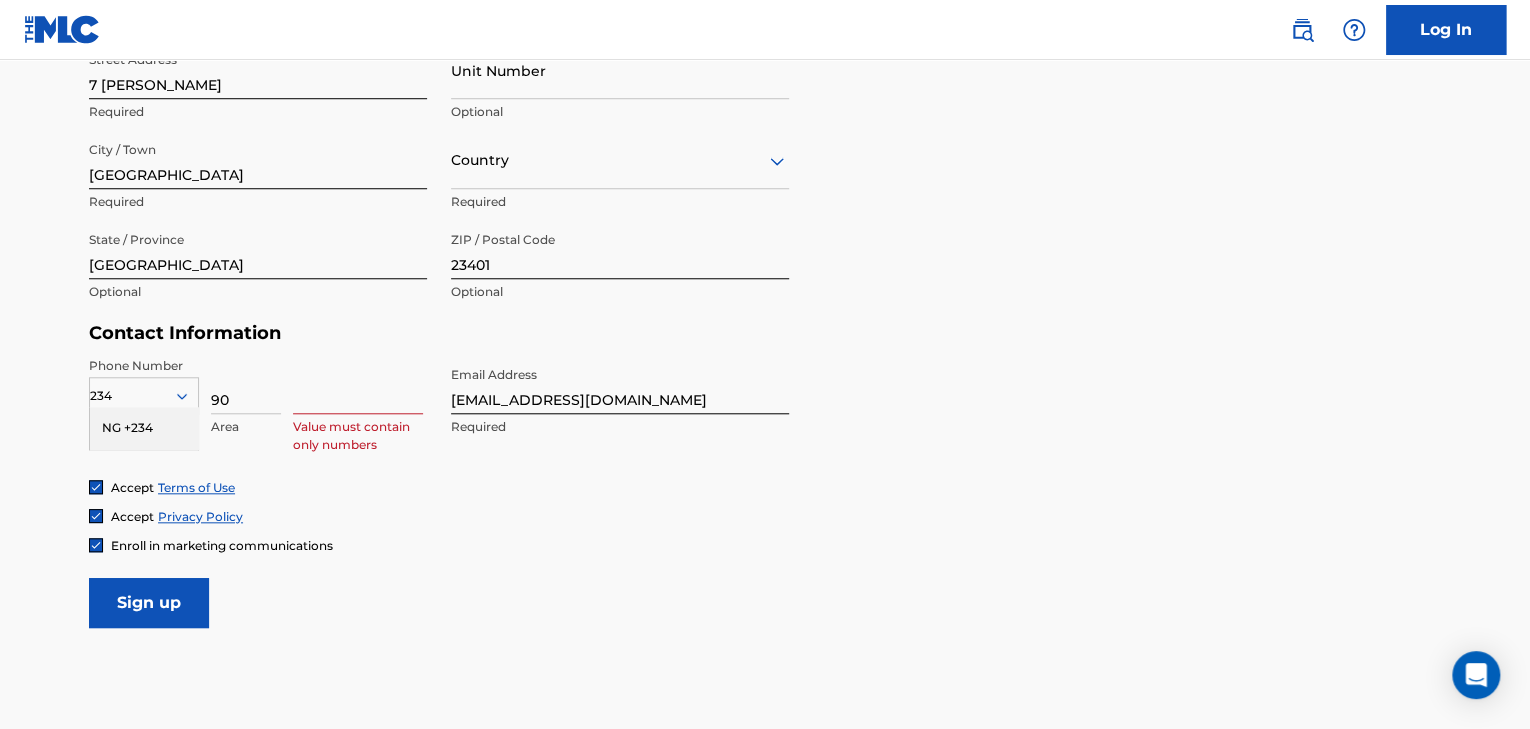 type on "9" 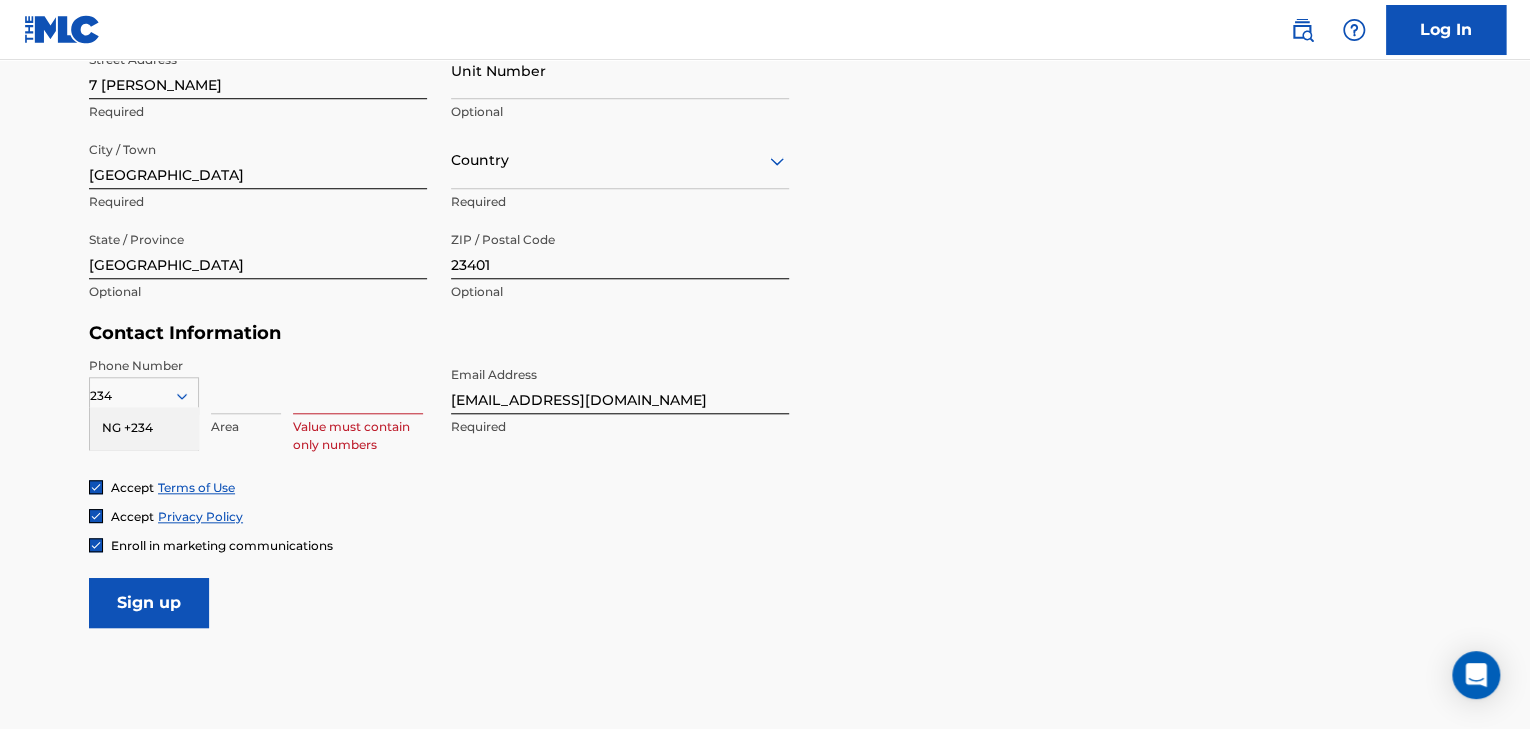 type 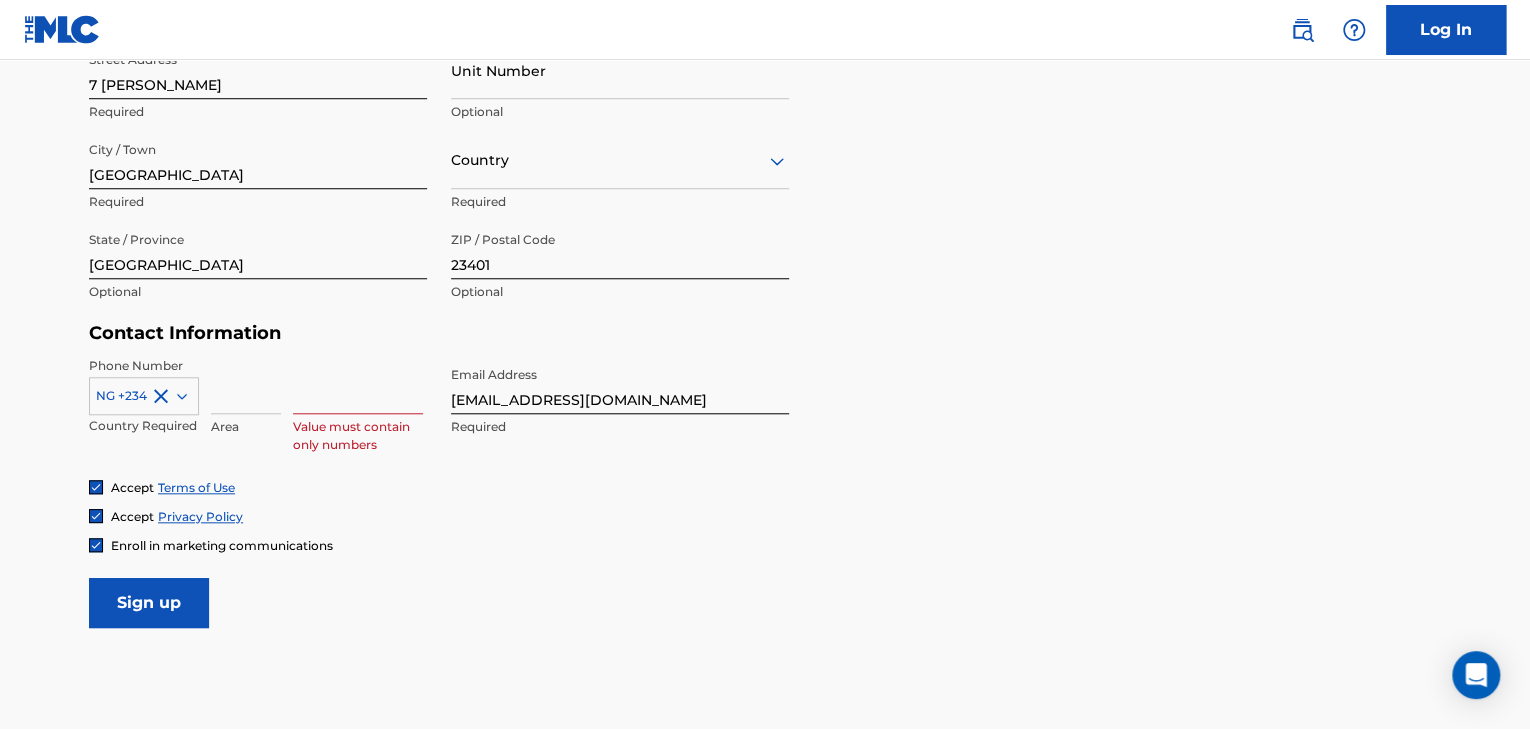 click at bounding box center (358, 385) 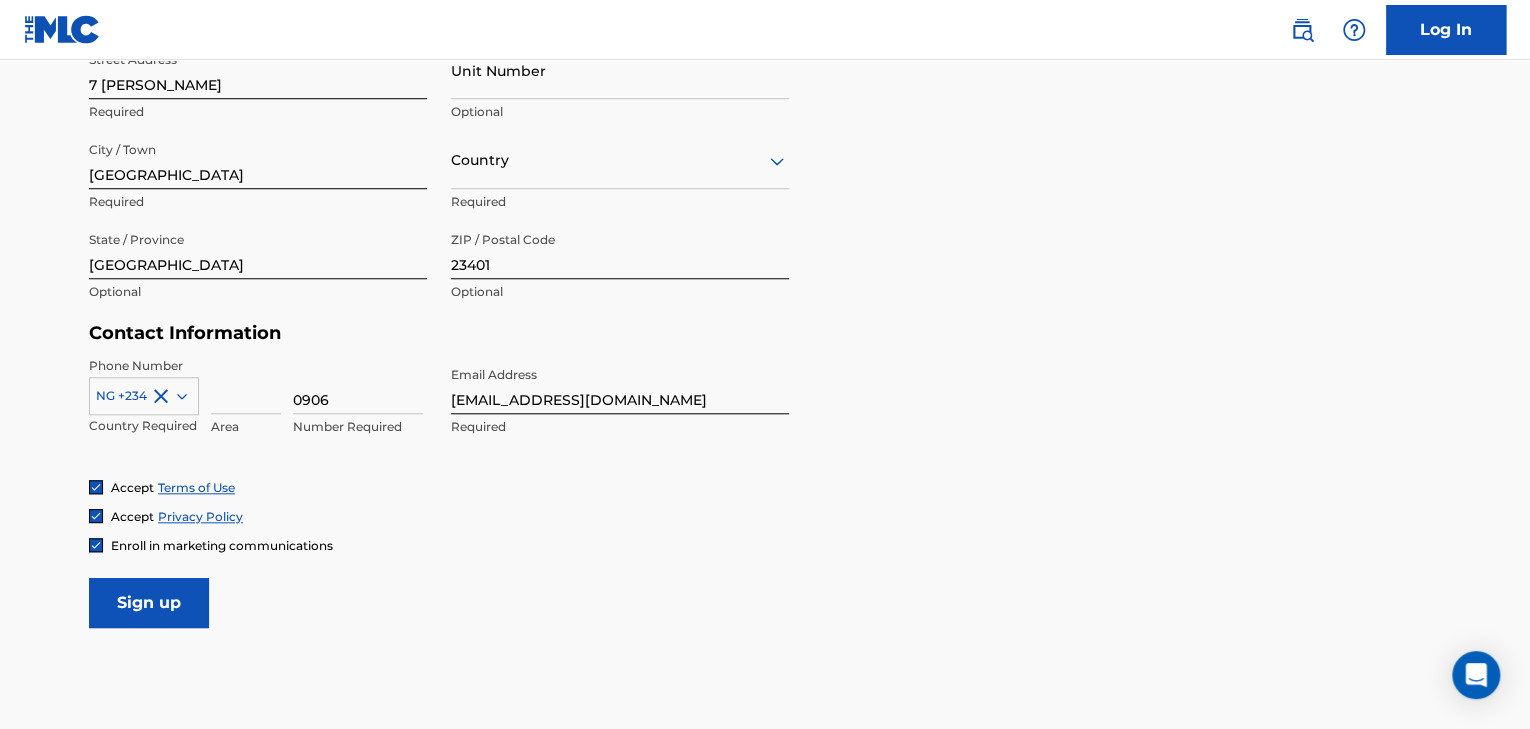 type on "09069975693" 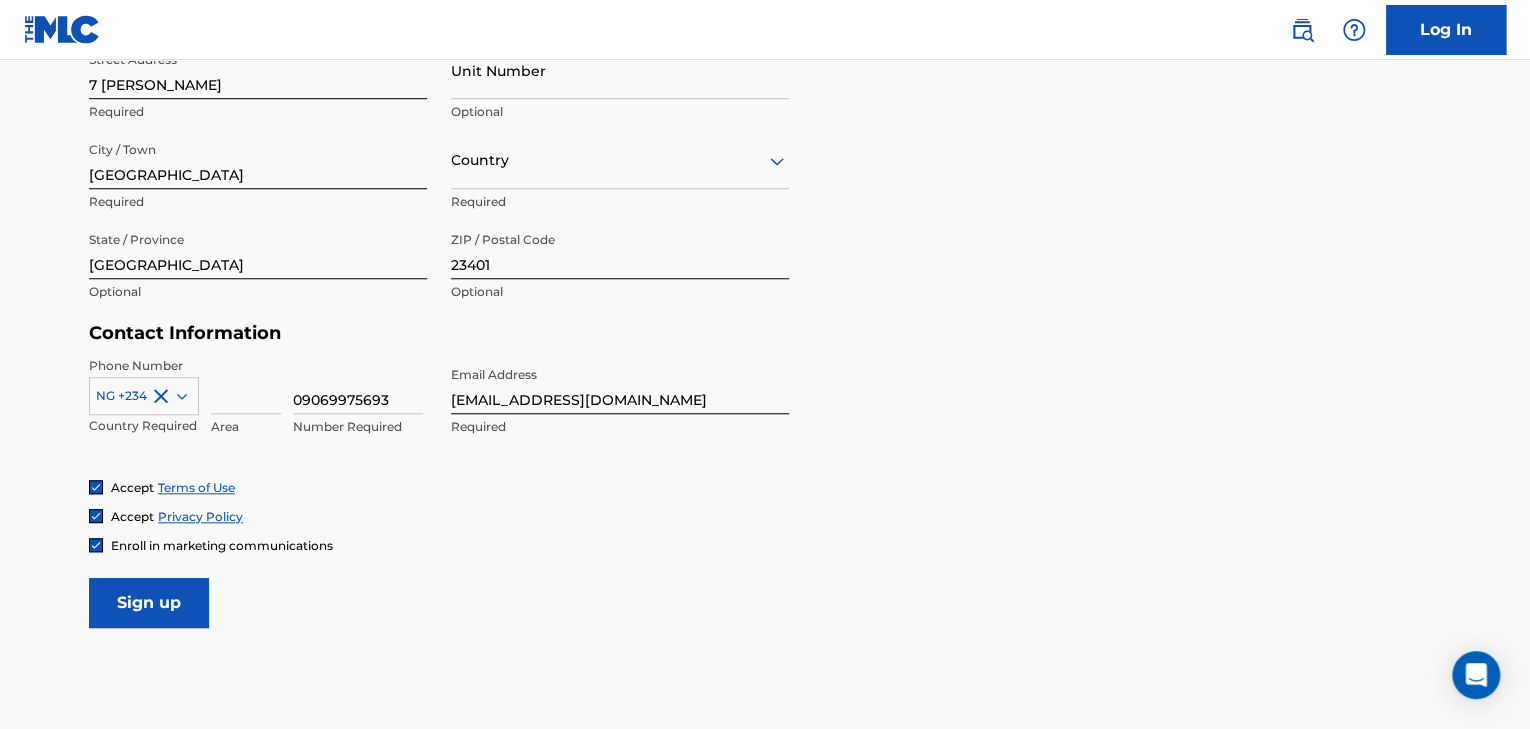 click on "Sign up" at bounding box center [149, 603] 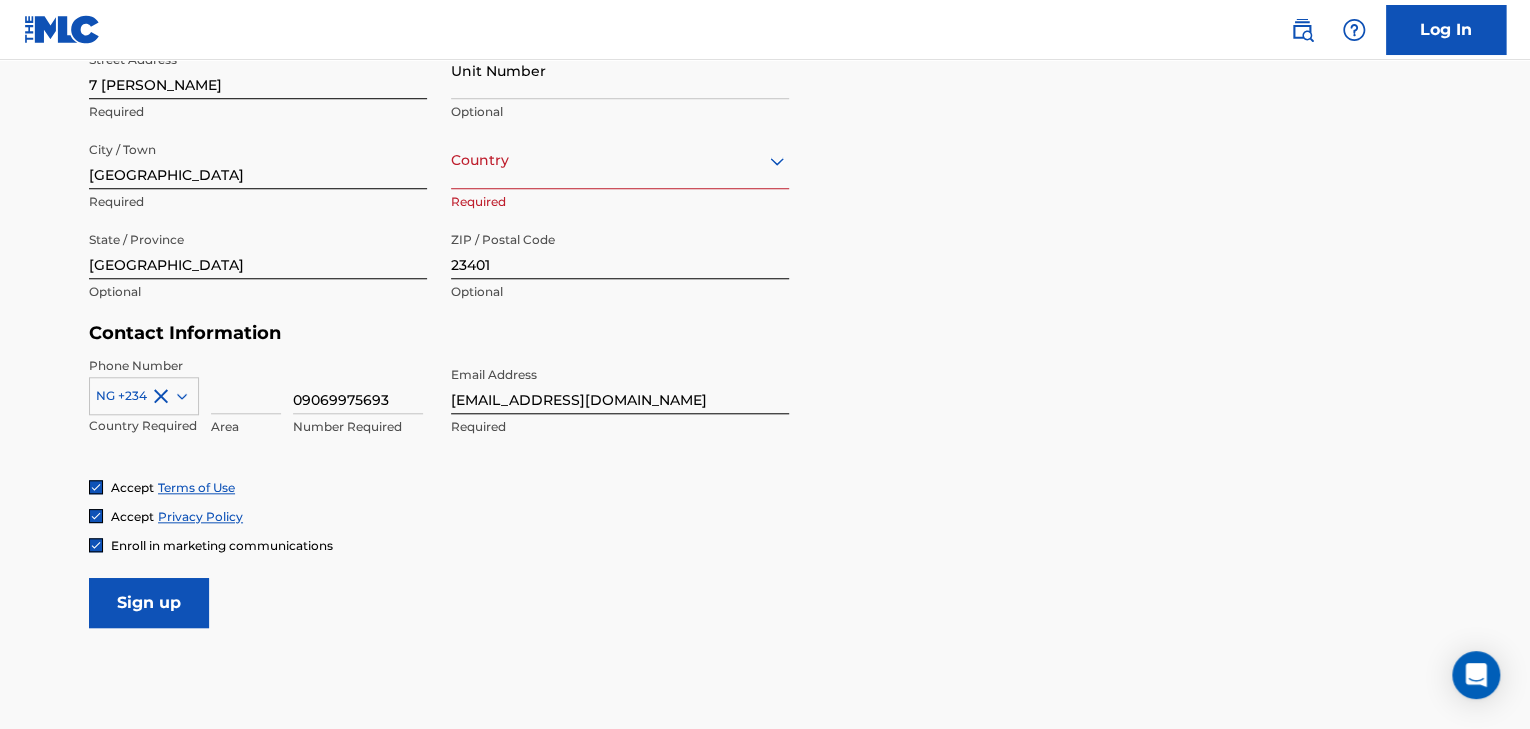 click at bounding box center (620, 160) 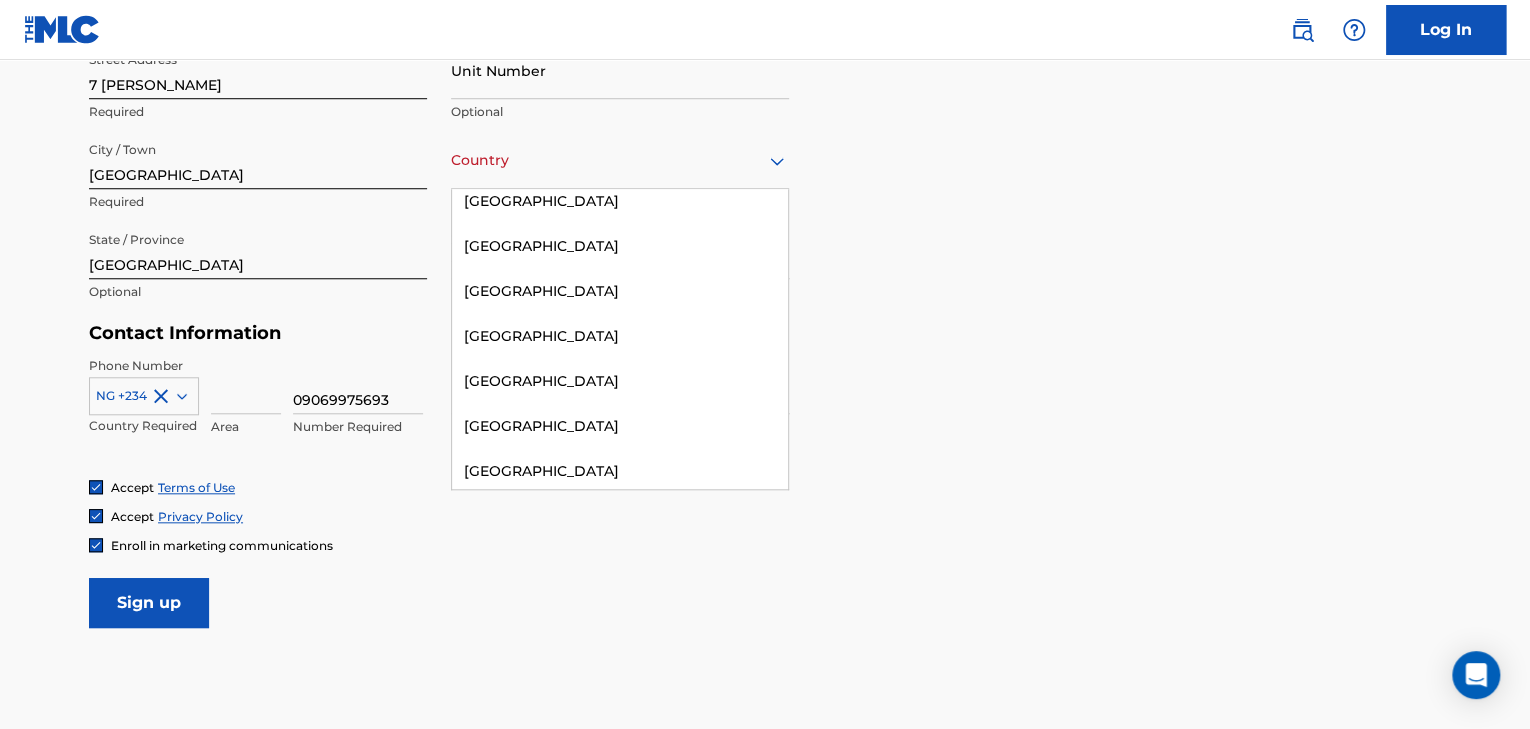 scroll, scrollTop: 6400, scrollLeft: 0, axis: vertical 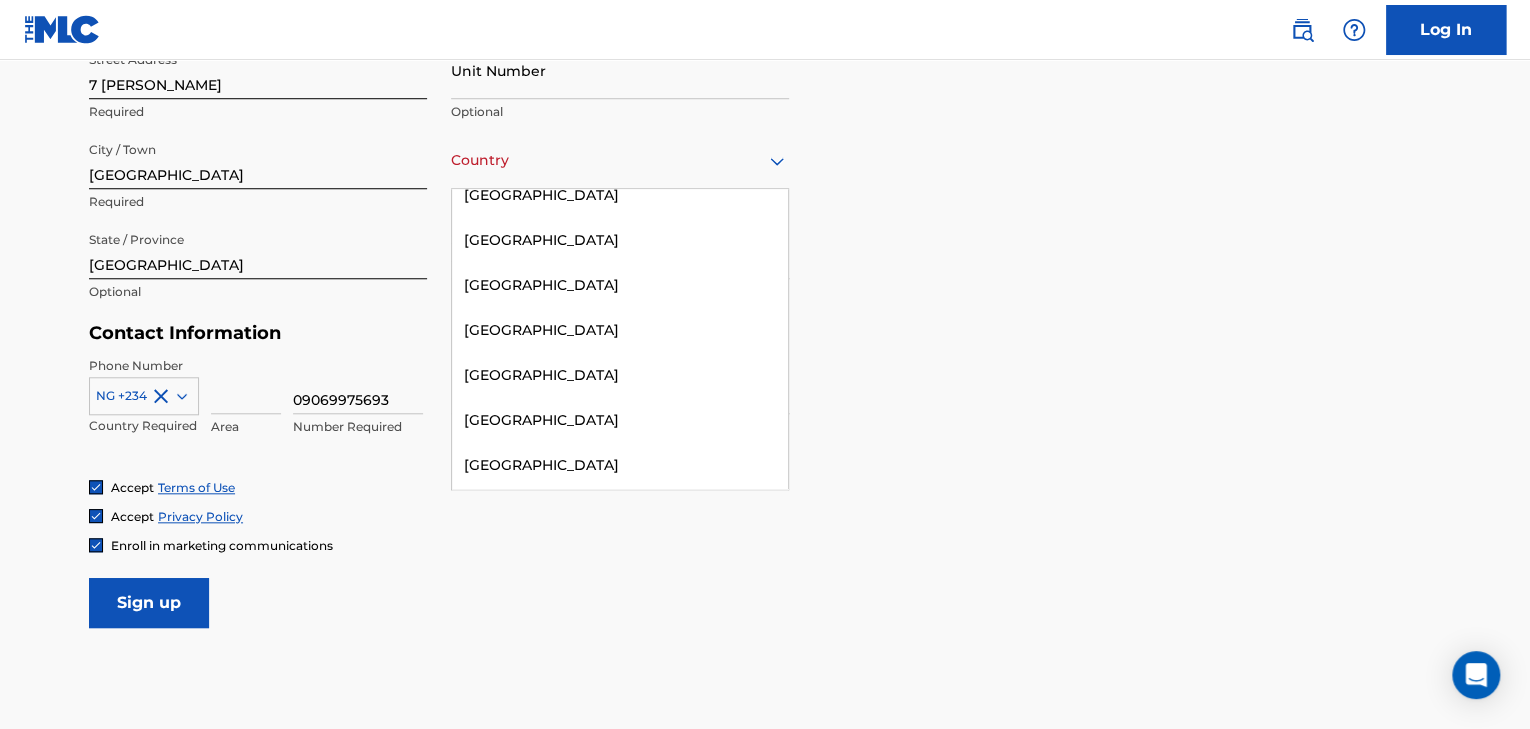 click on "[GEOGRAPHIC_DATA]" at bounding box center (620, 510) 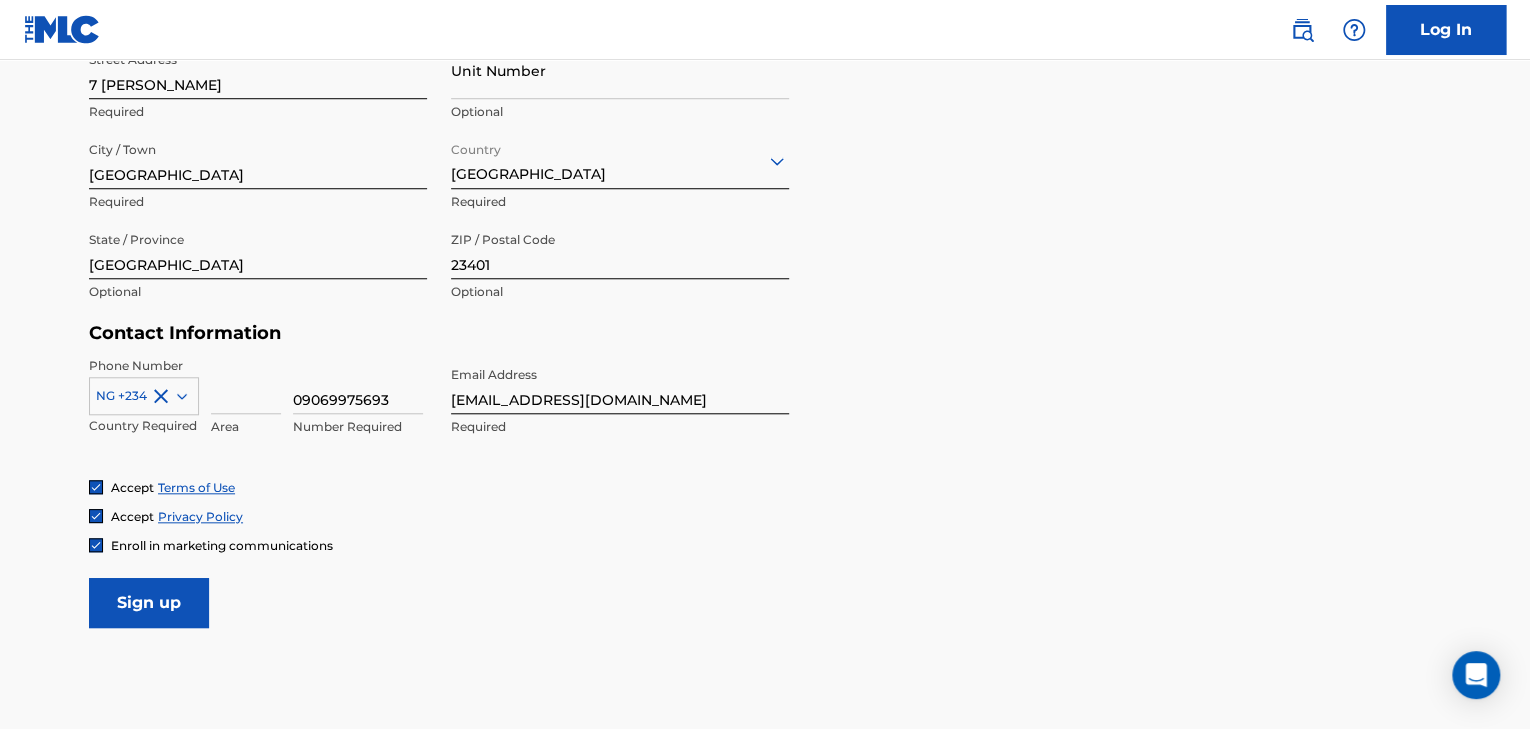 click on "Sign up" at bounding box center (149, 603) 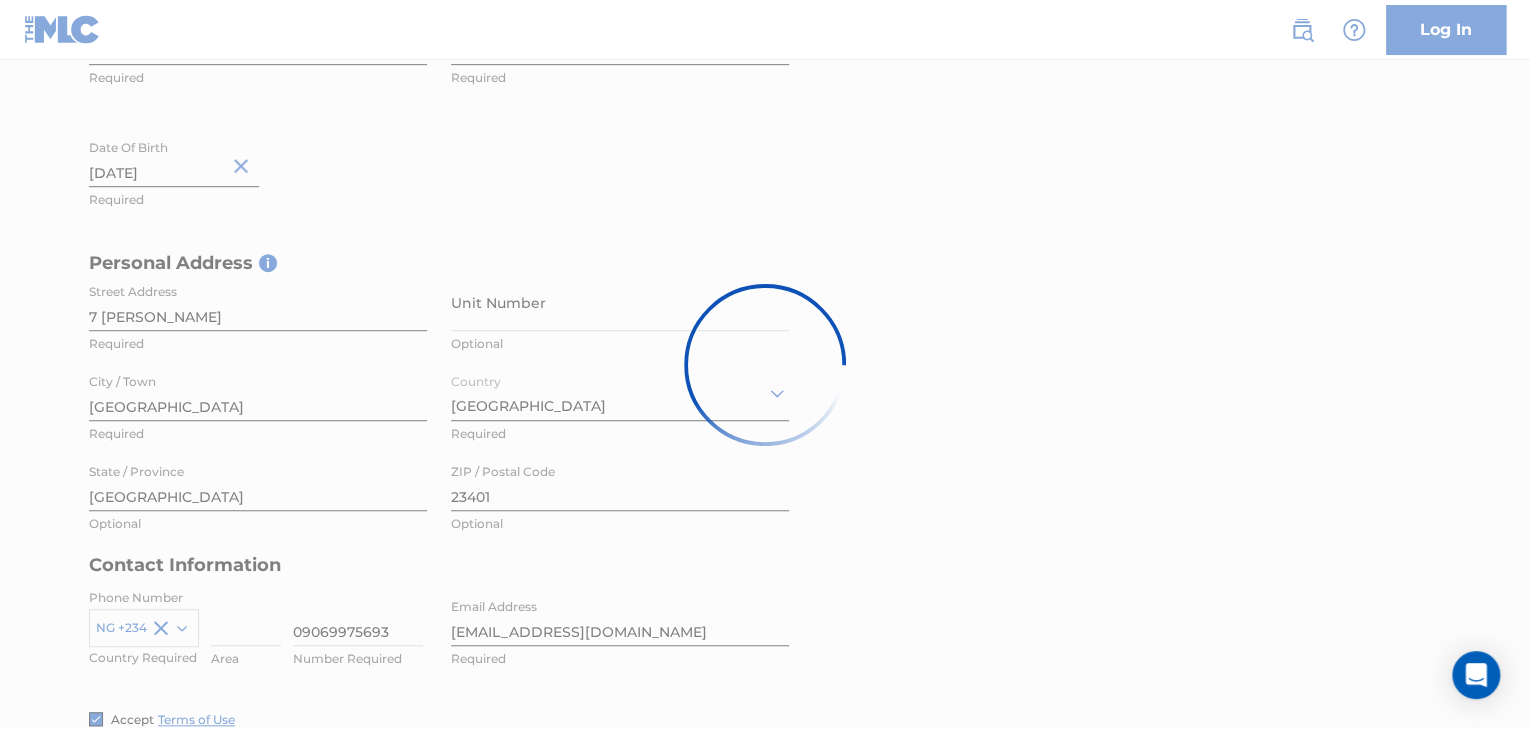 scroll, scrollTop: 488, scrollLeft: 0, axis: vertical 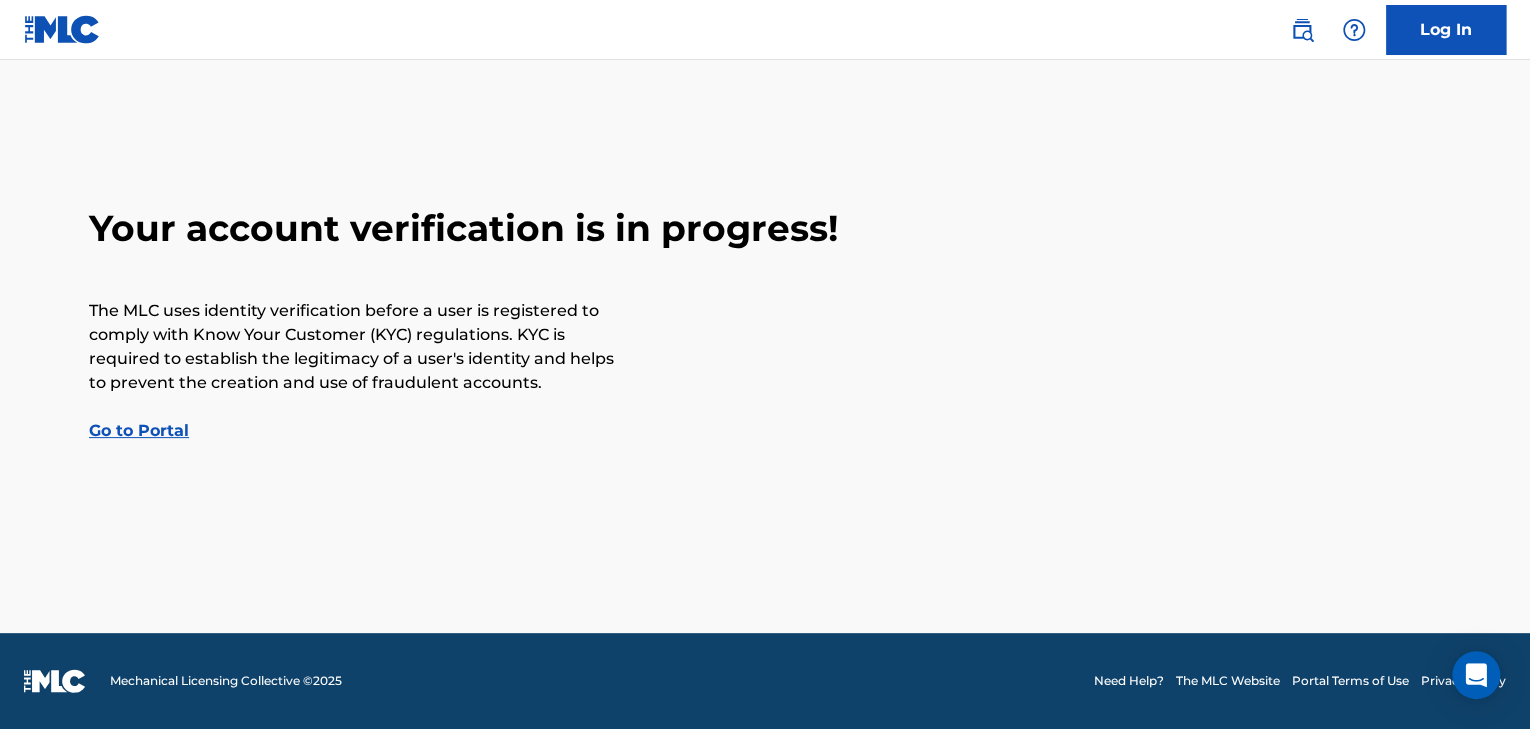 click on "Go to Portal" at bounding box center [139, 430] 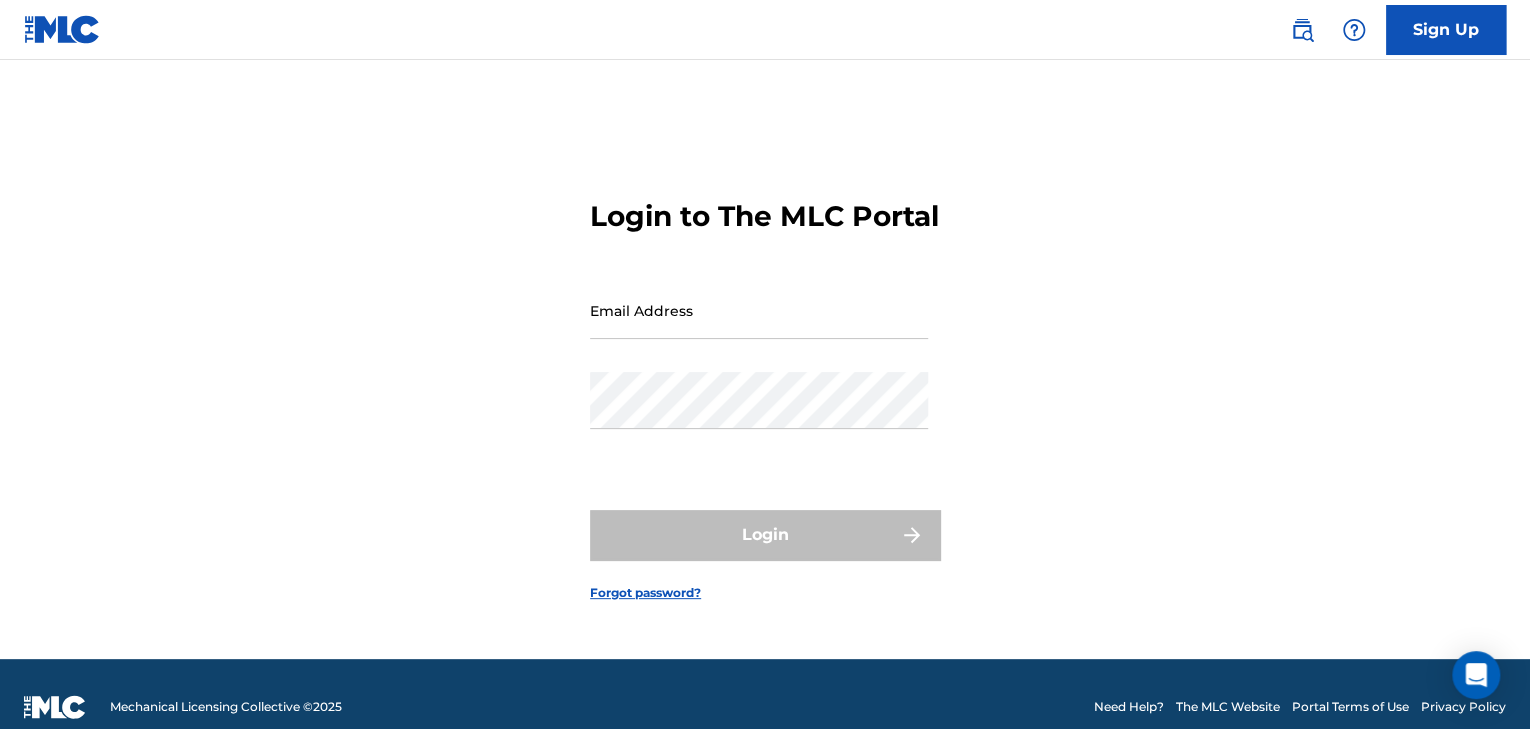type on "[EMAIL_ADDRESS][DOMAIN_NAME]" 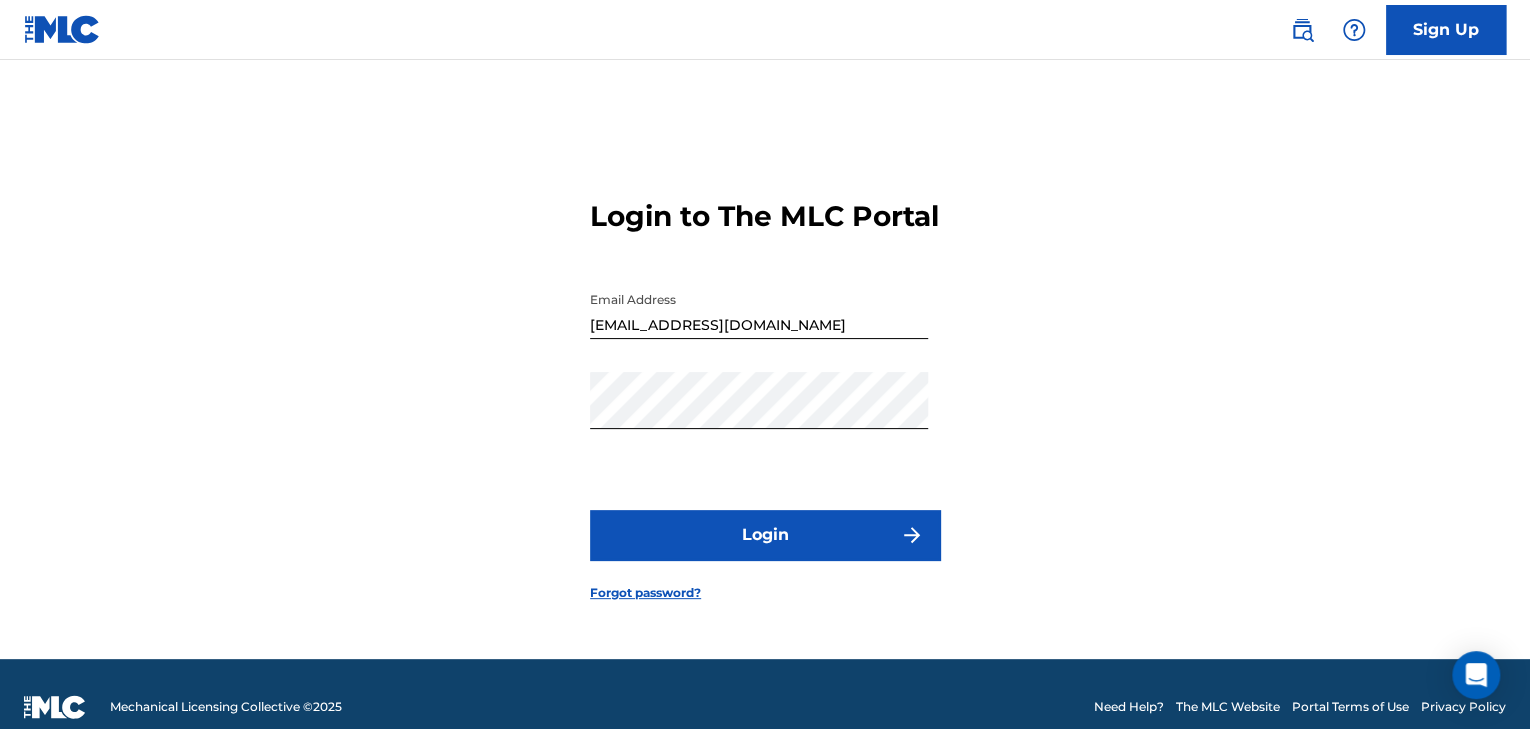 click on "[EMAIL_ADDRESS][DOMAIN_NAME]" at bounding box center (759, 310) 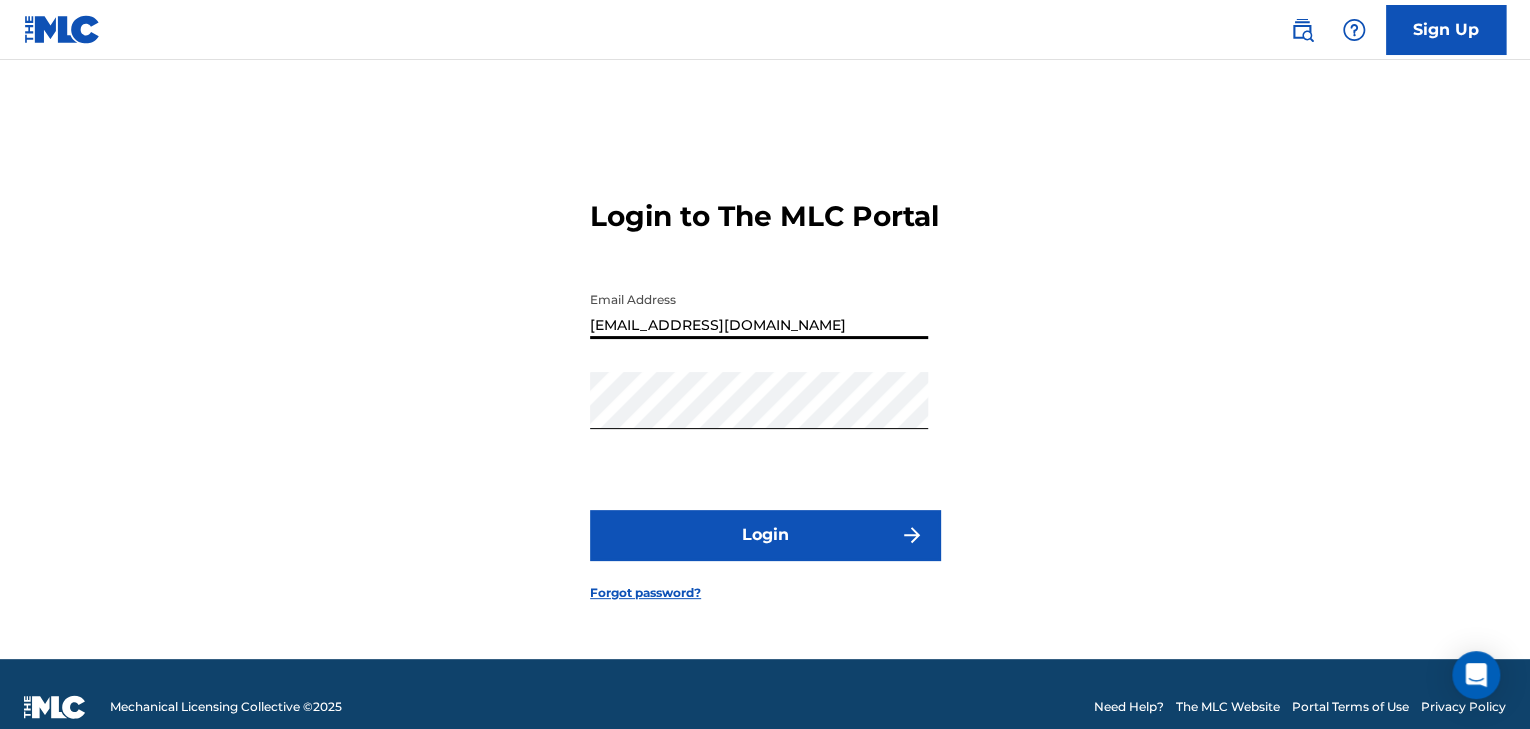 click on "[EMAIL_ADDRESS][DOMAIN_NAME]" at bounding box center [759, 310] 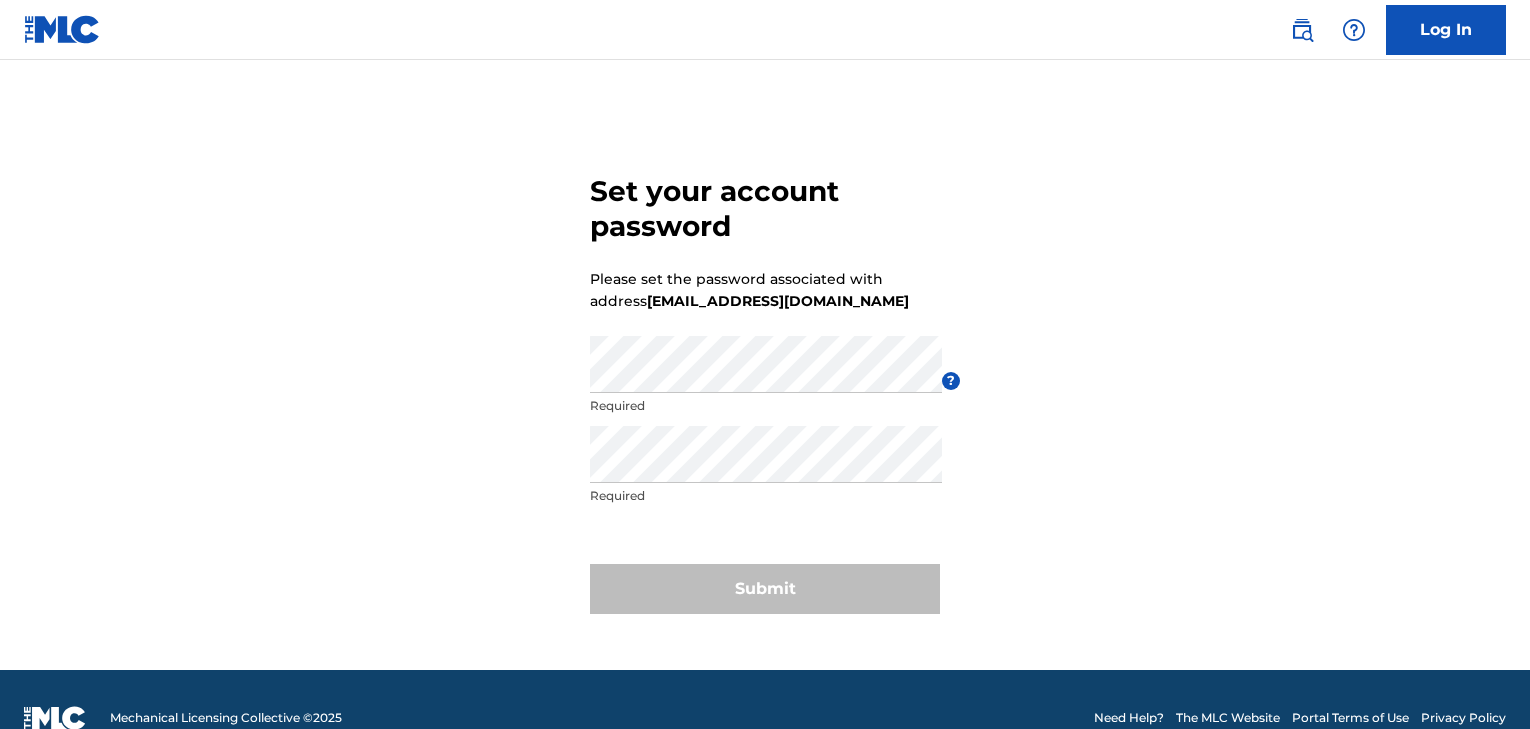 scroll, scrollTop: 0, scrollLeft: 0, axis: both 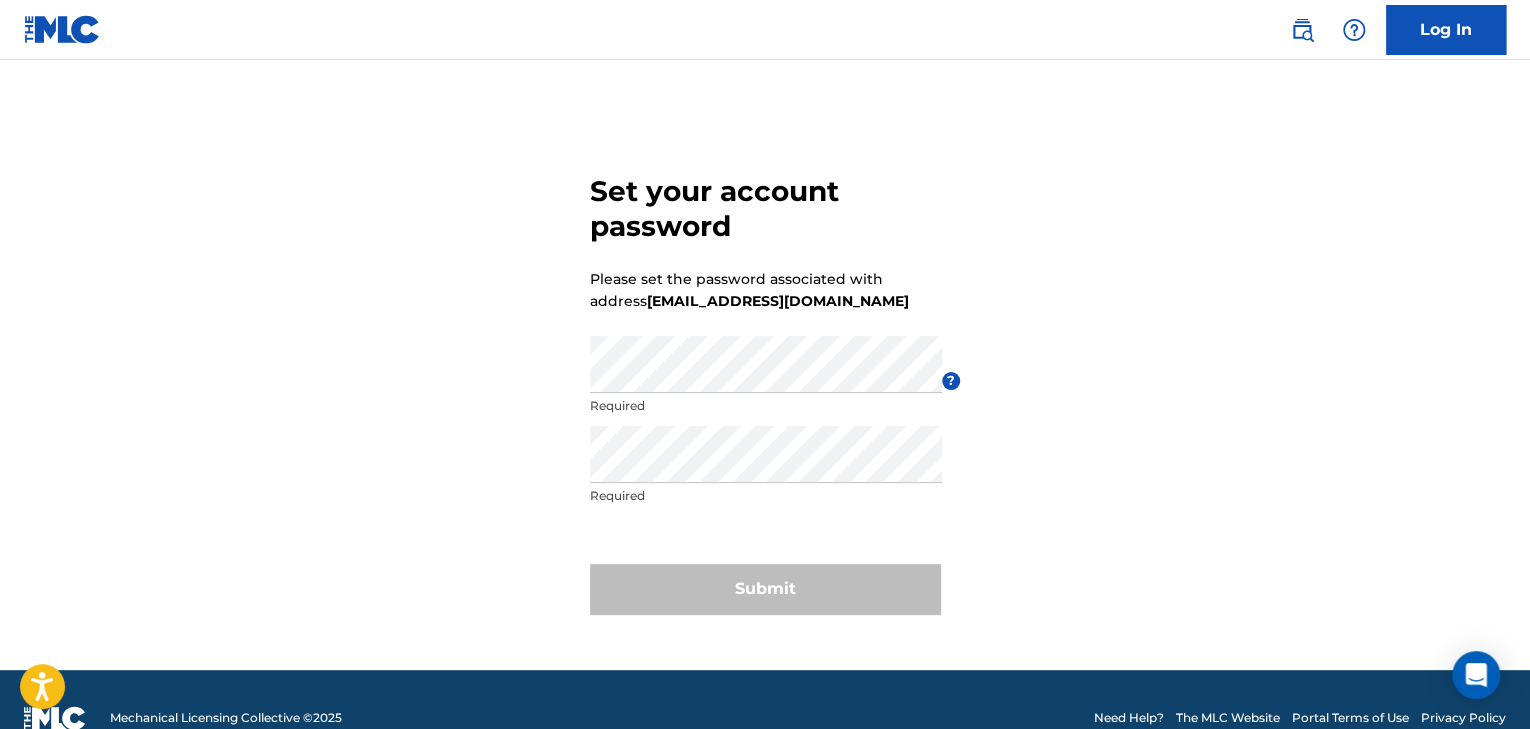 click on "Set your account password Please set the password associated with   address  musicdistroglobal@gmail.com Password   Required ? Re enter password   Required Submit" at bounding box center [765, 390] 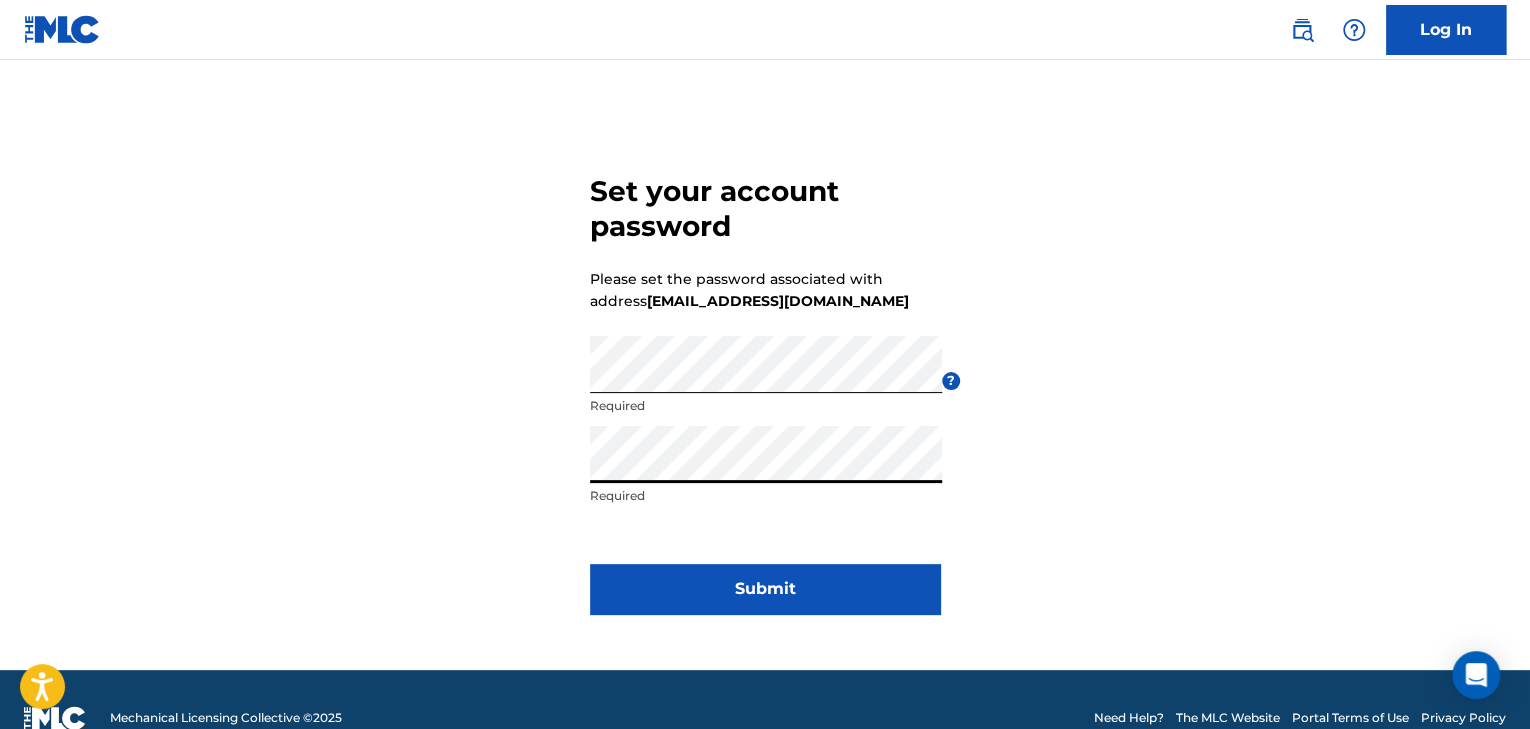 click on "Submit" at bounding box center (765, 589) 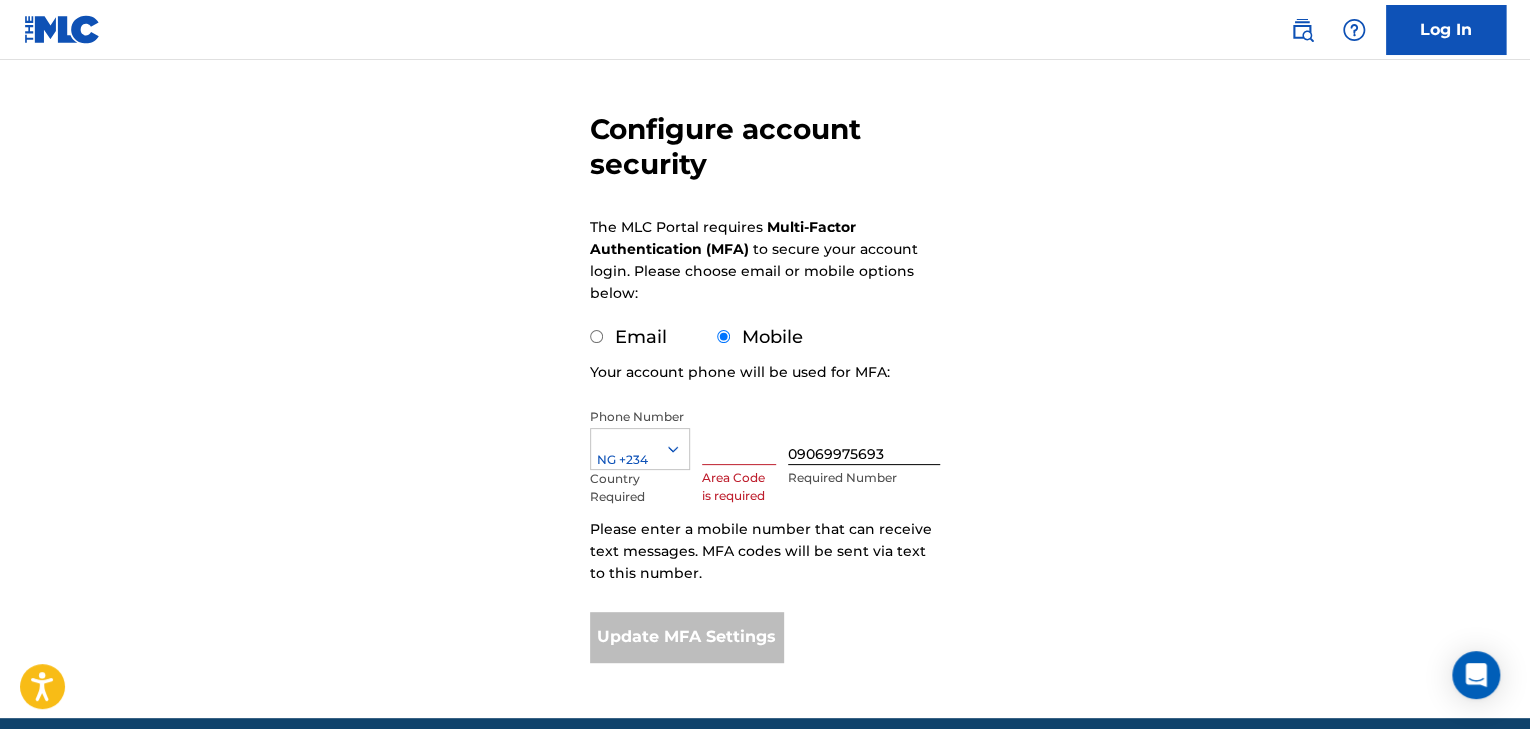 scroll, scrollTop: 160, scrollLeft: 0, axis: vertical 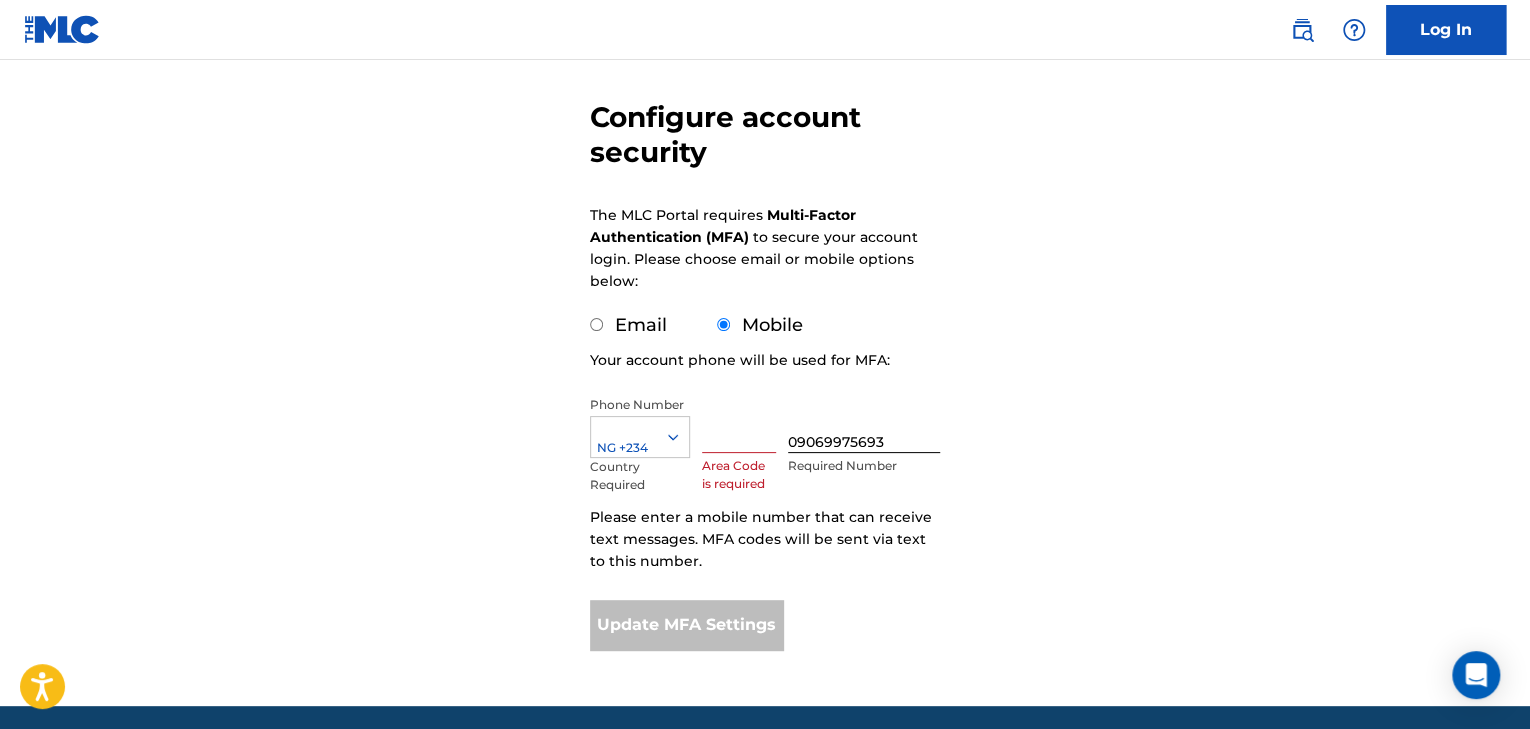 click on "Email" at bounding box center (641, 325) 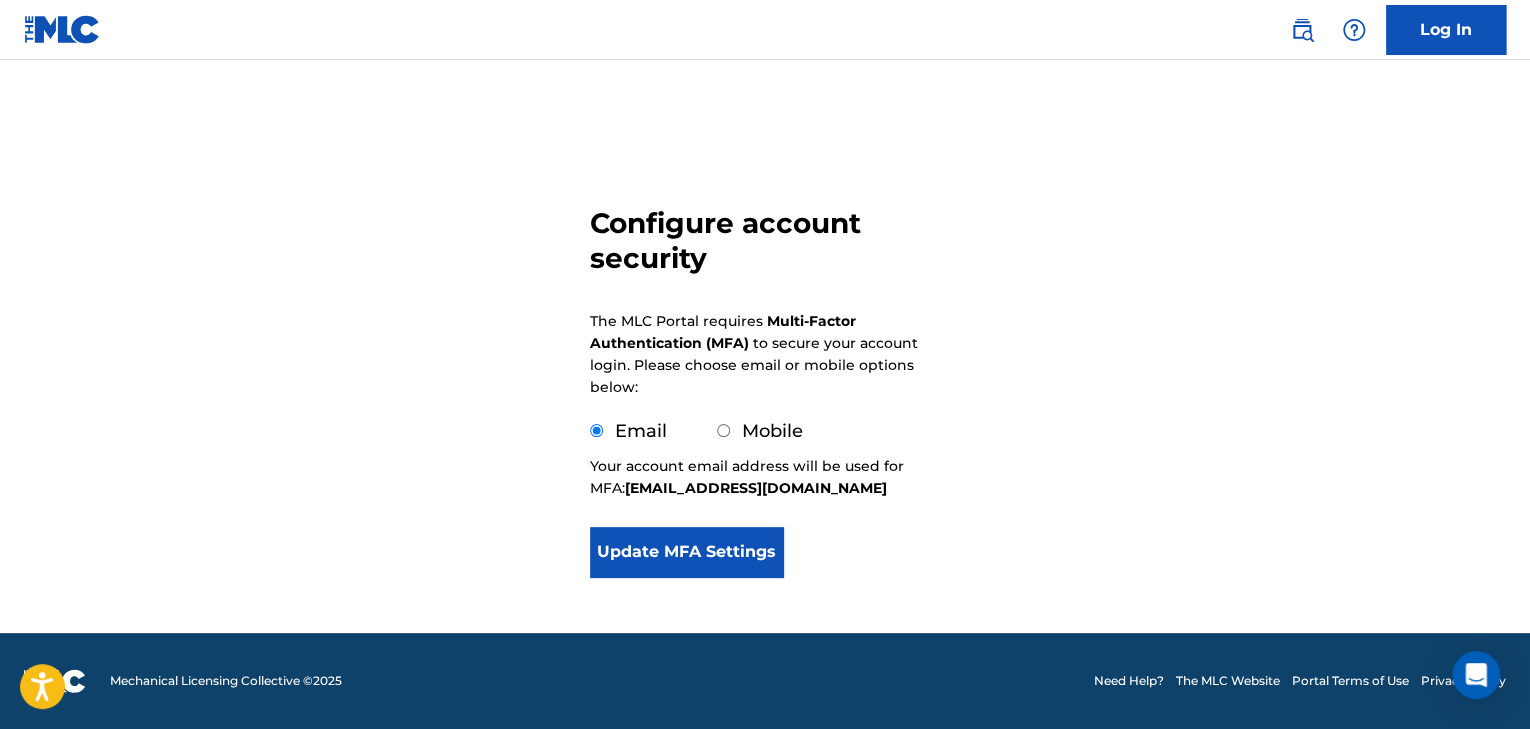 scroll, scrollTop: 54, scrollLeft: 0, axis: vertical 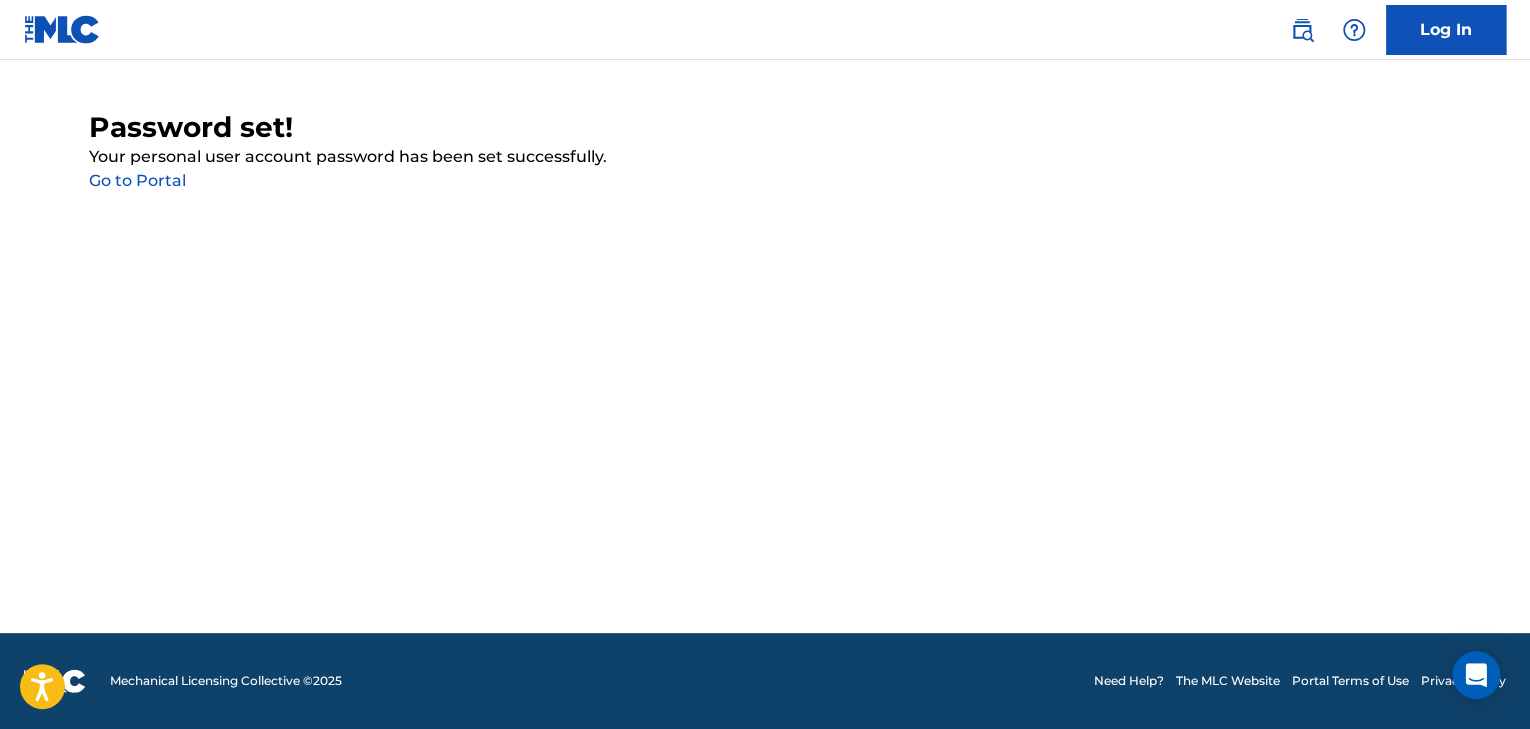 click on "Go to Portal" at bounding box center (137, 180) 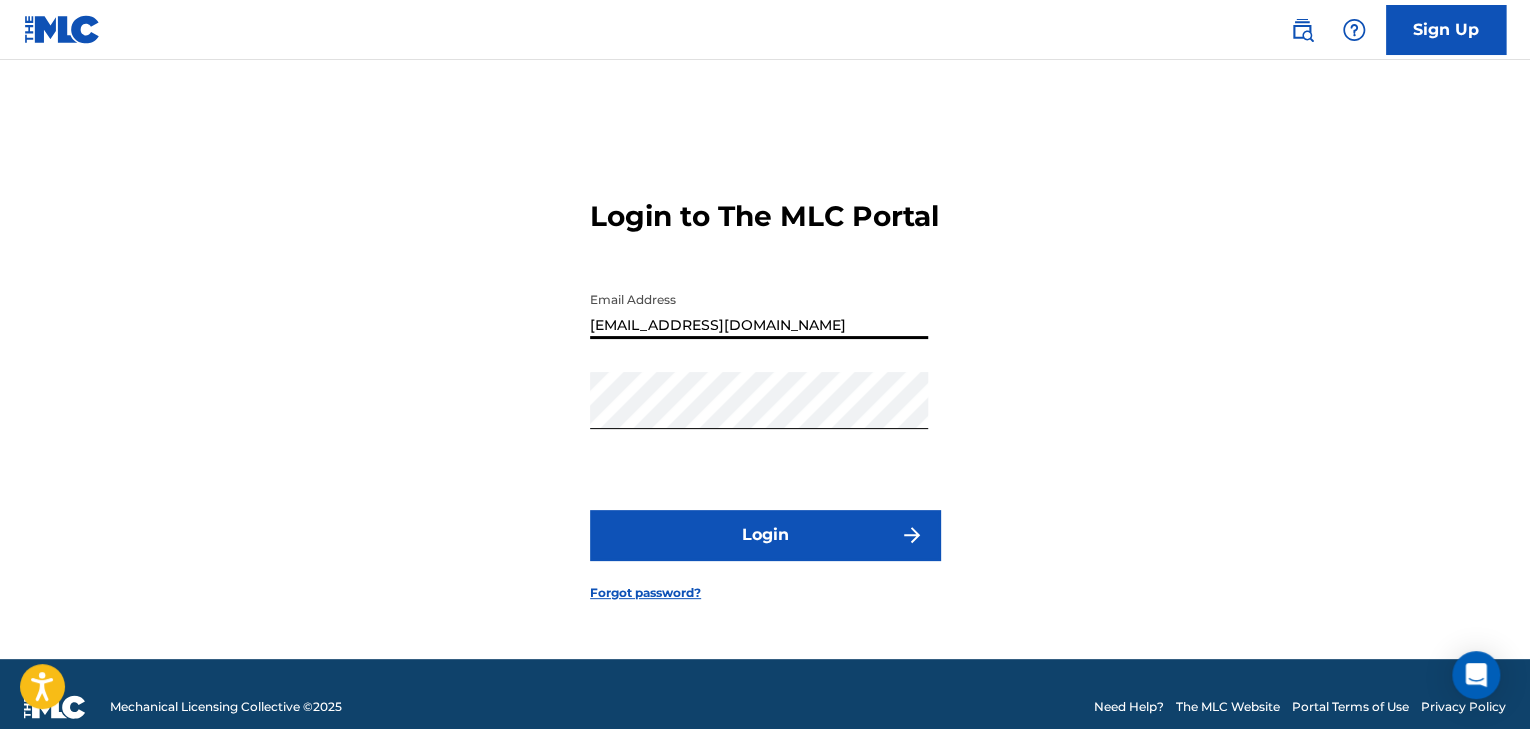 click on "[EMAIL_ADDRESS][DOMAIN_NAME]" at bounding box center (759, 310) 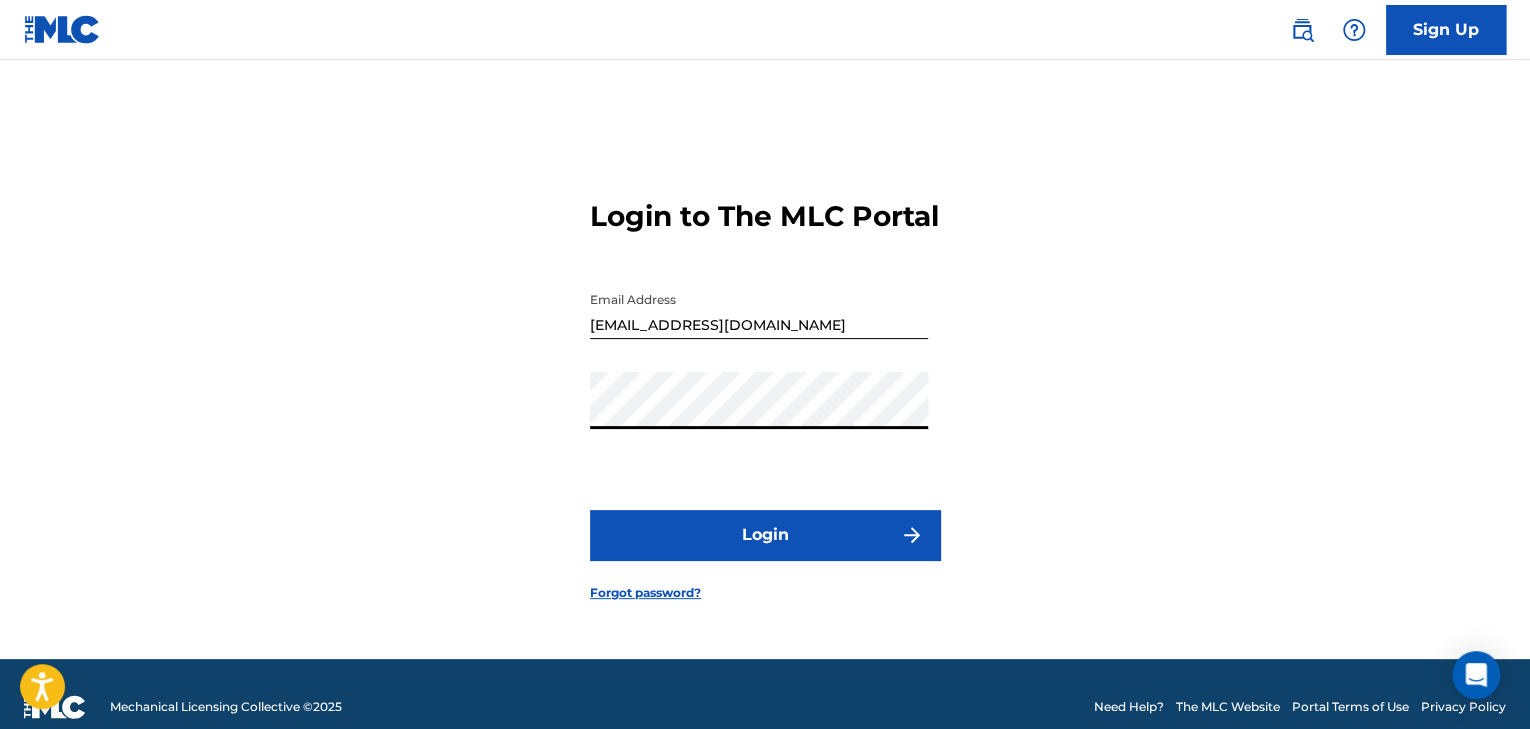click on "Login to The MLC Portal Email Address musicdistroglobal@gmail.com Password Login Forgot password?" at bounding box center (765, 384) 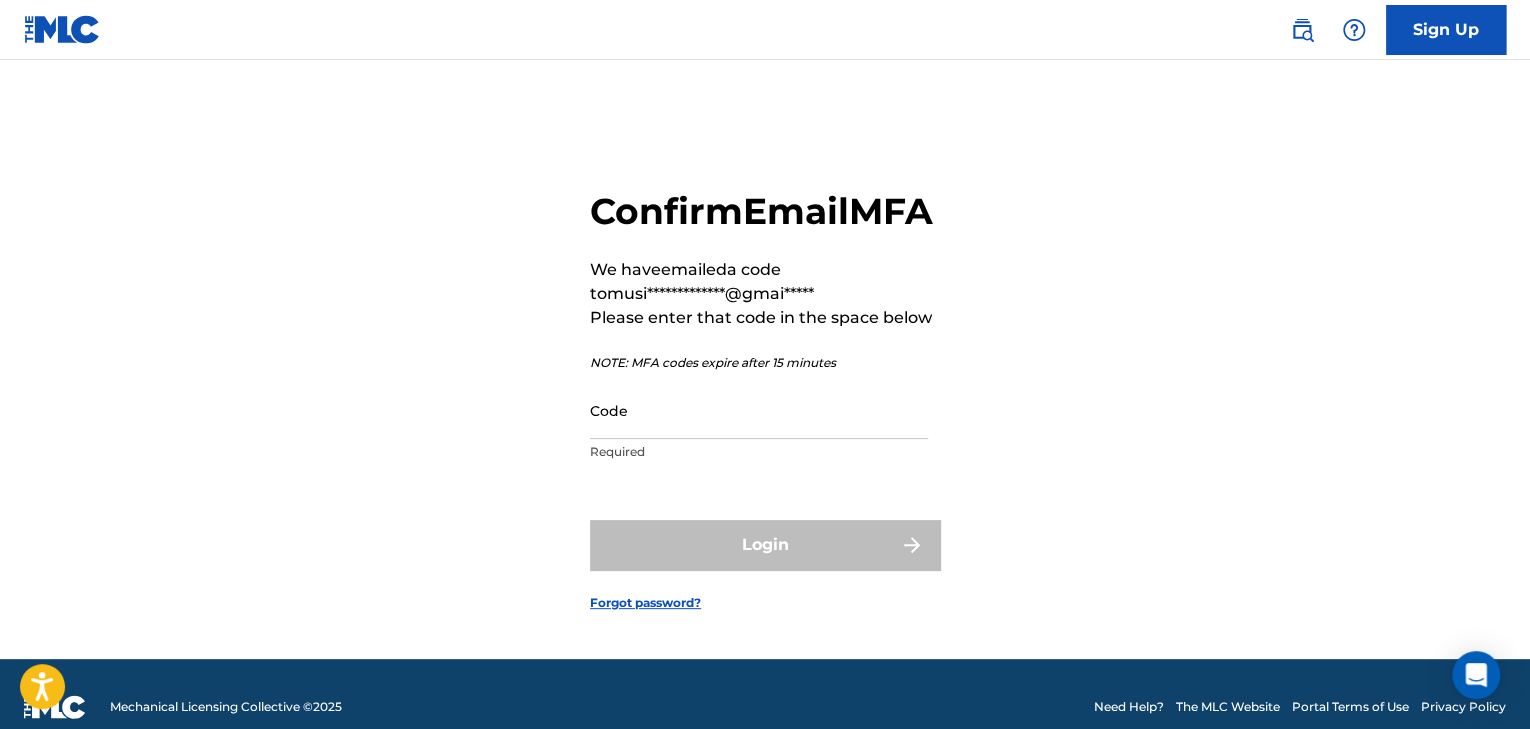 click on "Code" at bounding box center (759, 410) 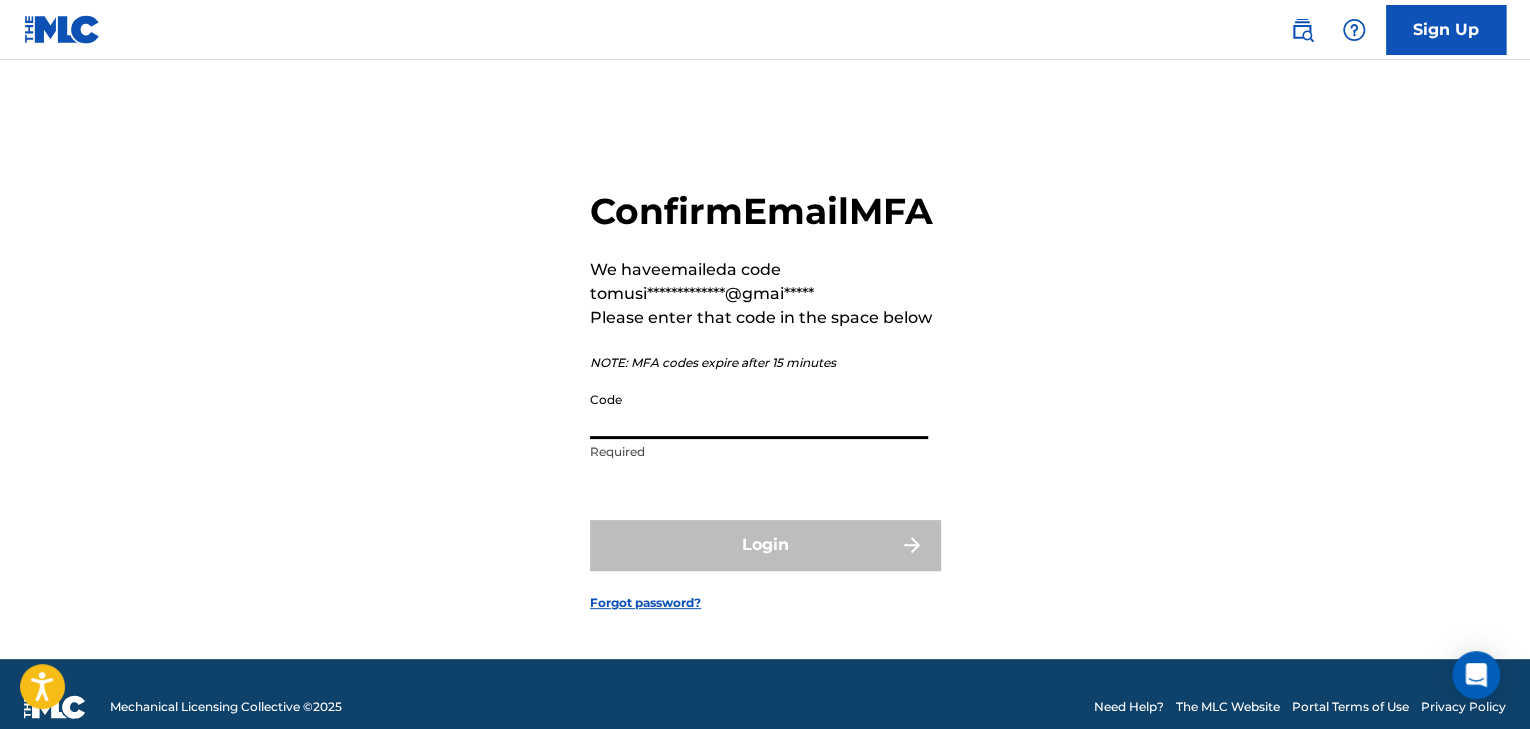 paste on "635985" 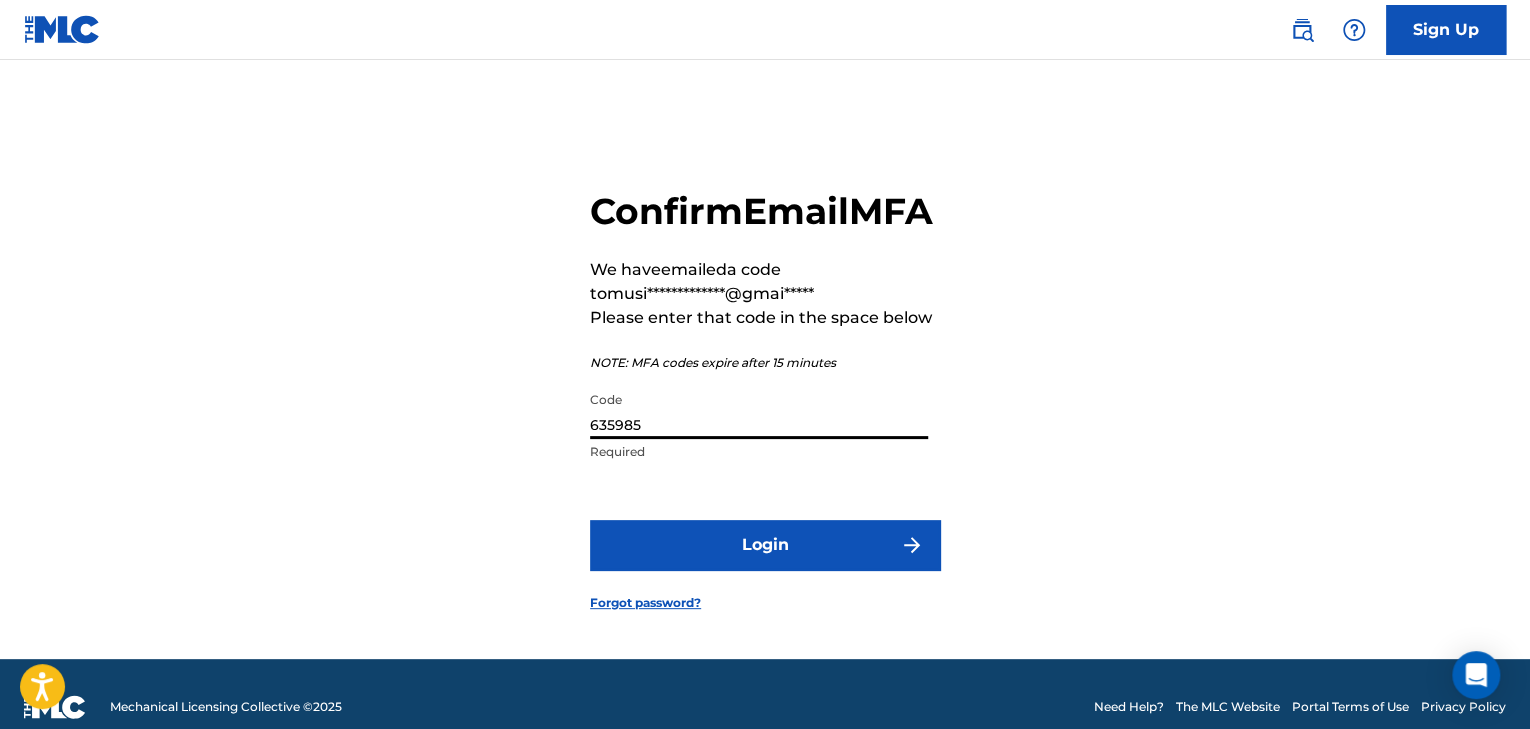 type on "635985" 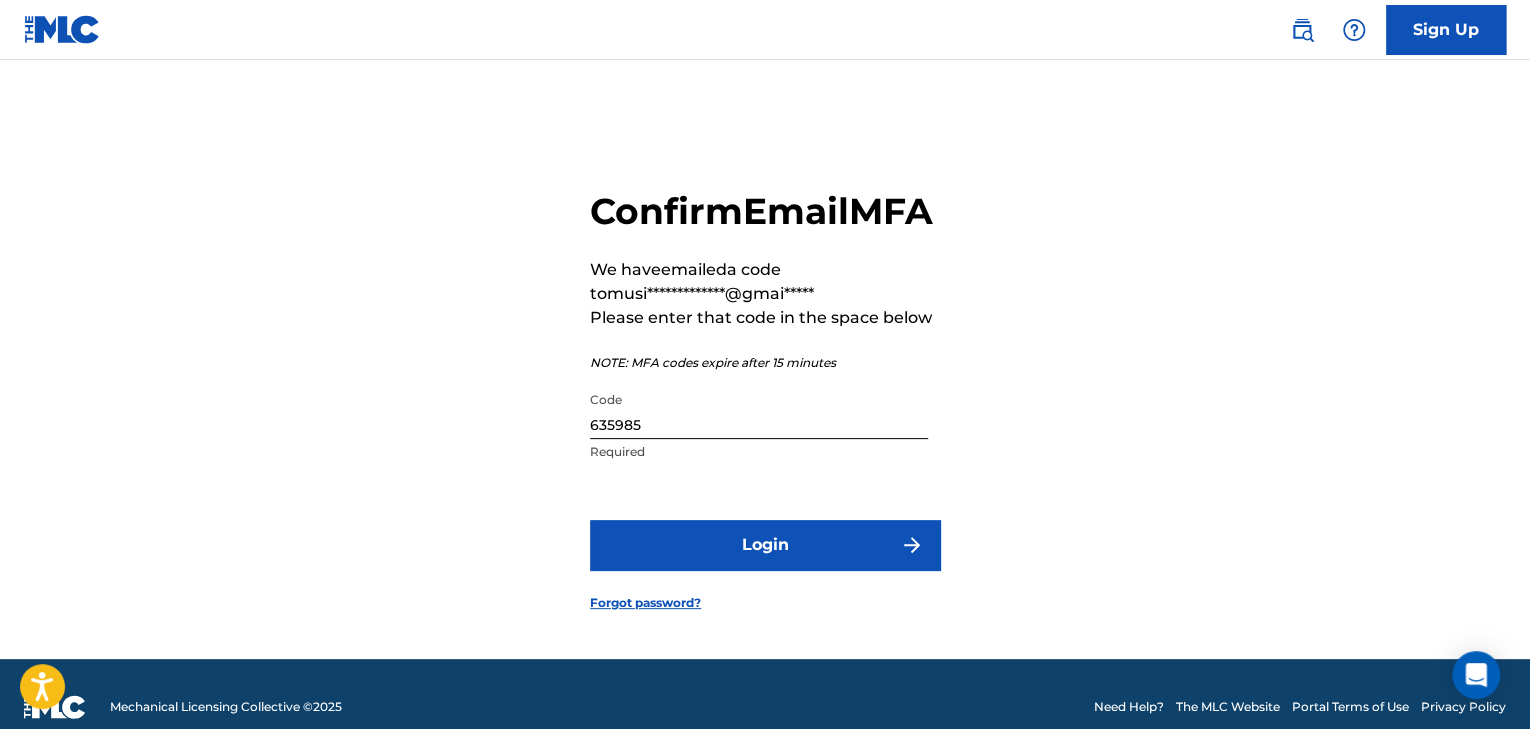 click on "Login" at bounding box center (765, 545) 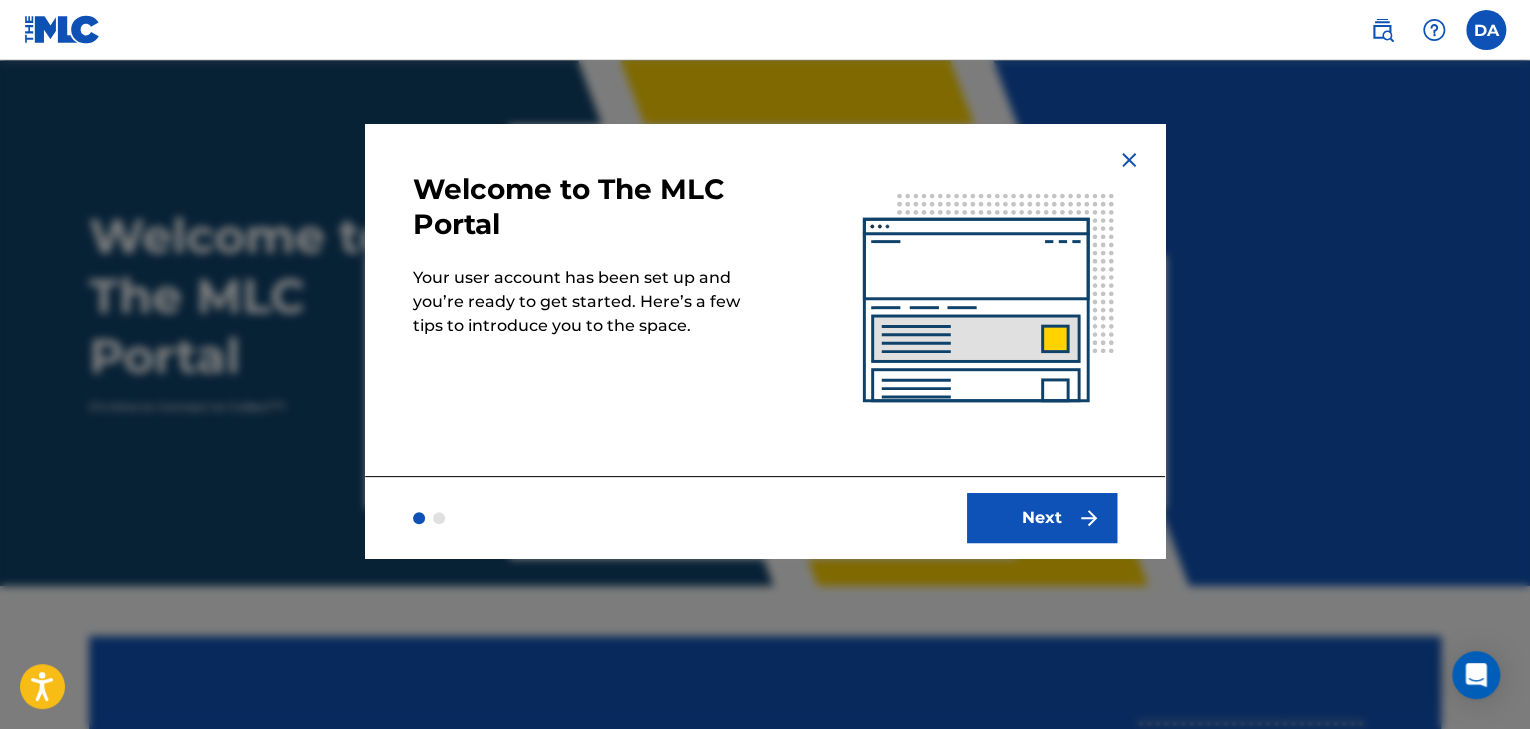 scroll, scrollTop: 0, scrollLeft: 0, axis: both 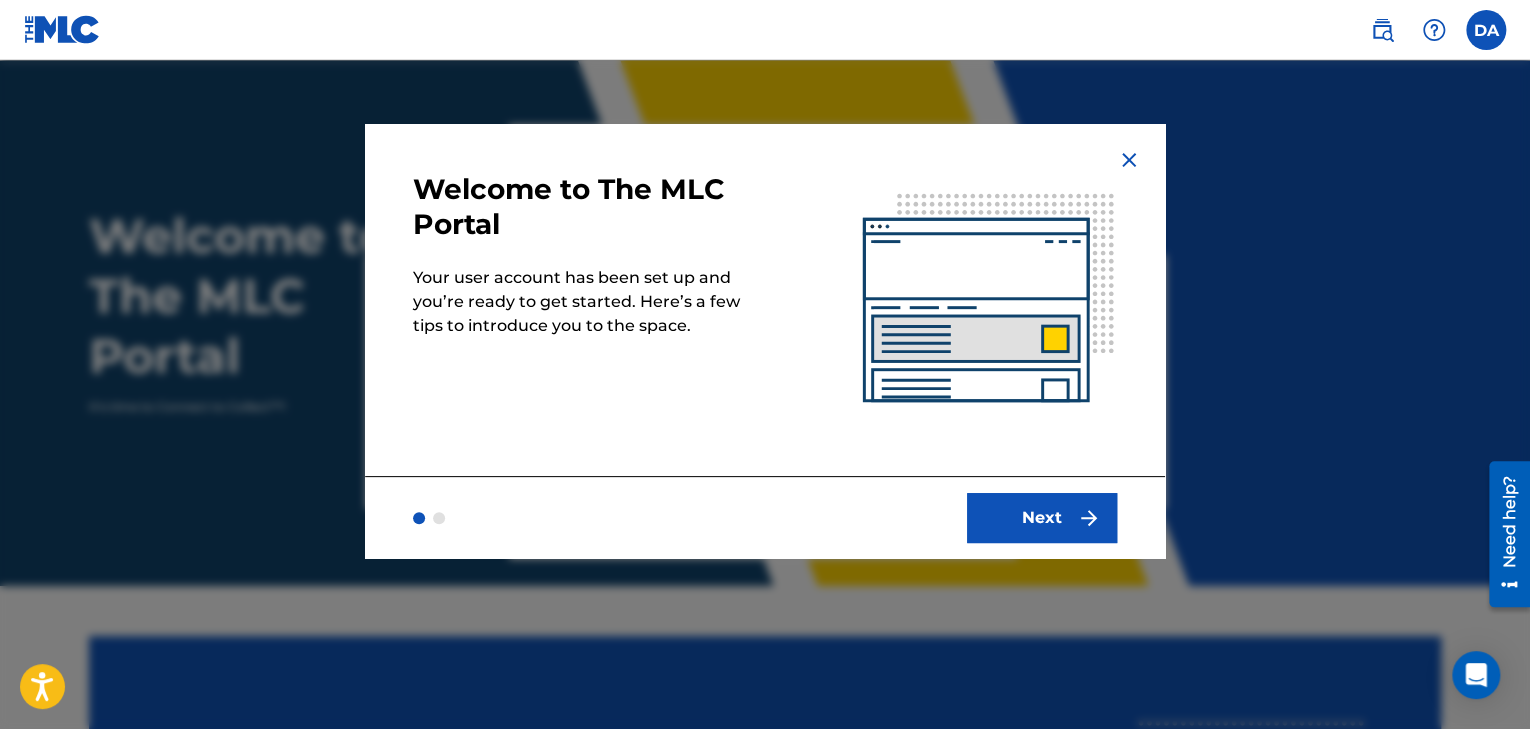 click on "Next" at bounding box center [1042, 518] 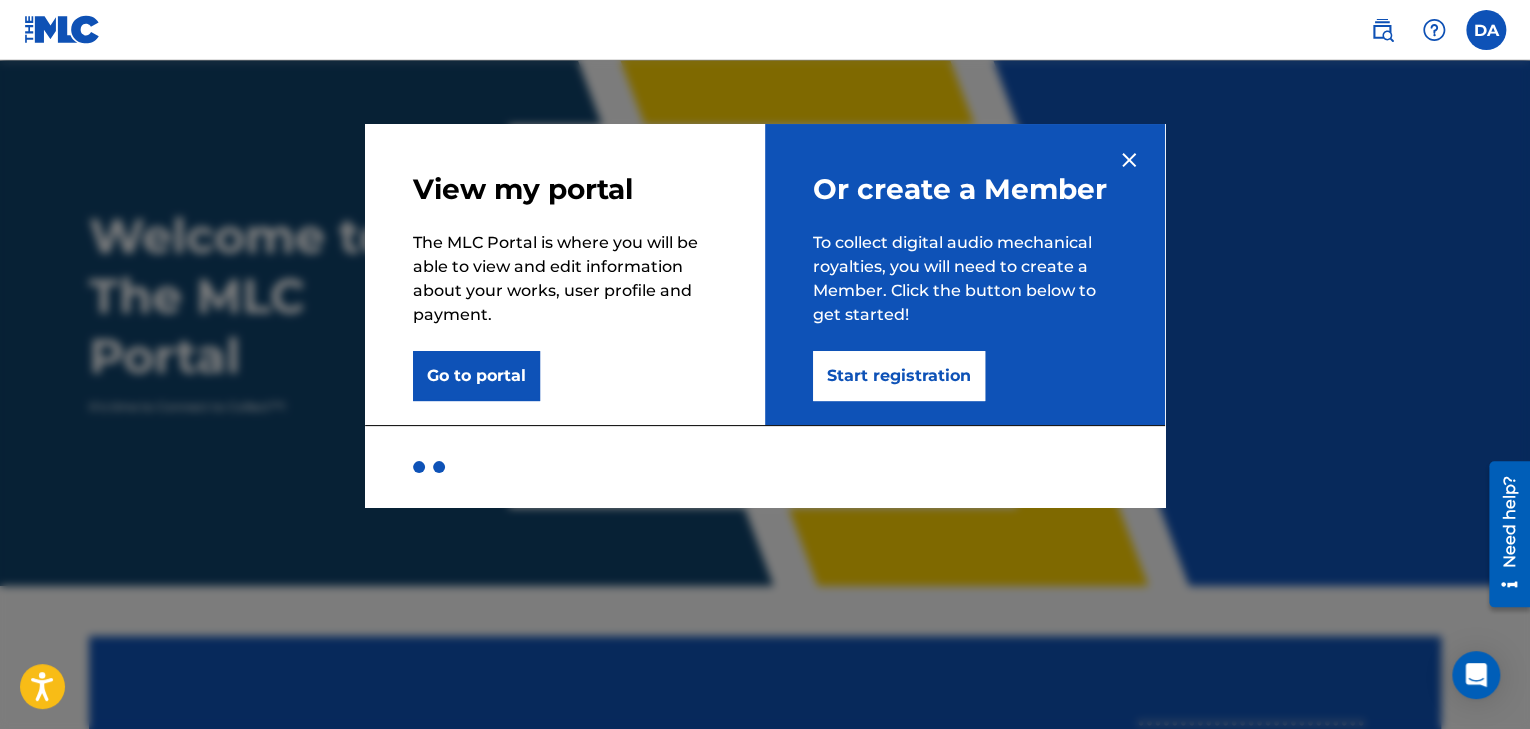 click on "Start registration" at bounding box center (899, 376) 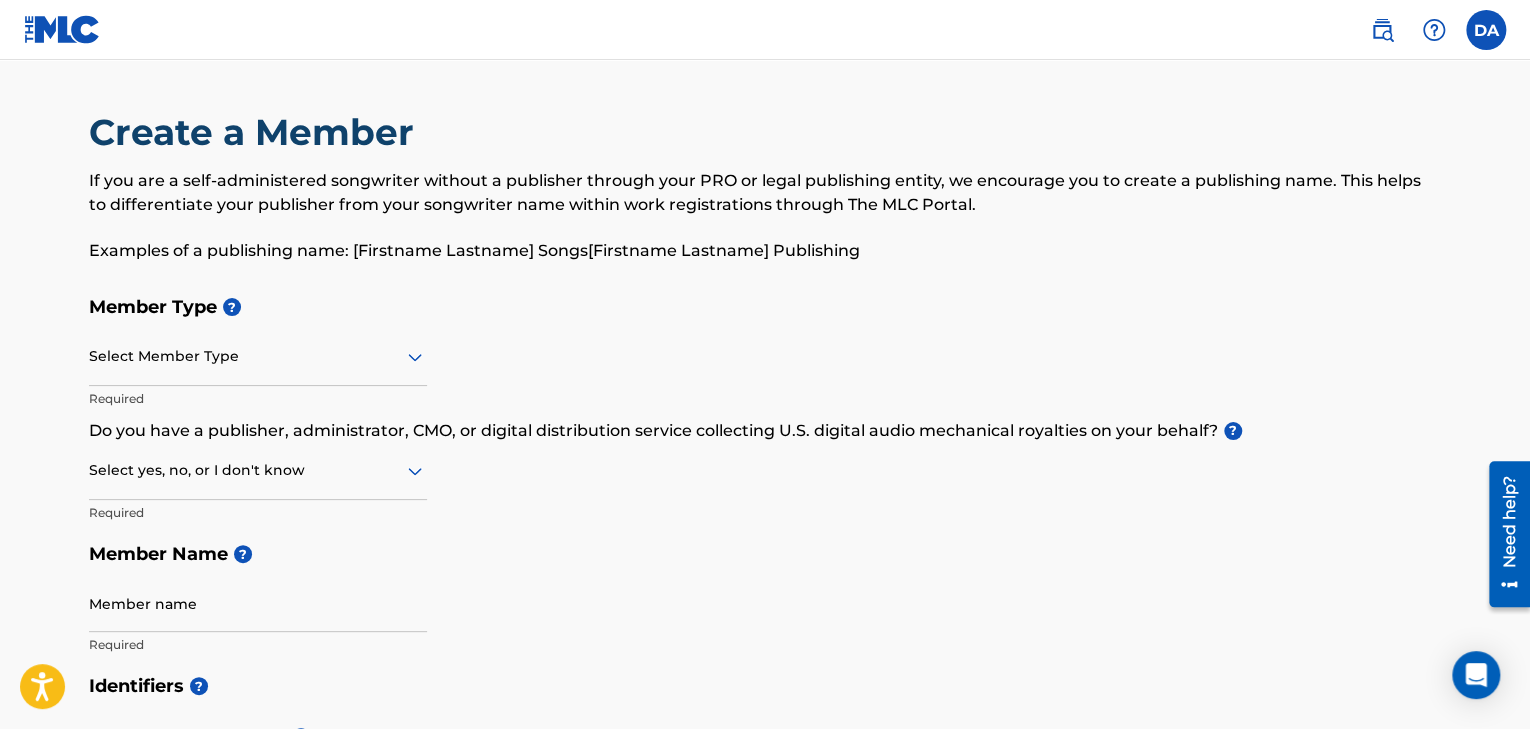 click at bounding box center [258, 356] 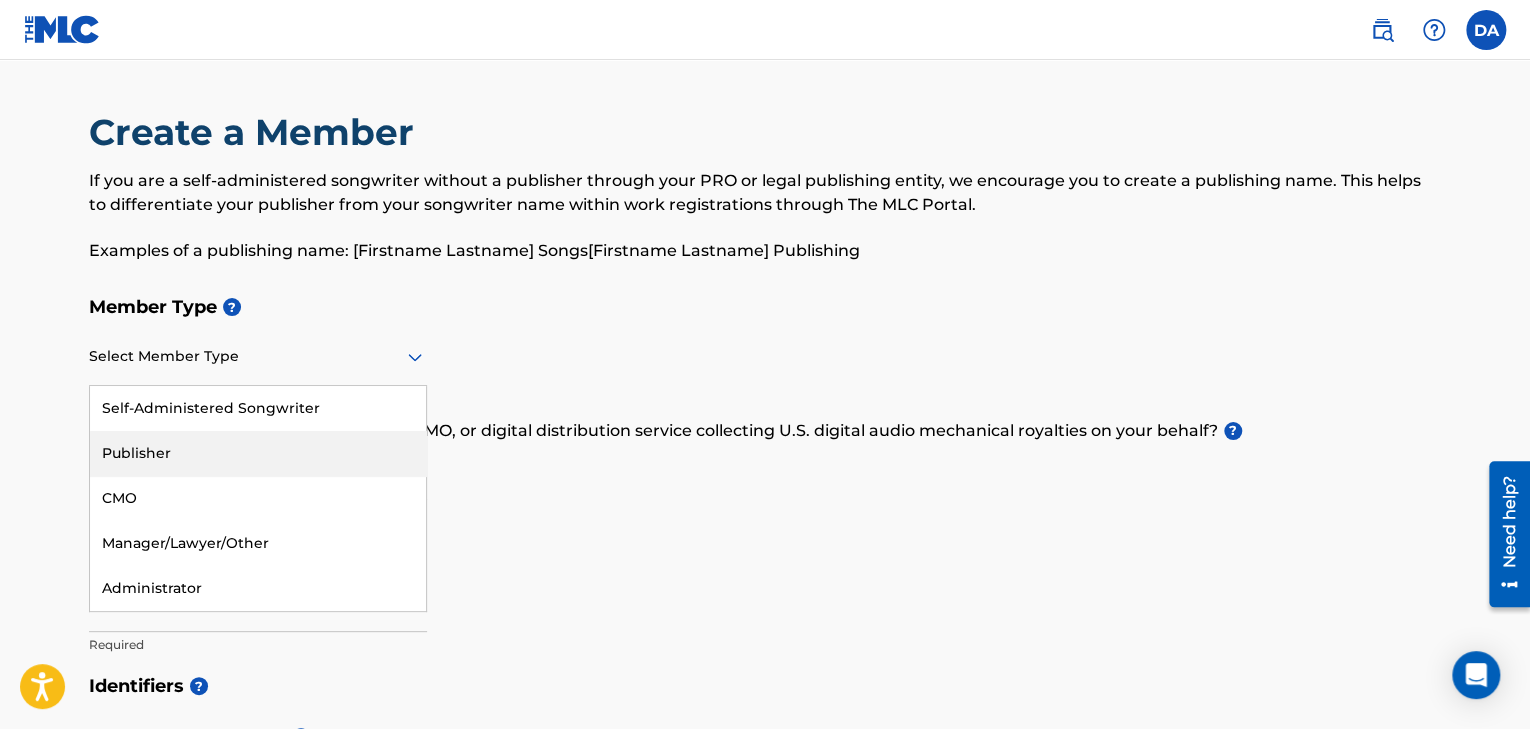 click on "Publisher" at bounding box center (258, 453) 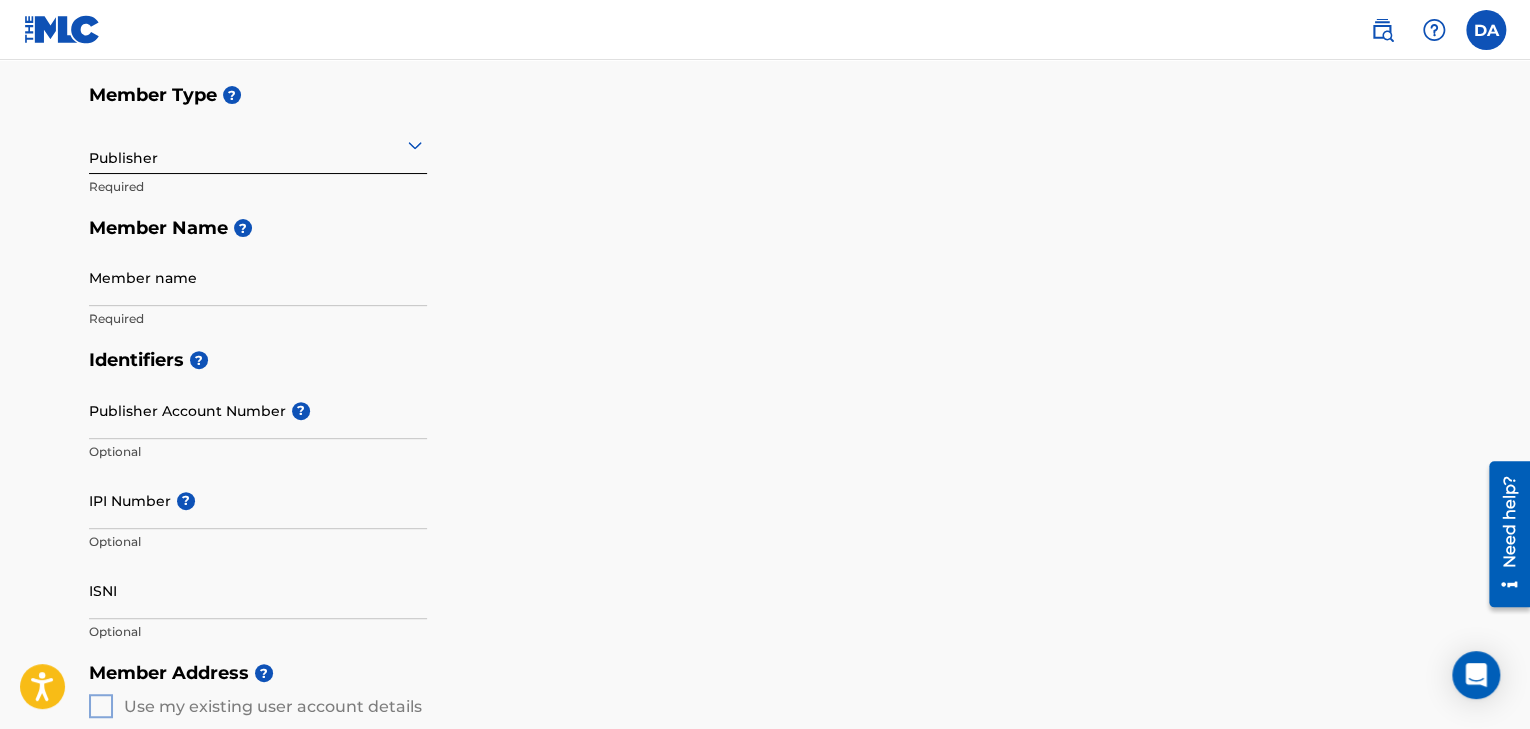 scroll, scrollTop: 240, scrollLeft: 0, axis: vertical 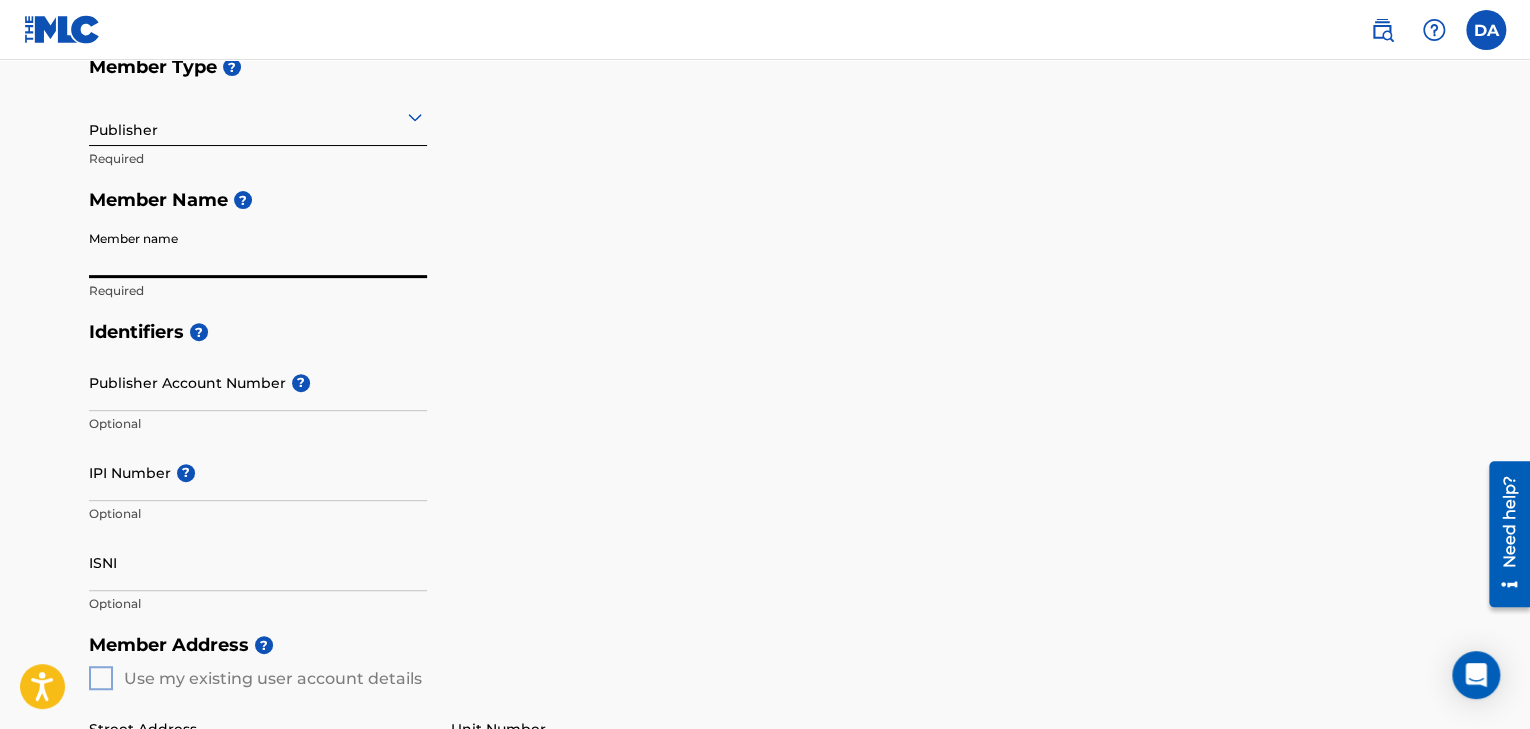 click on "Member name" at bounding box center [258, 249] 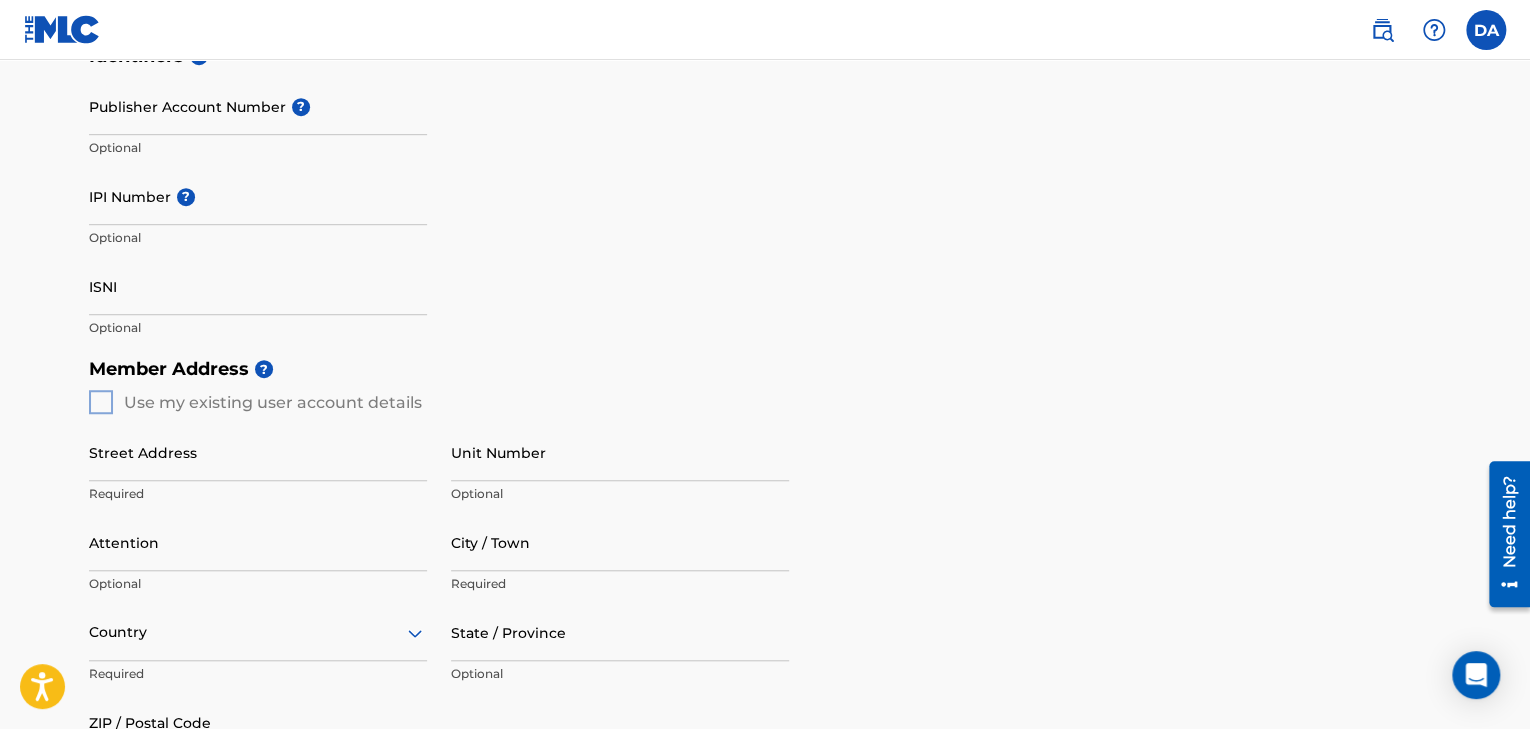 scroll, scrollTop: 560, scrollLeft: 0, axis: vertical 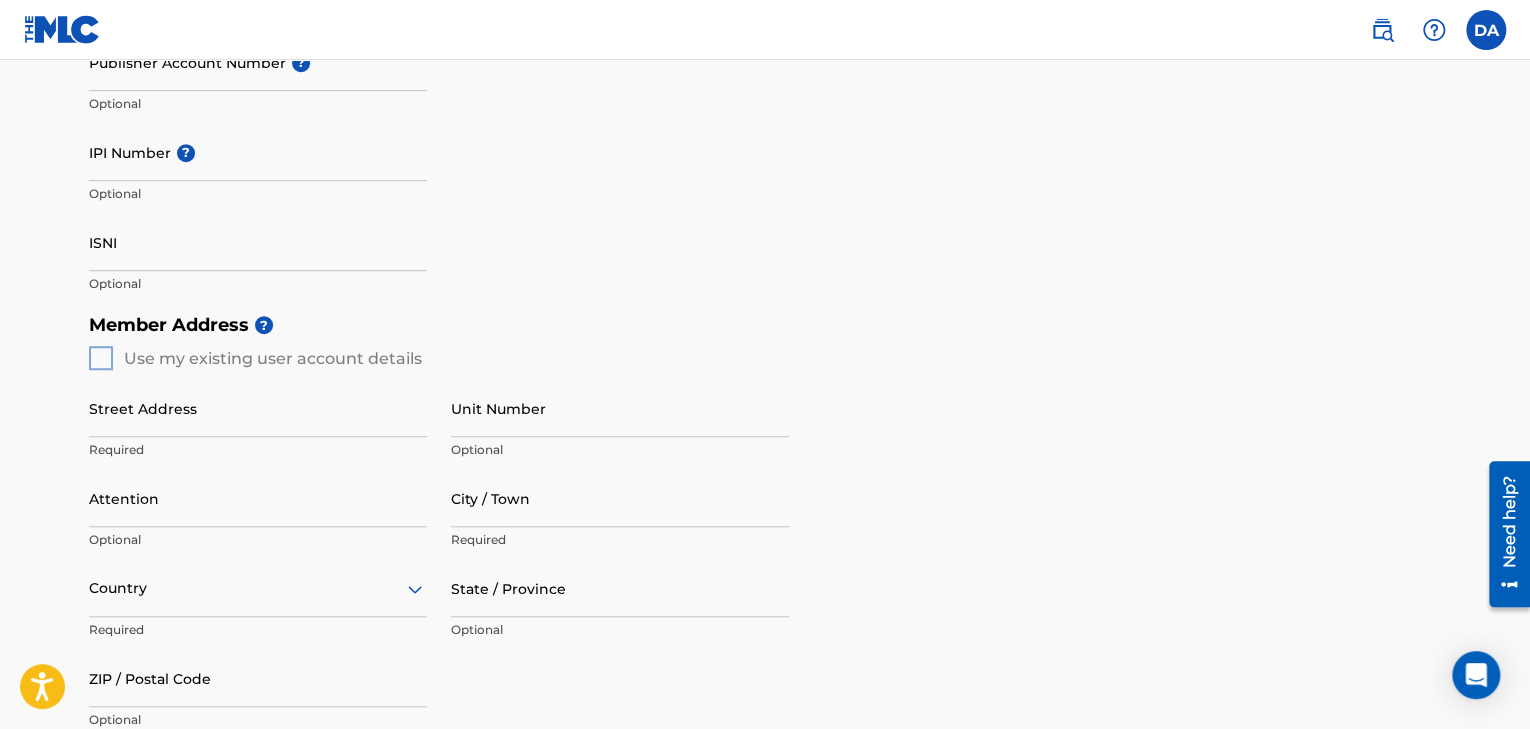 type on "Music Distro Global" 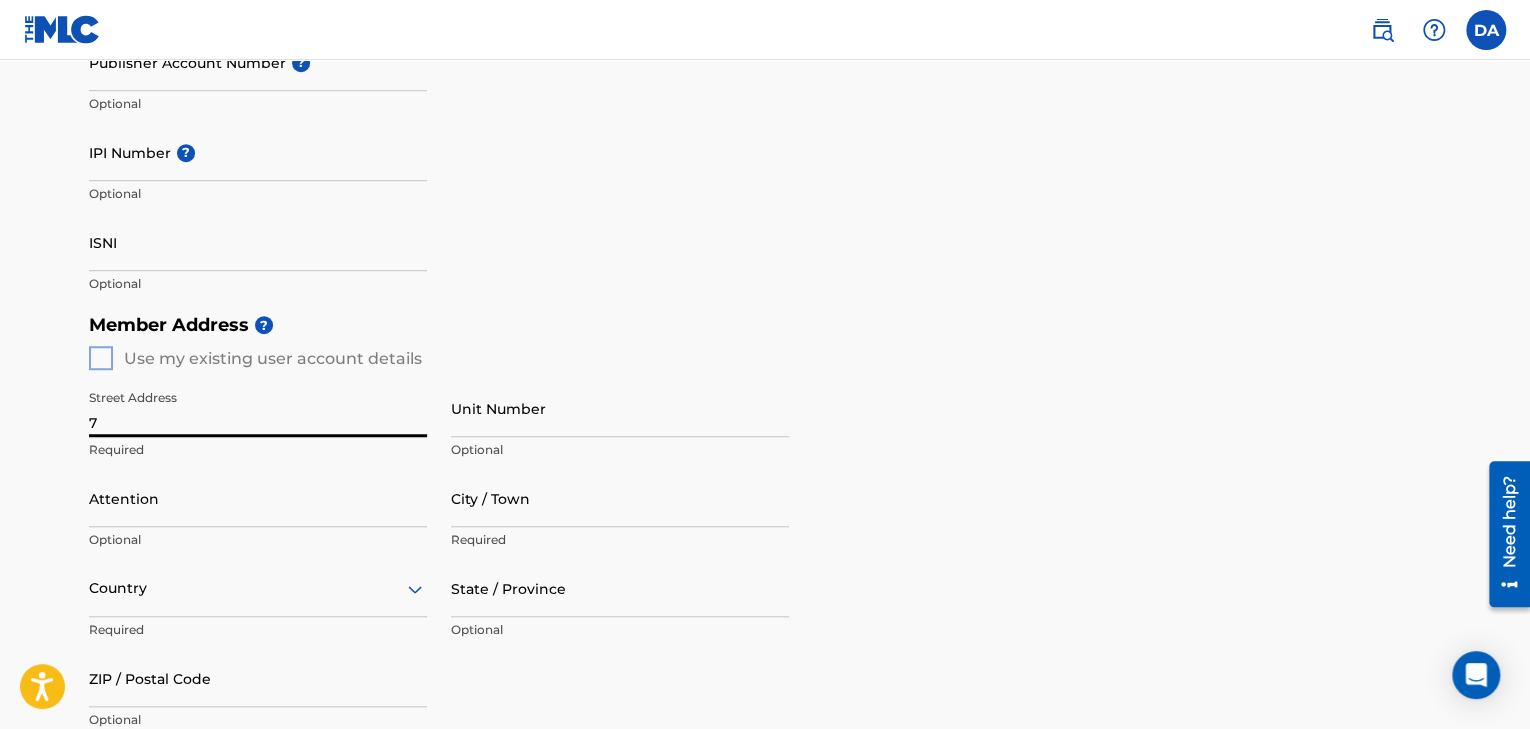 type on "7 [PERSON_NAME]" 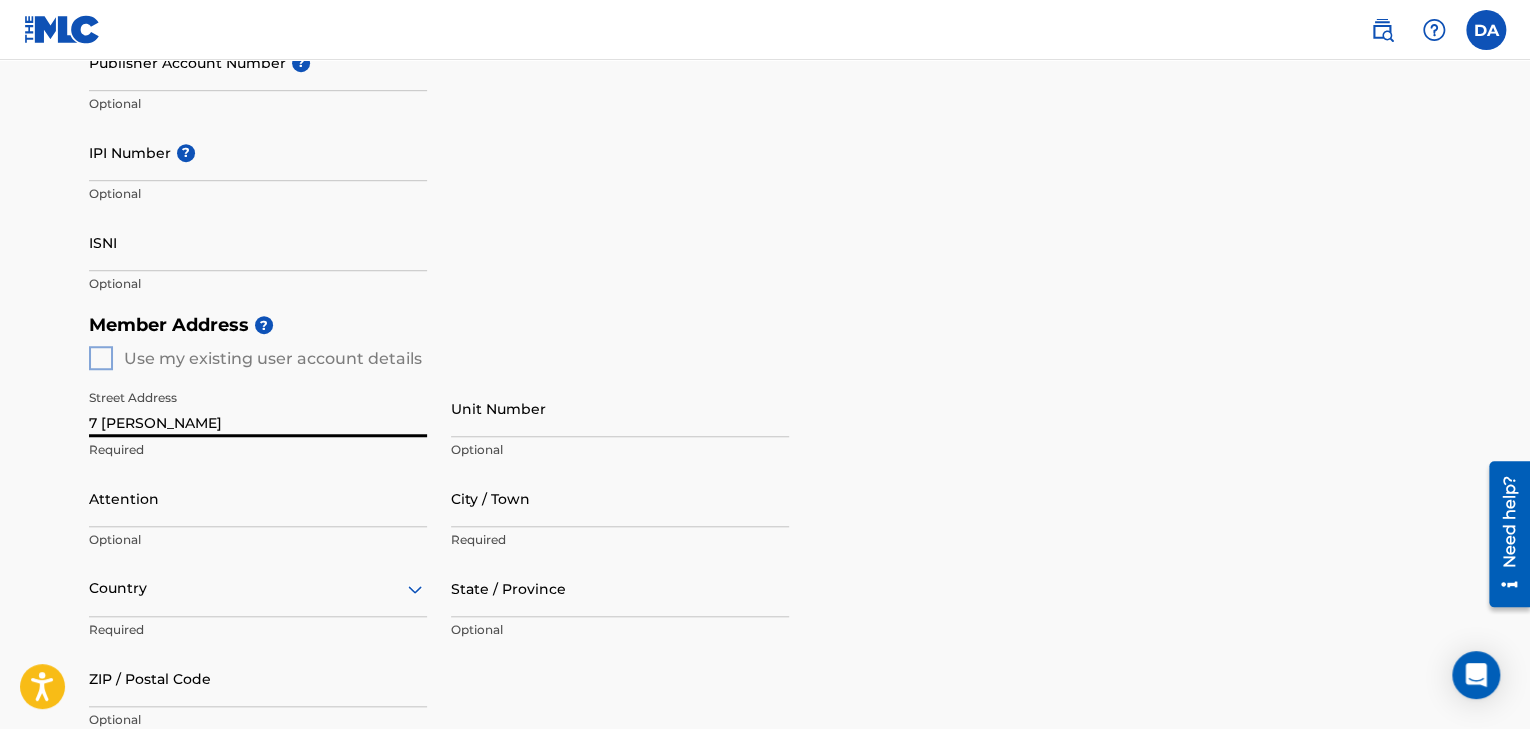 click on "Unit Number" at bounding box center [620, 408] 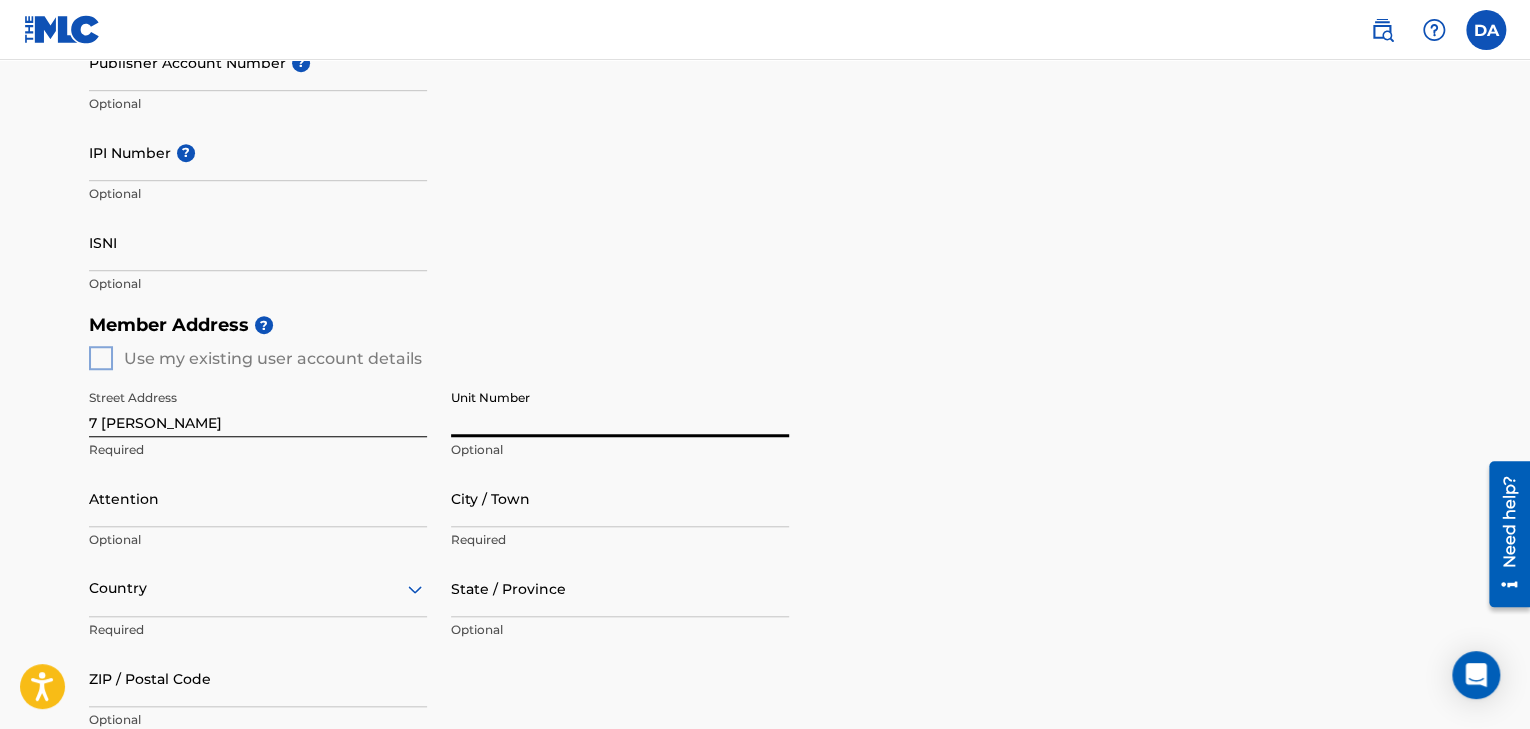 type on "7" 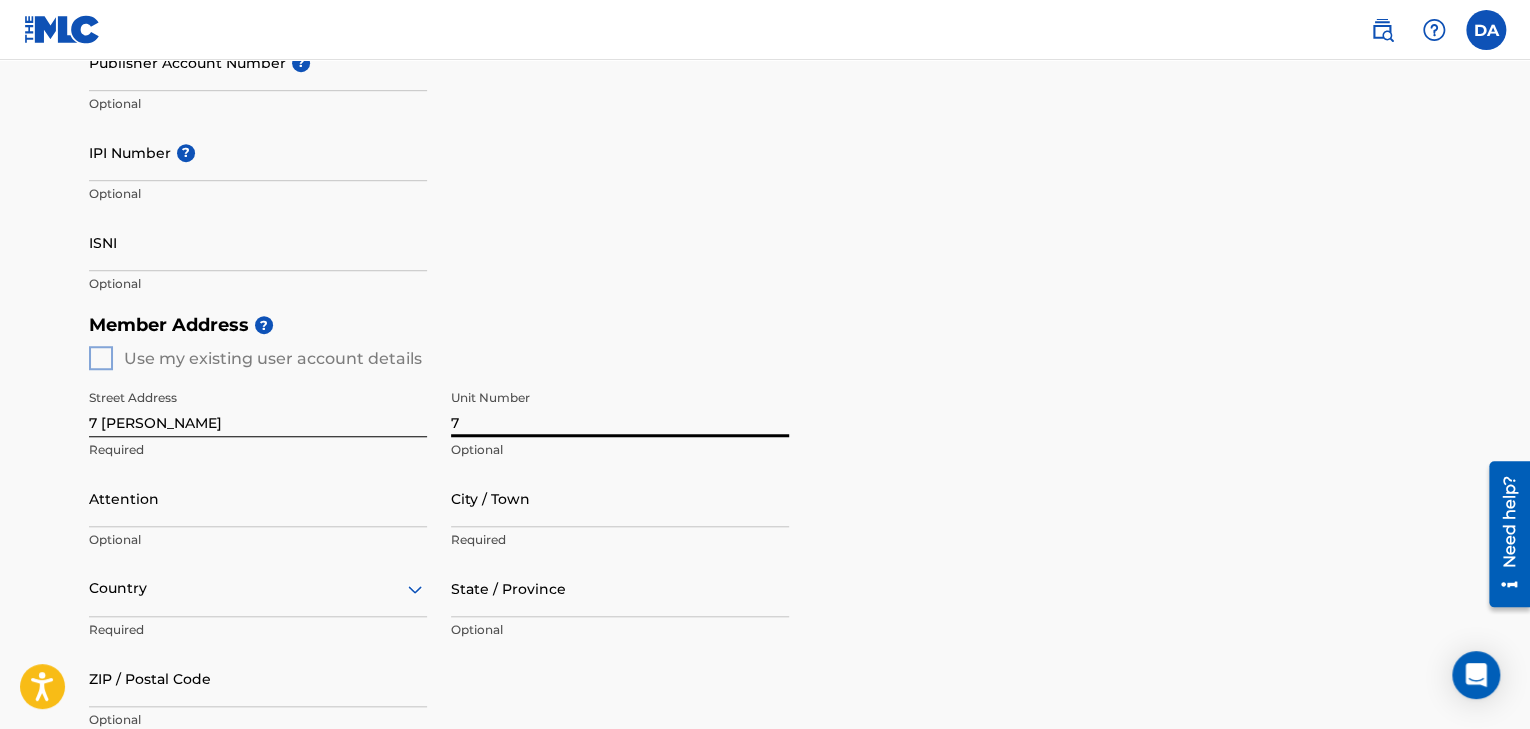 click on "City / Town" at bounding box center [620, 498] 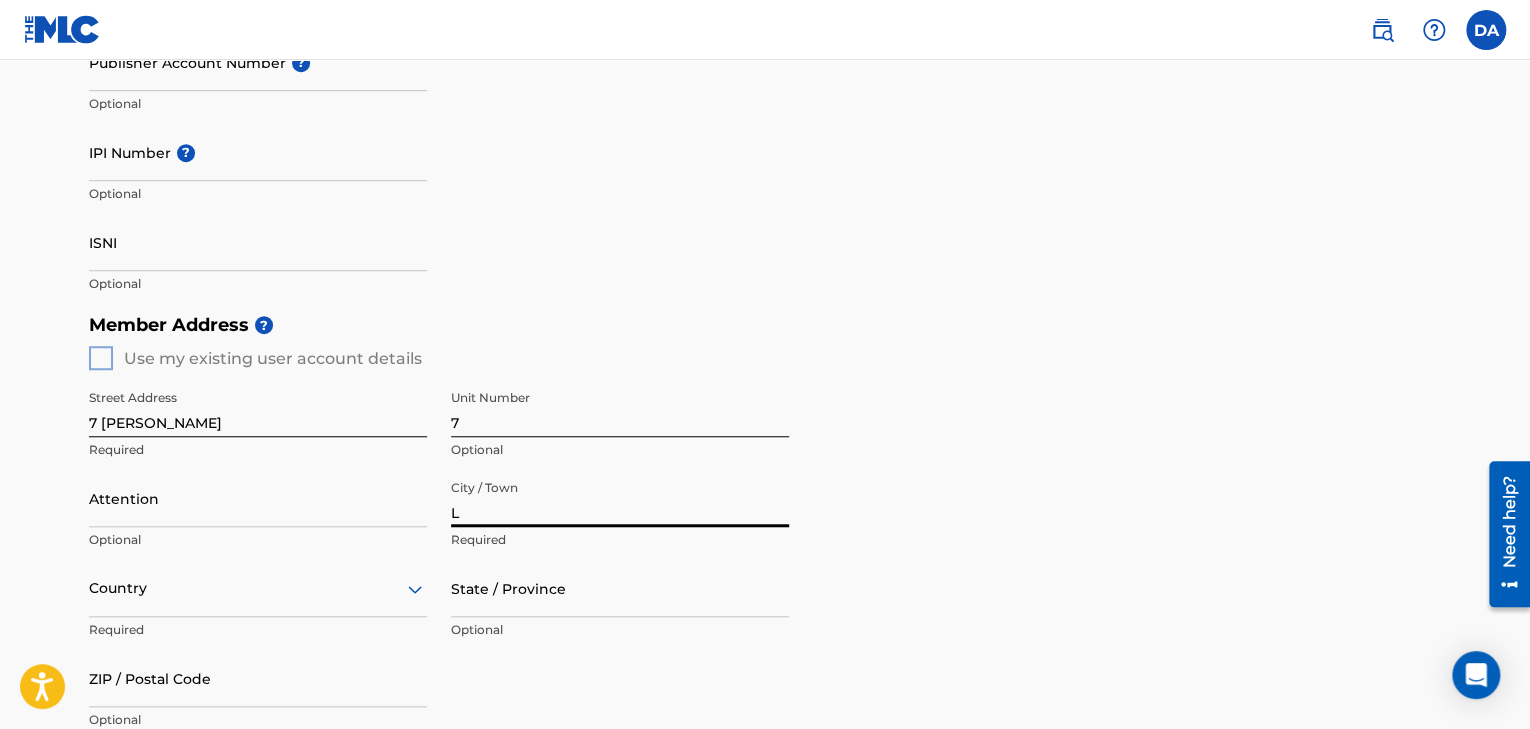 type on "[GEOGRAPHIC_DATA]" 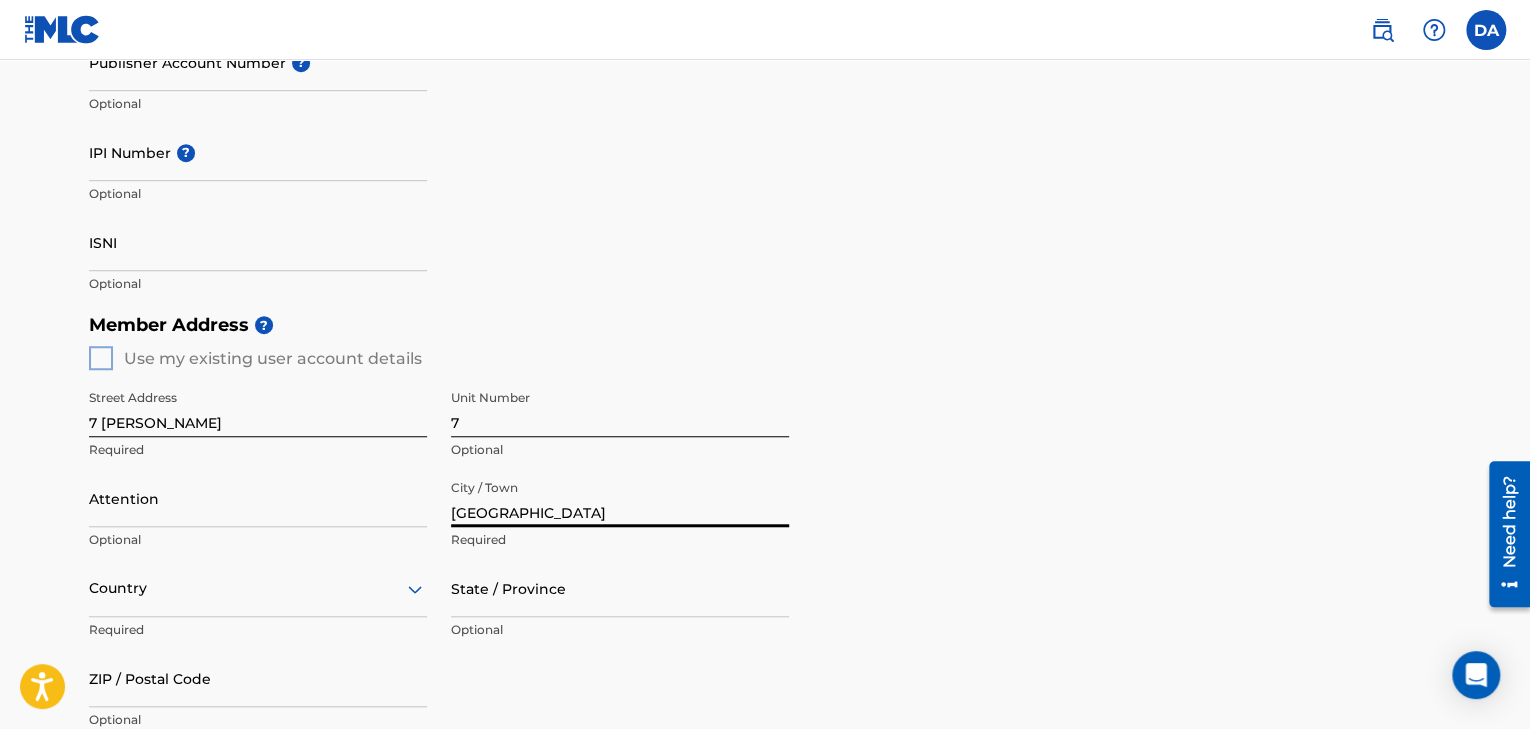 click on "Attention" at bounding box center [258, 498] 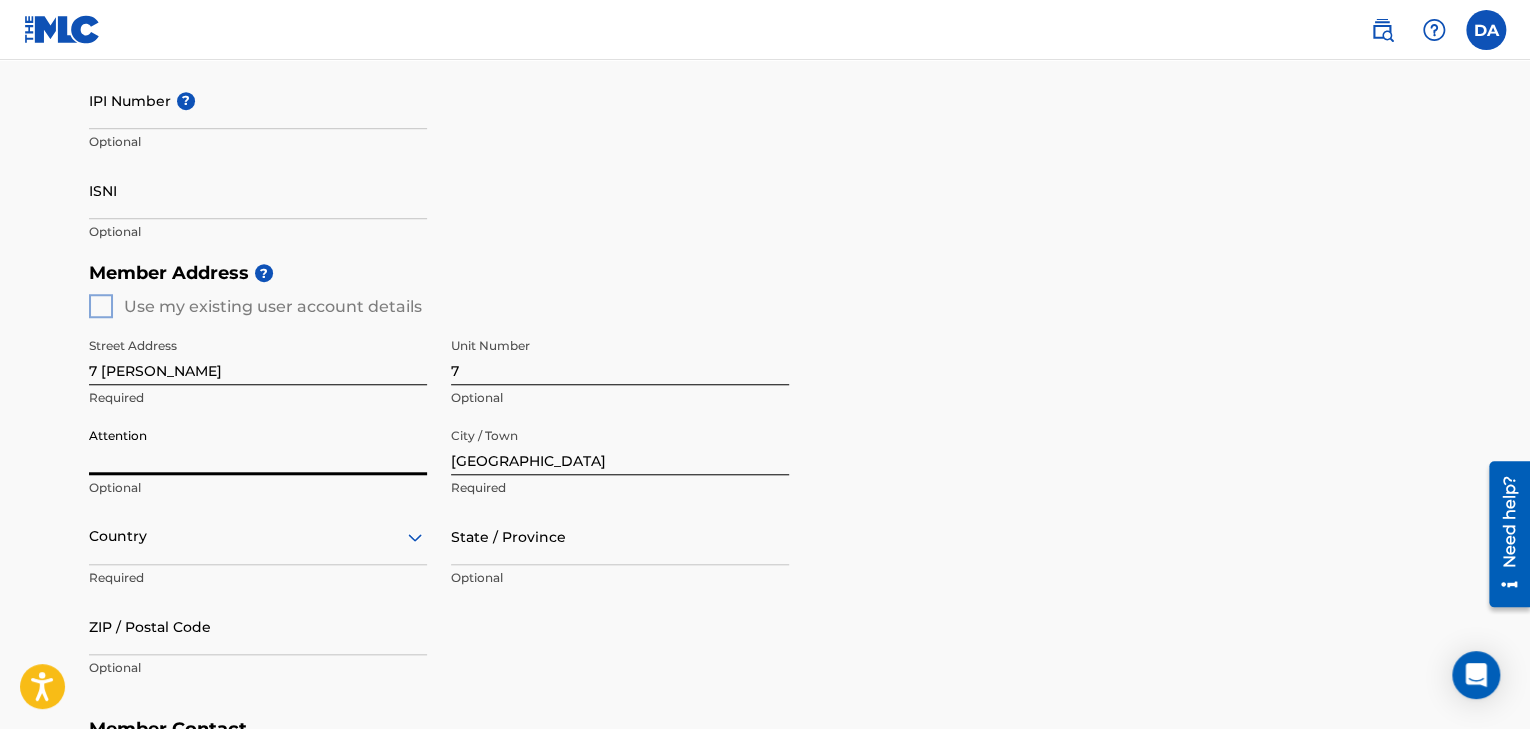 scroll, scrollTop: 640, scrollLeft: 0, axis: vertical 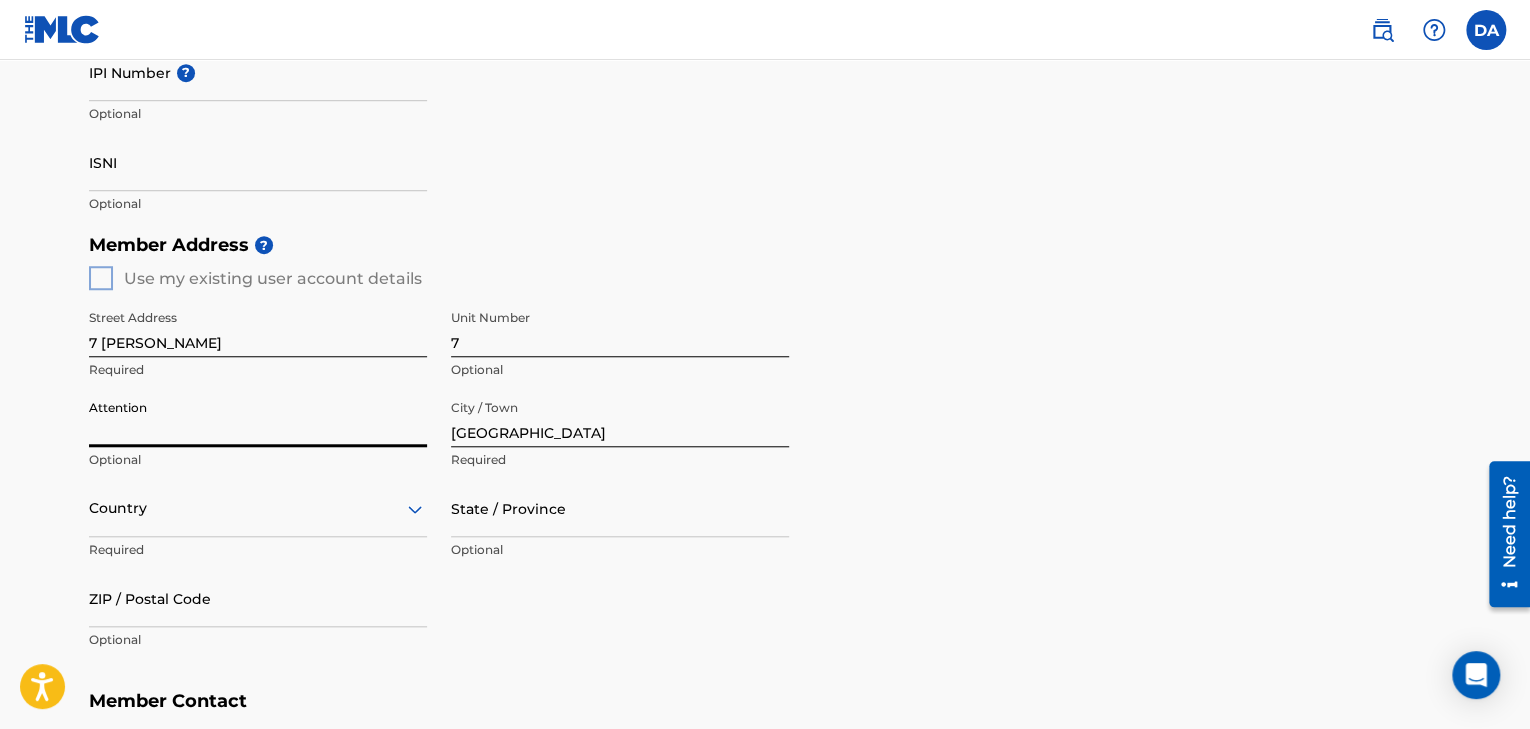 click on "Country" at bounding box center [258, 508] 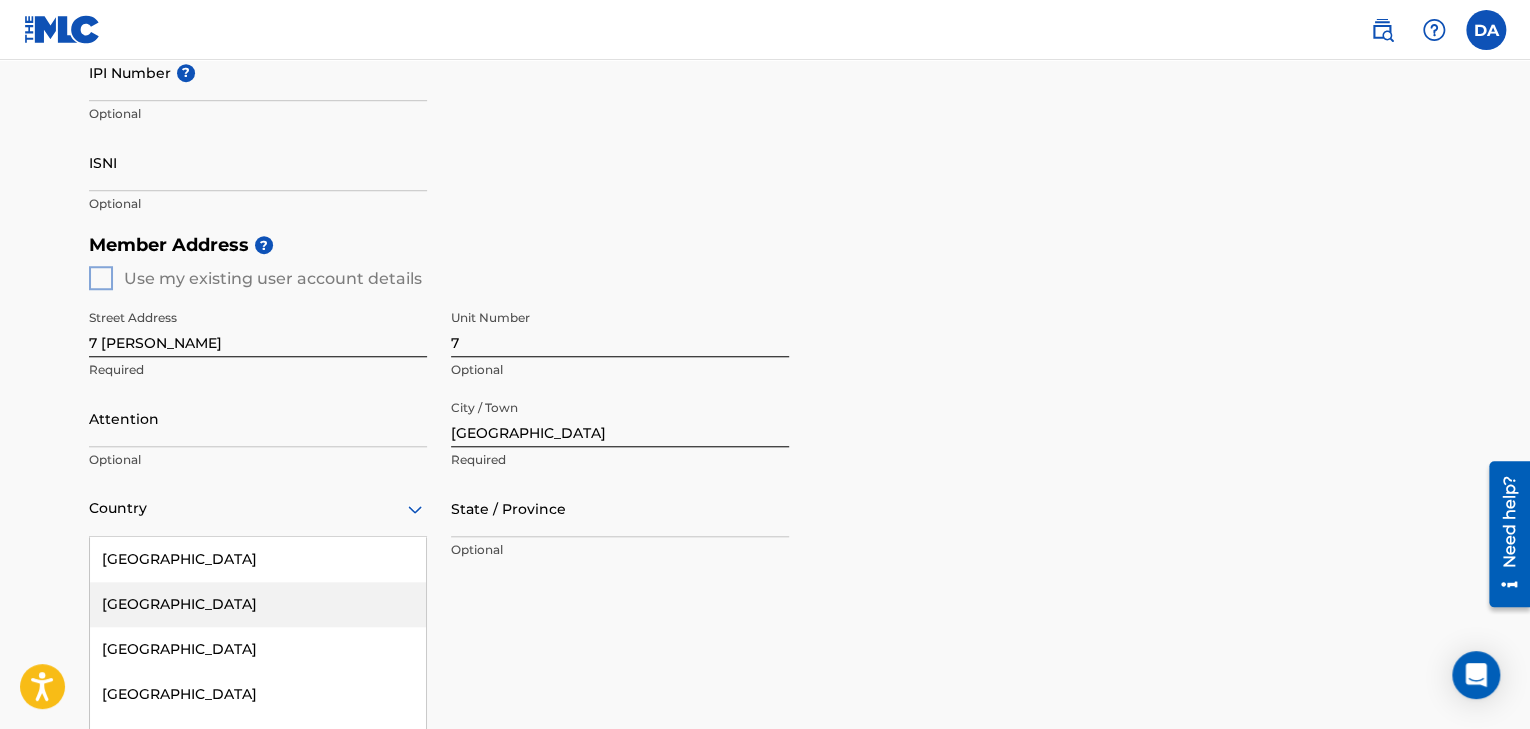scroll, scrollTop: 748, scrollLeft: 0, axis: vertical 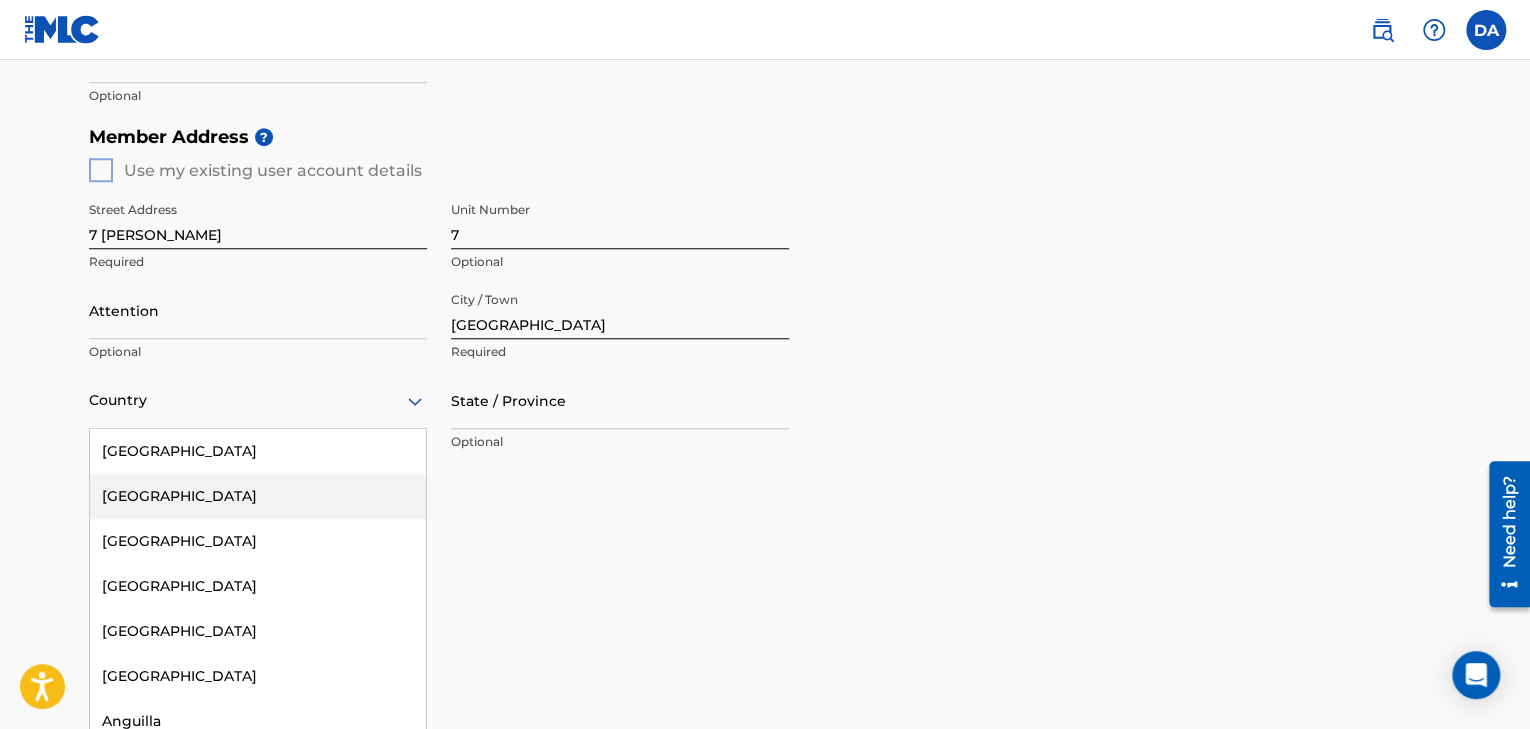 type on "[GEOGRAPHIC_DATA]" 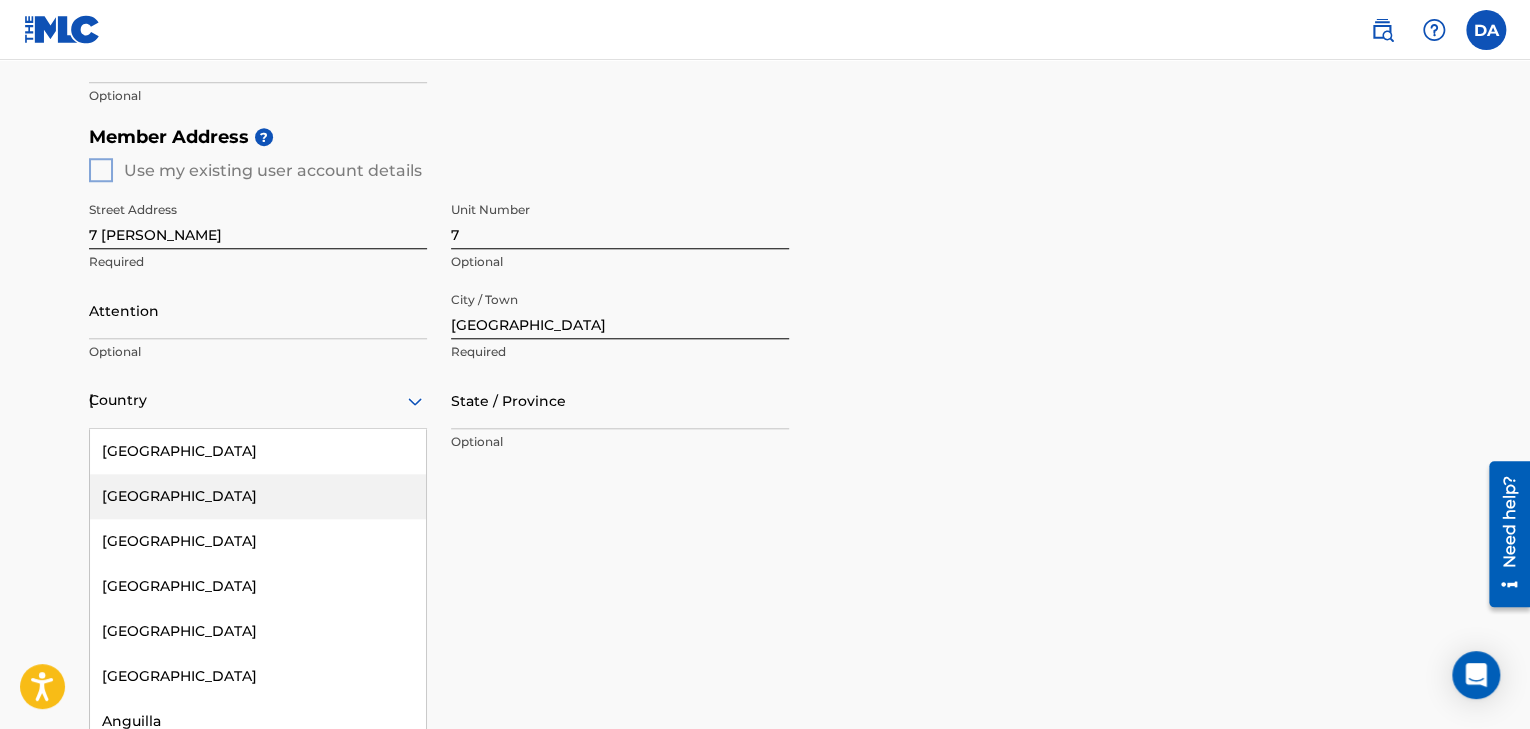 type on "[GEOGRAPHIC_DATA]" 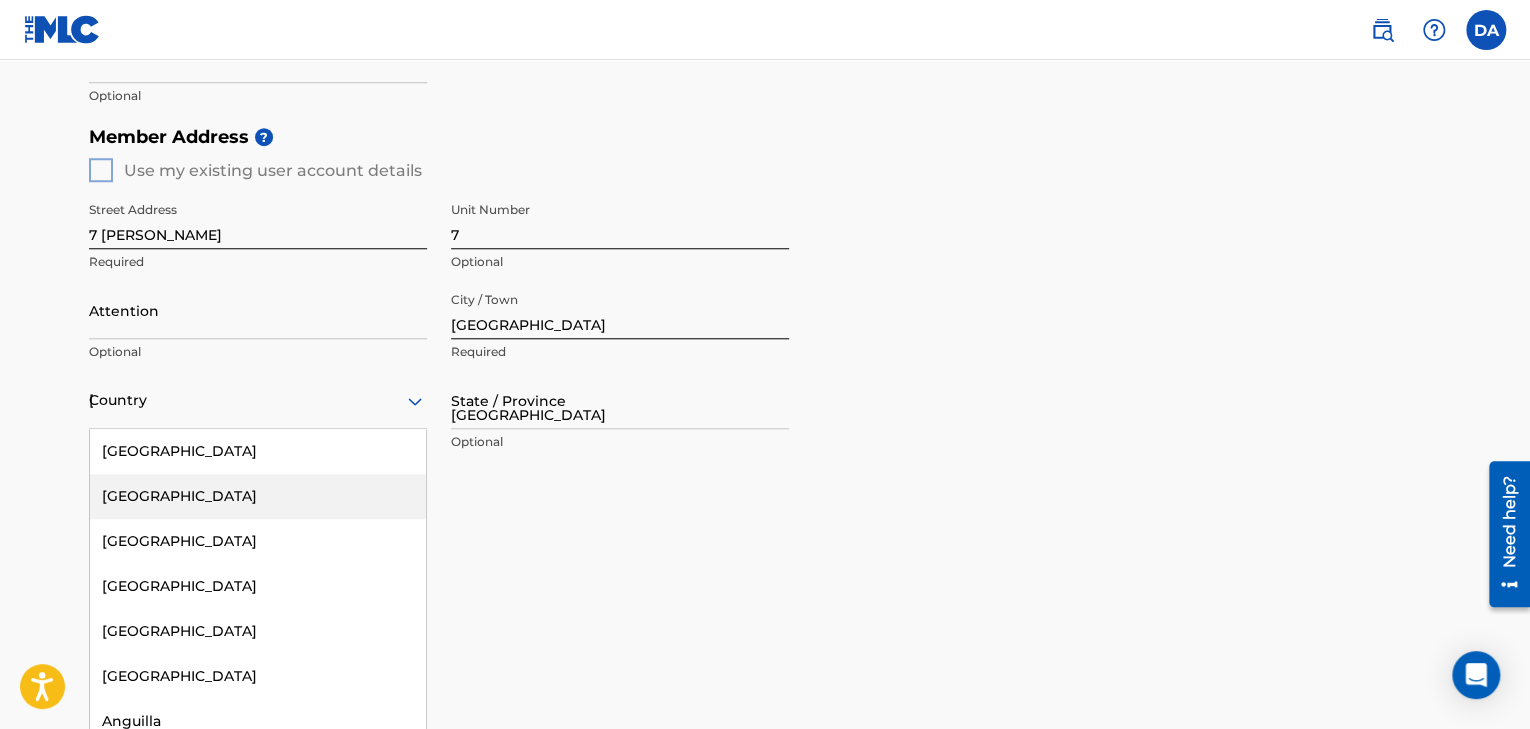type on "234" 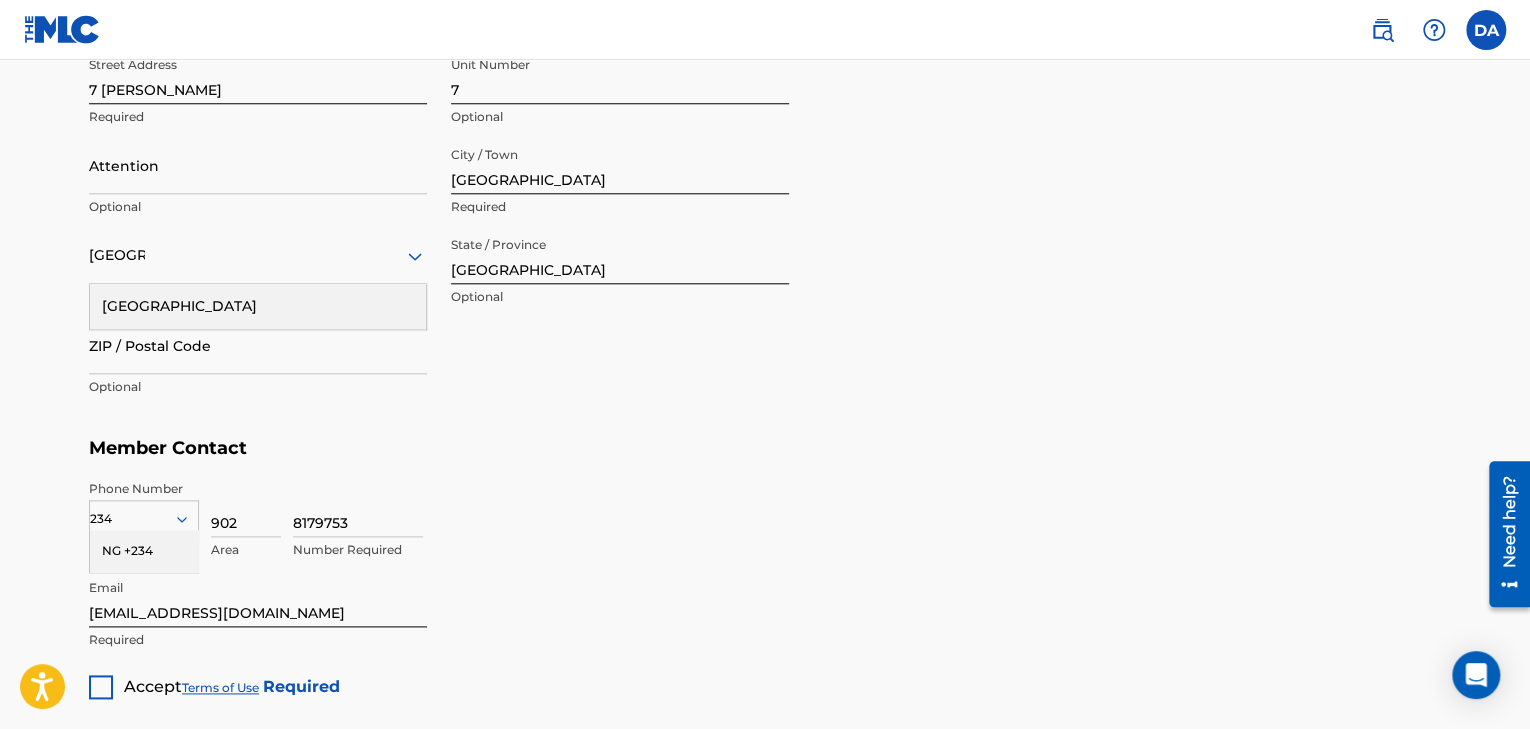scroll, scrollTop: 908, scrollLeft: 0, axis: vertical 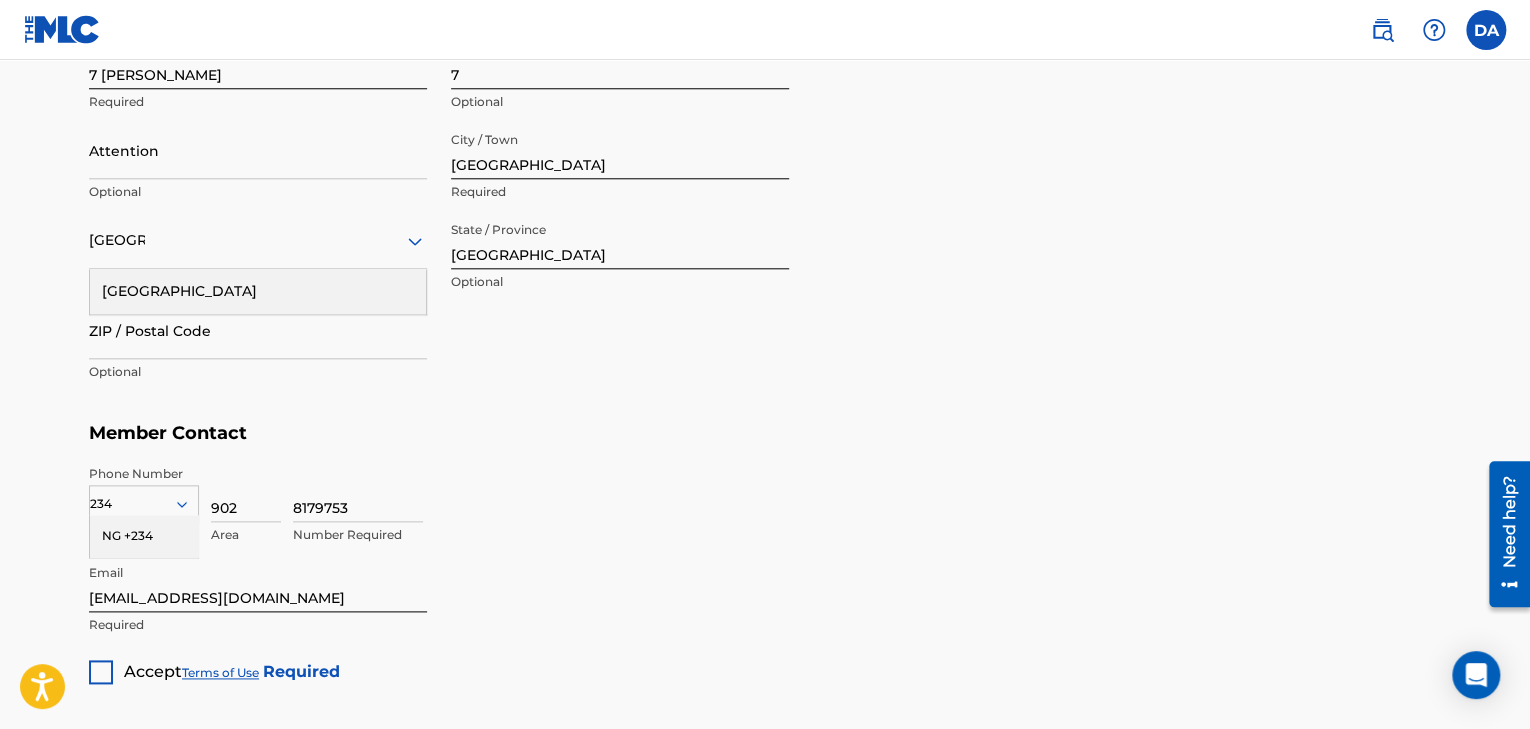type 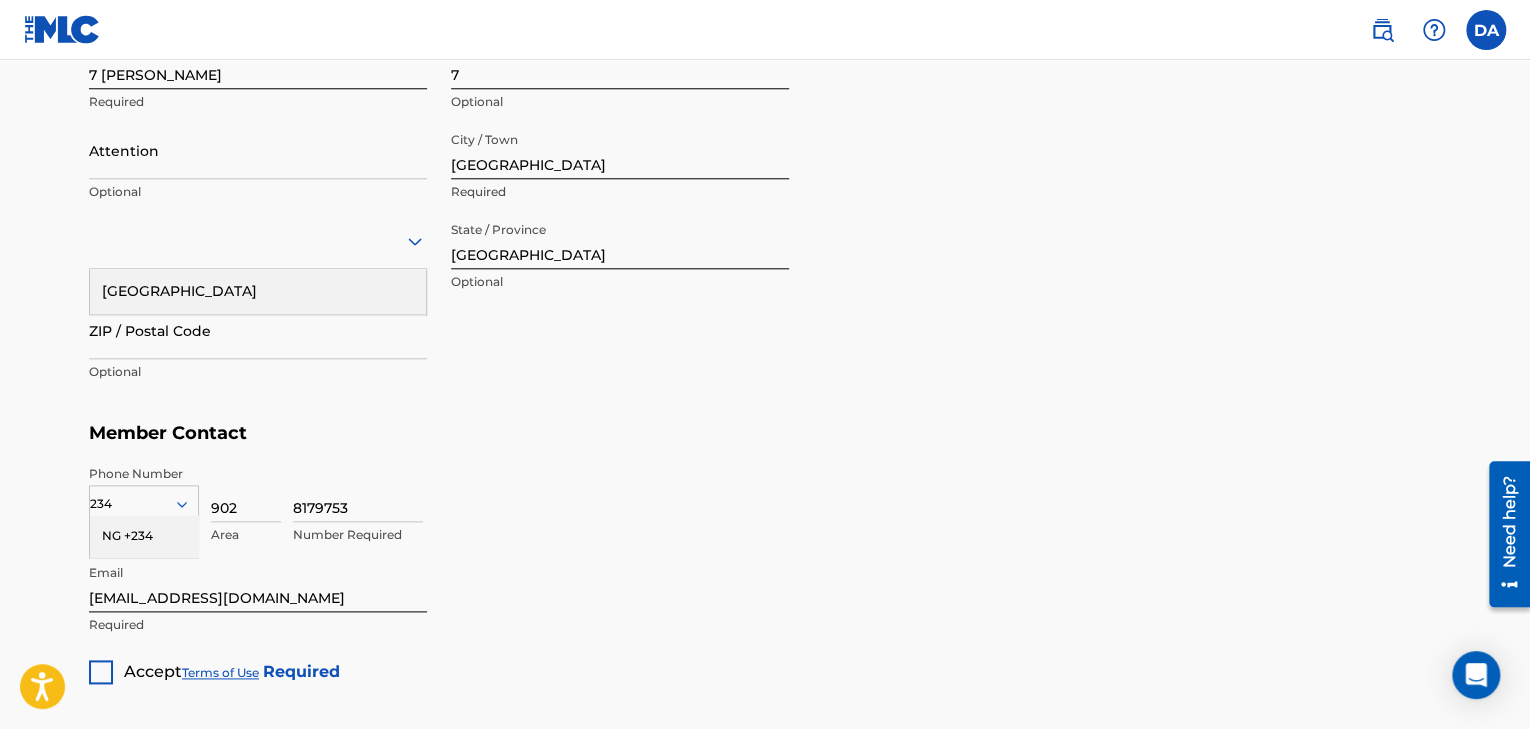 click on "ZIP / Postal Code" at bounding box center (258, 330) 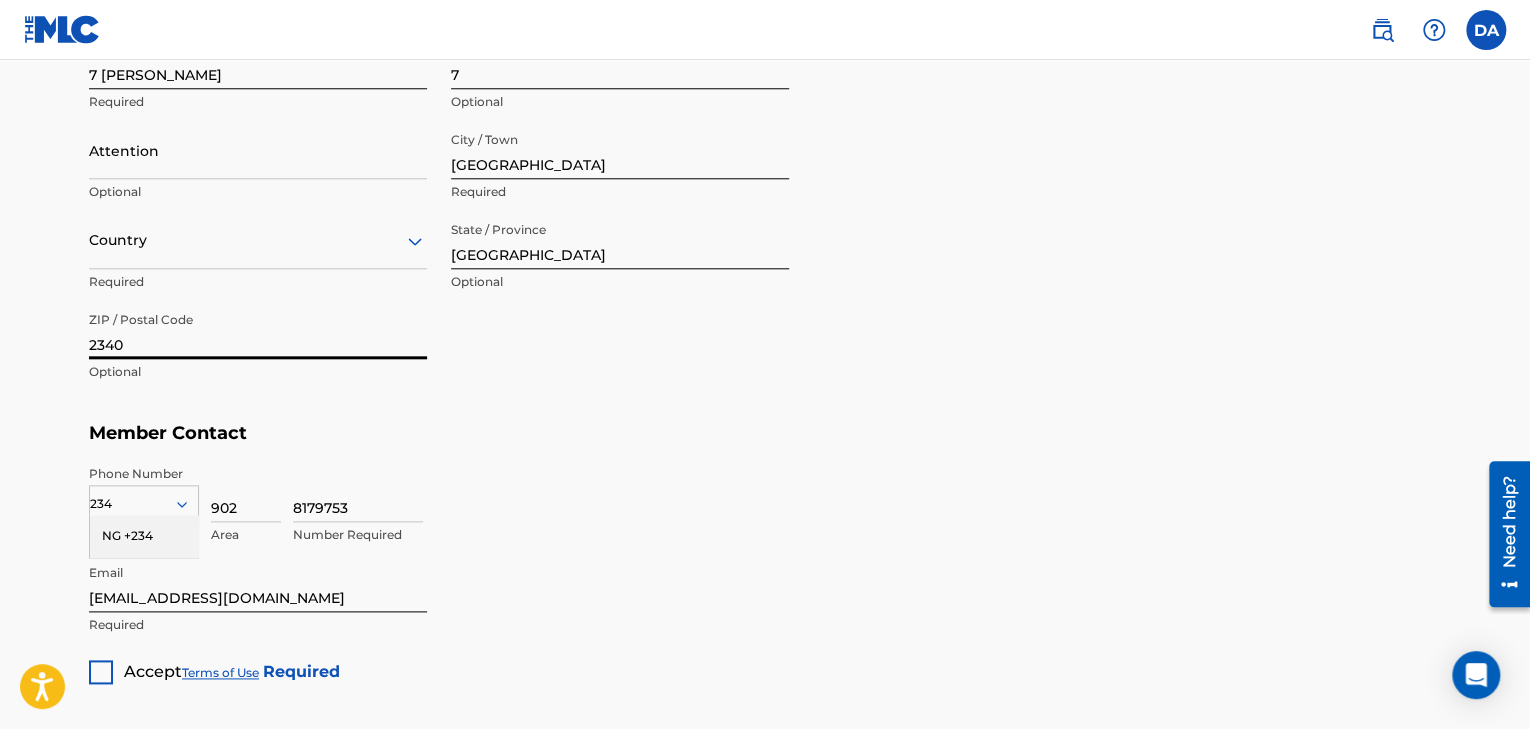 type on "23401" 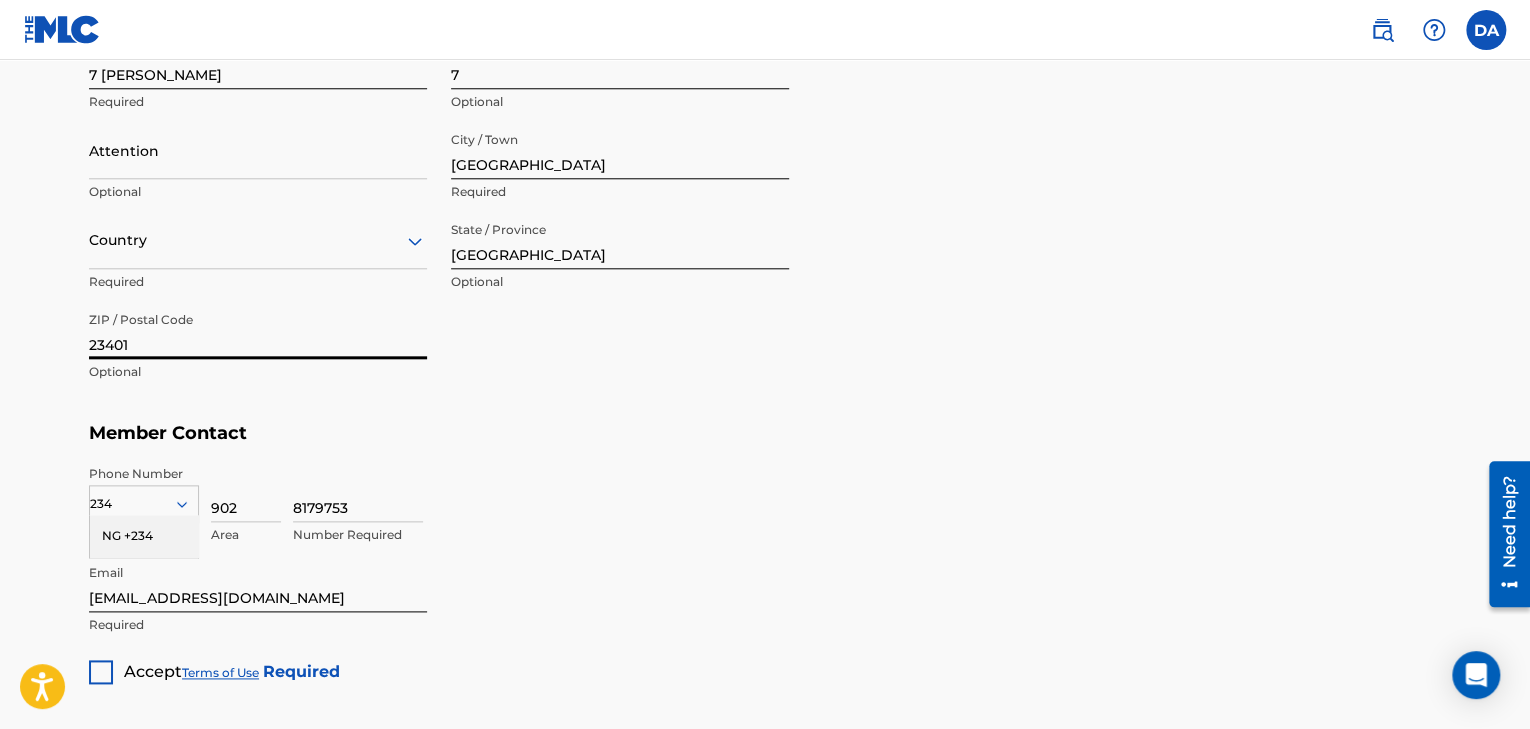 type on "[GEOGRAPHIC_DATA]" 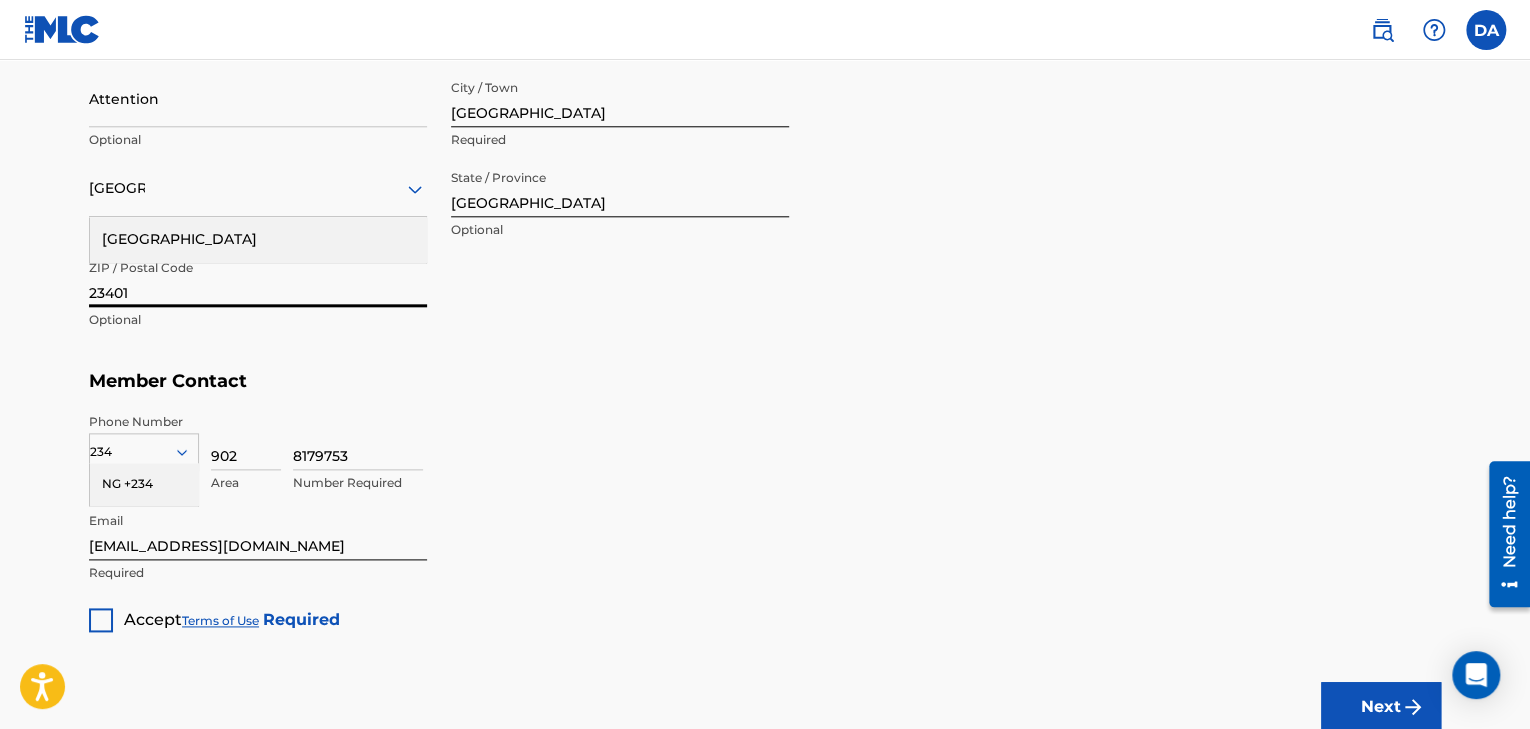 scroll, scrollTop: 988, scrollLeft: 0, axis: vertical 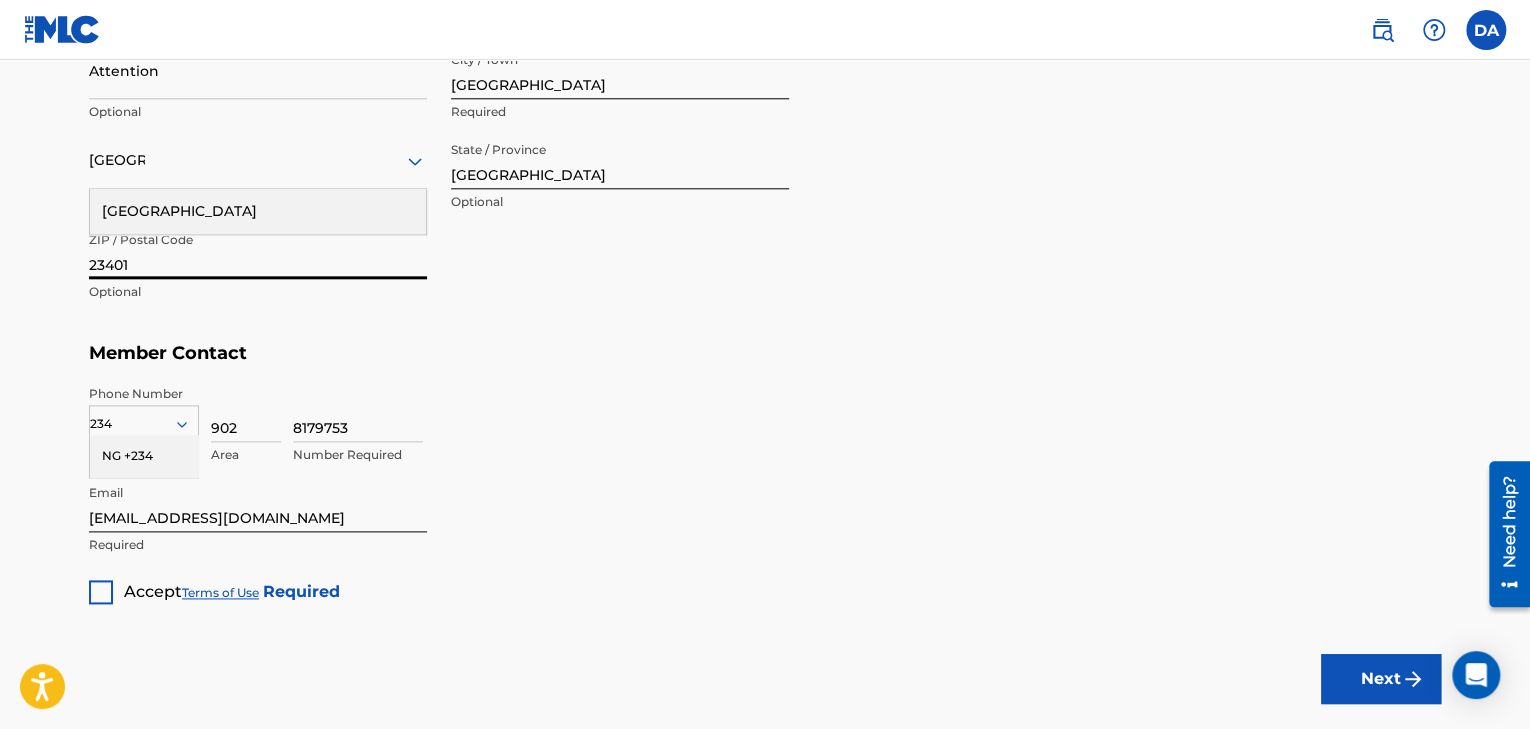 type on "23401" 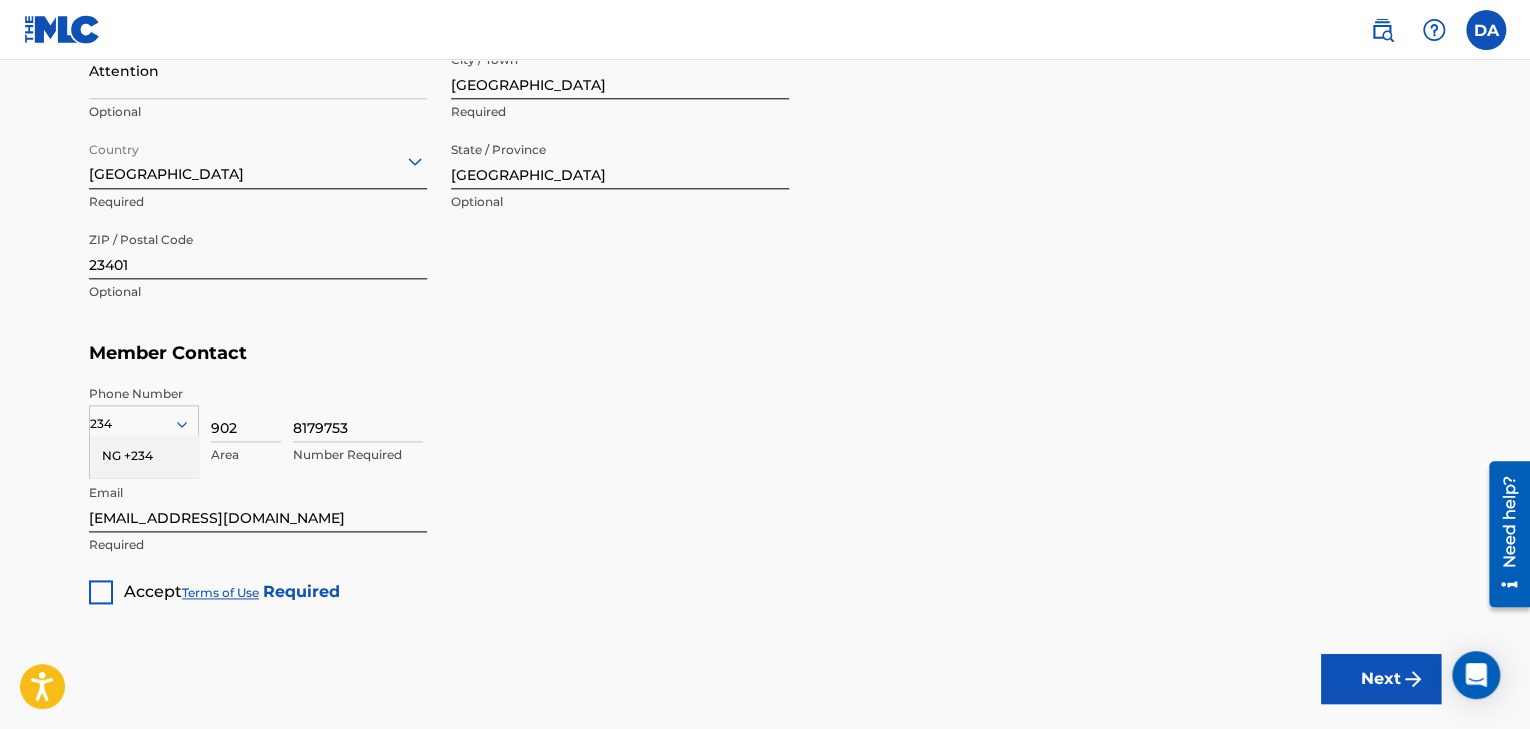 click on "902" at bounding box center [246, 413] 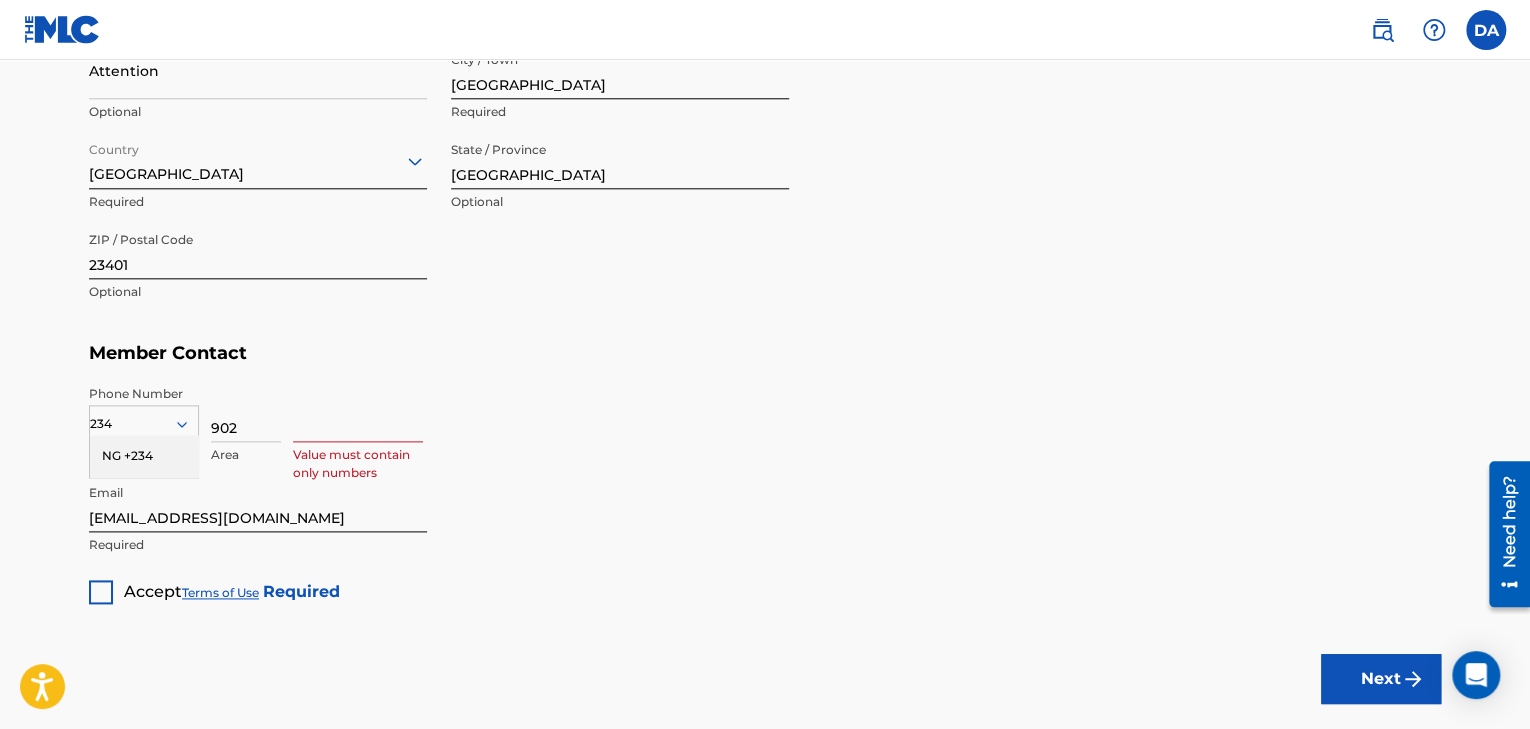 type on "6" 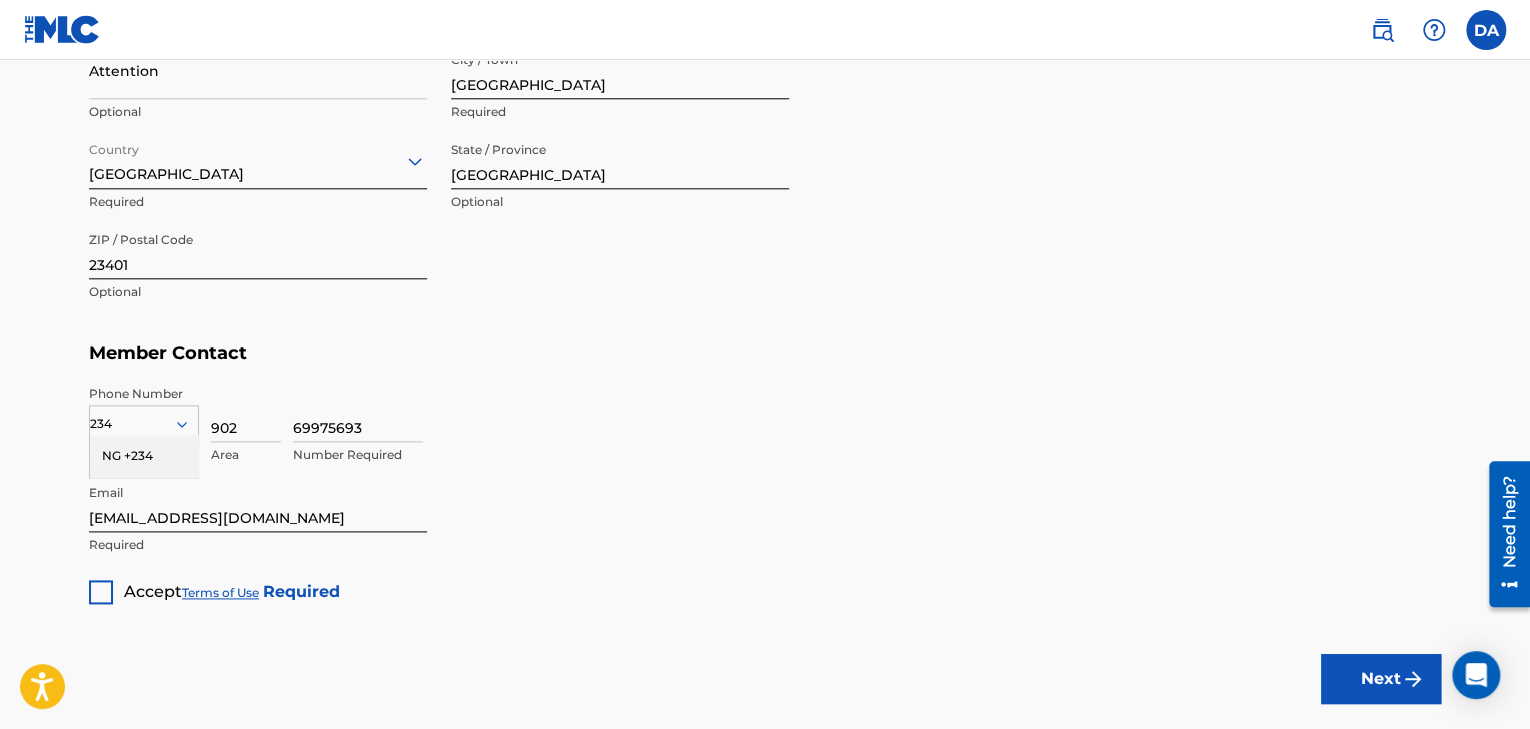 type on "69975693" 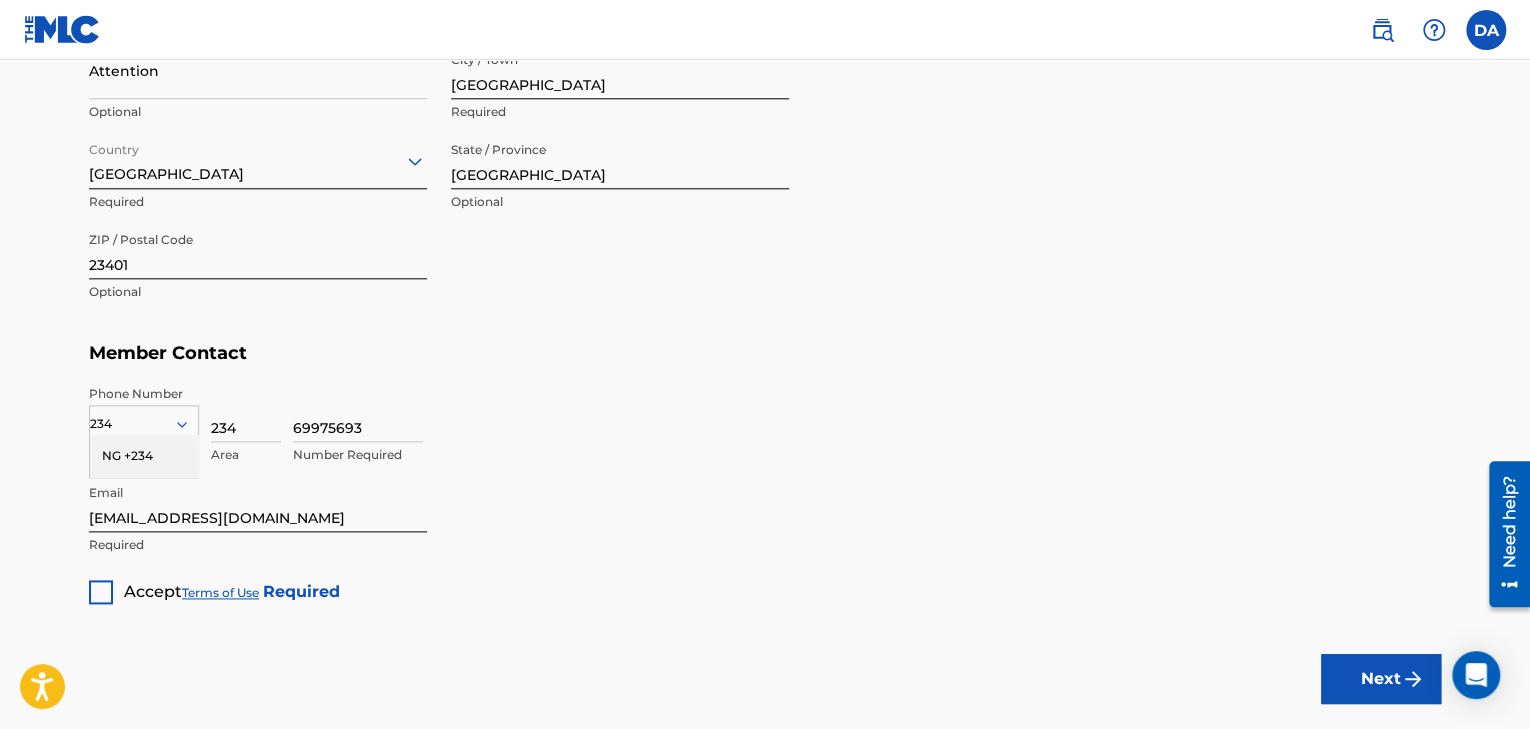 type on "234" 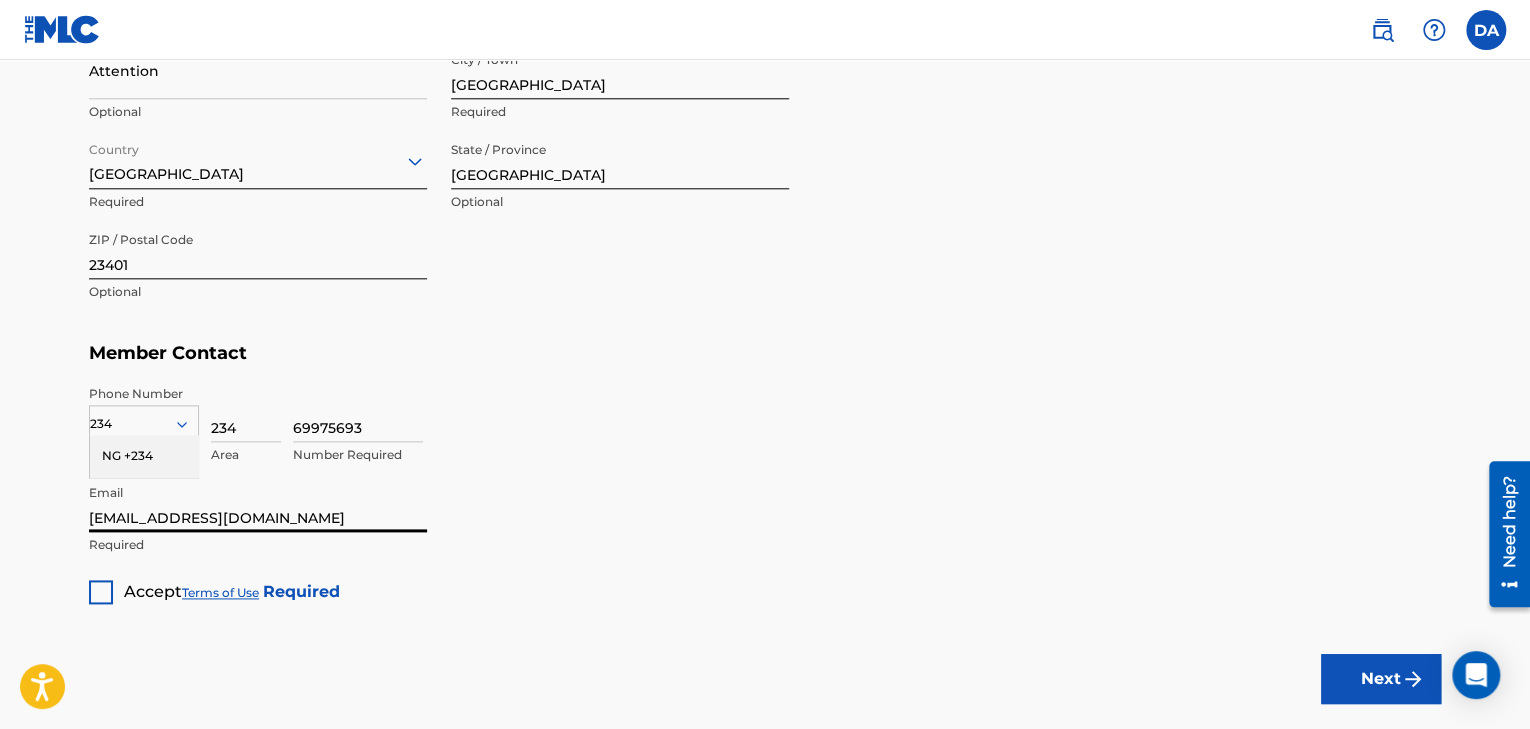 drag, startPoint x: 301, startPoint y: 520, endPoint x: 72, endPoint y: 513, distance: 229.10696 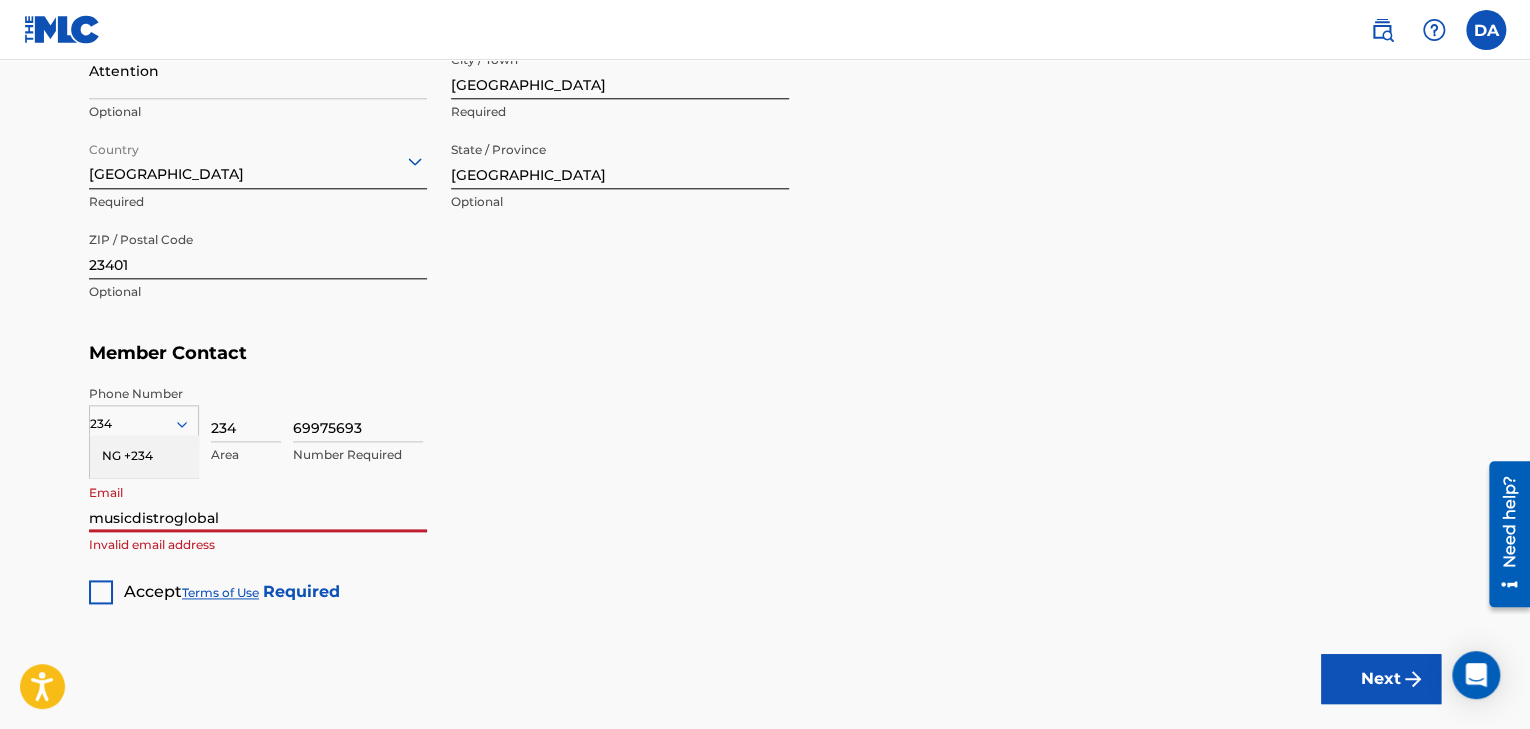 type on "[EMAIL_ADDRESS][DOMAIN_NAME]" 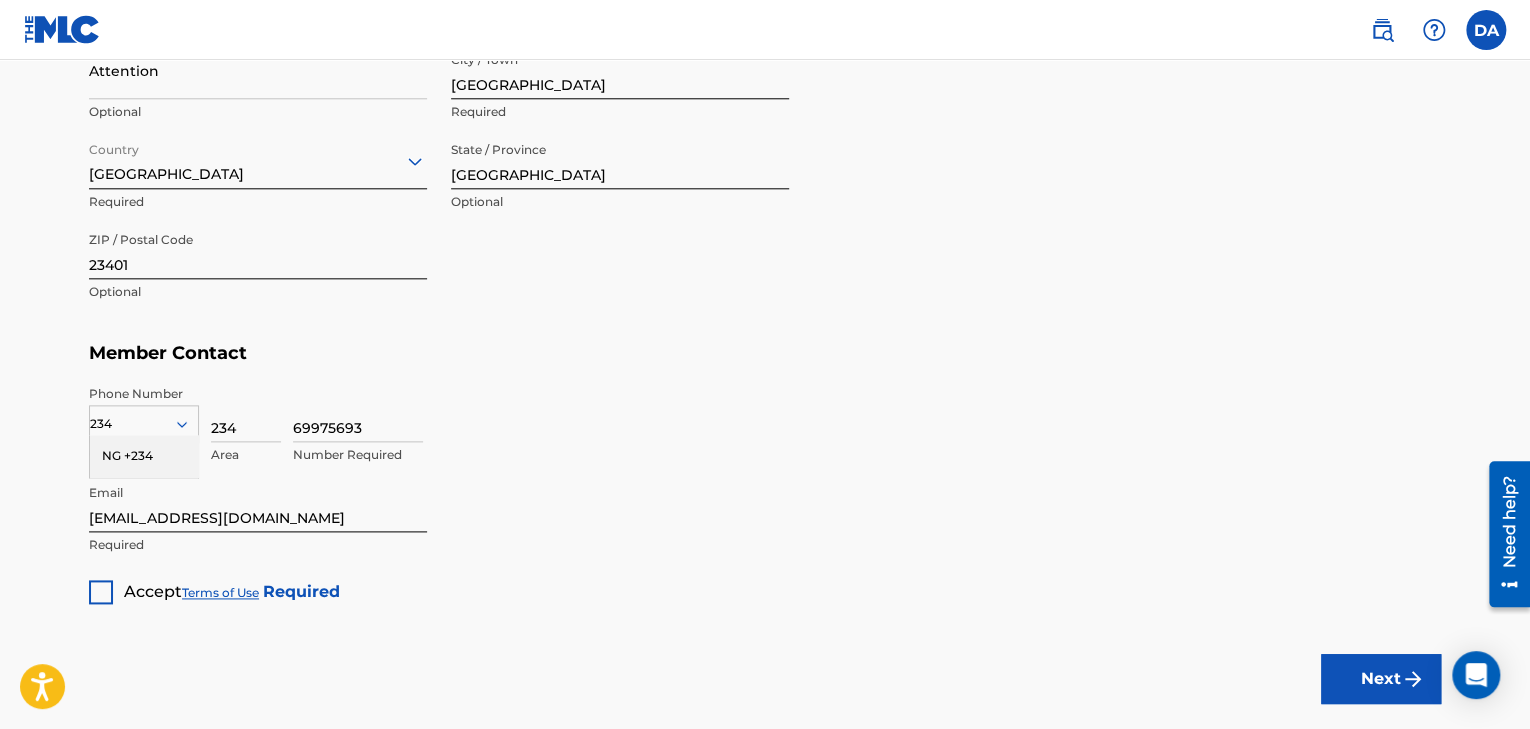 click at bounding box center (101, 592) 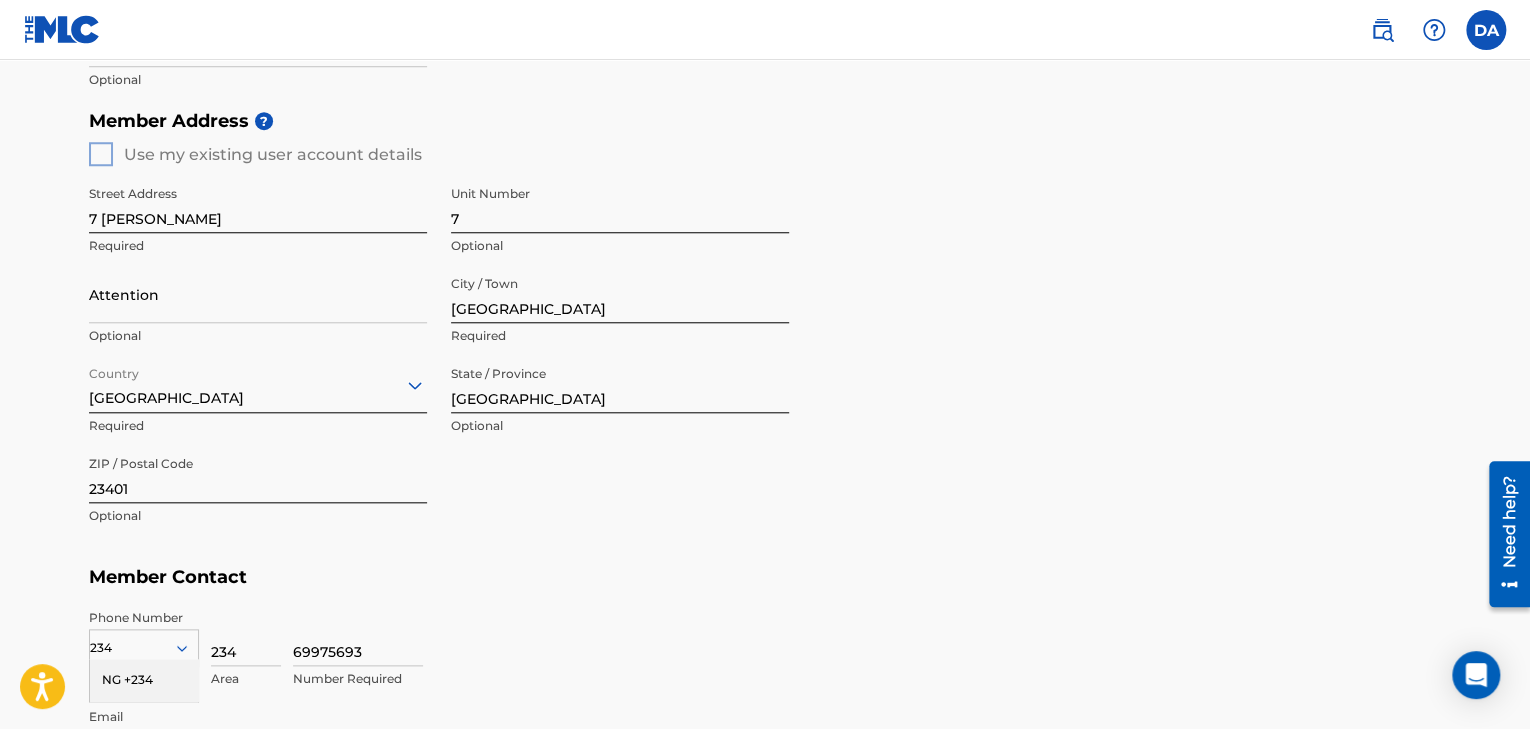 scroll, scrollTop: 668, scrollLeft: 0, axis: vertical 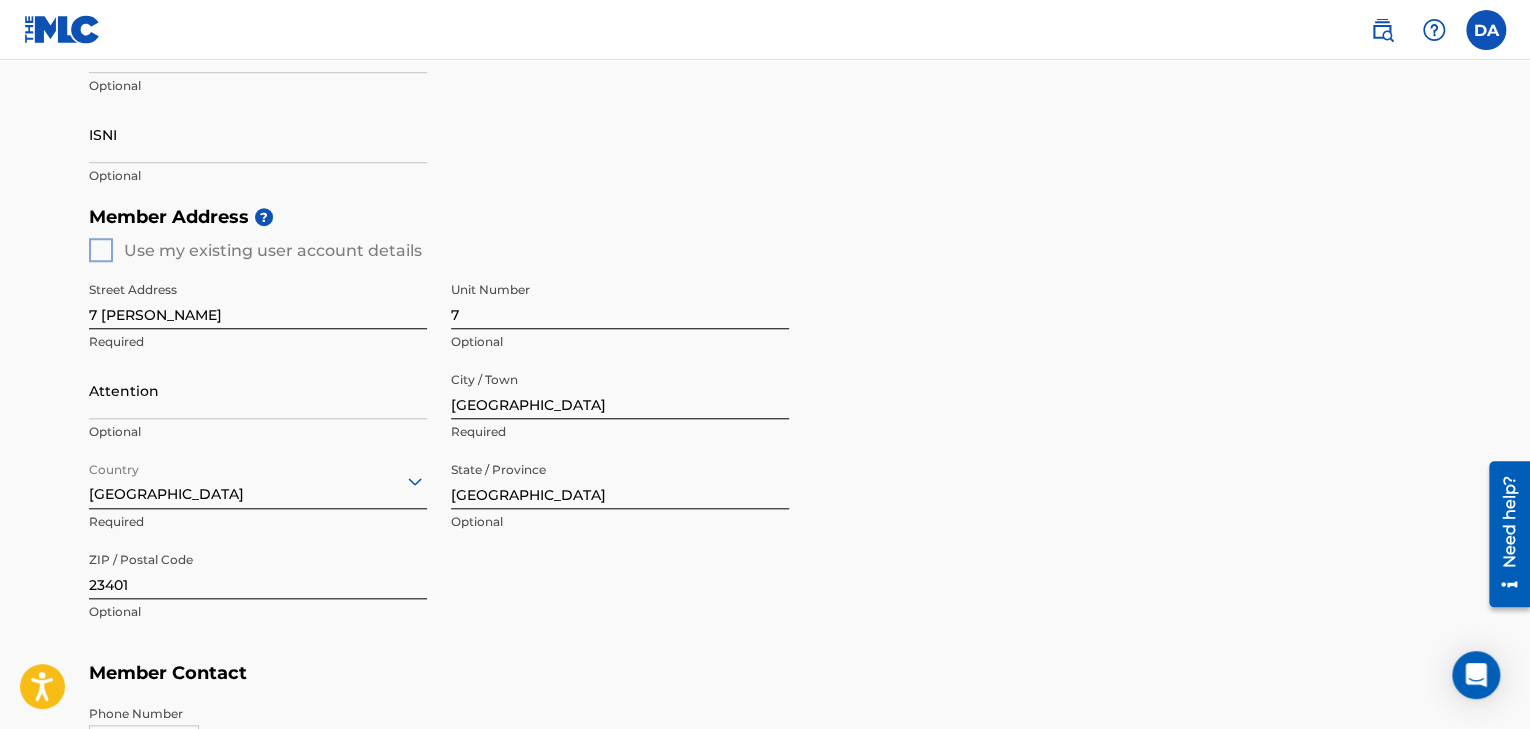 click on "Member Address ? Use my existing user account details Street Address 7 Shittu Muhamed Required Unit Number 7 Optional Attention Optional City / Town Lagos Required Country Nigeria Required State / Province LAGOS Optional ZIP / Postal Code 23401 Optional" at bounding box center [765, 424] 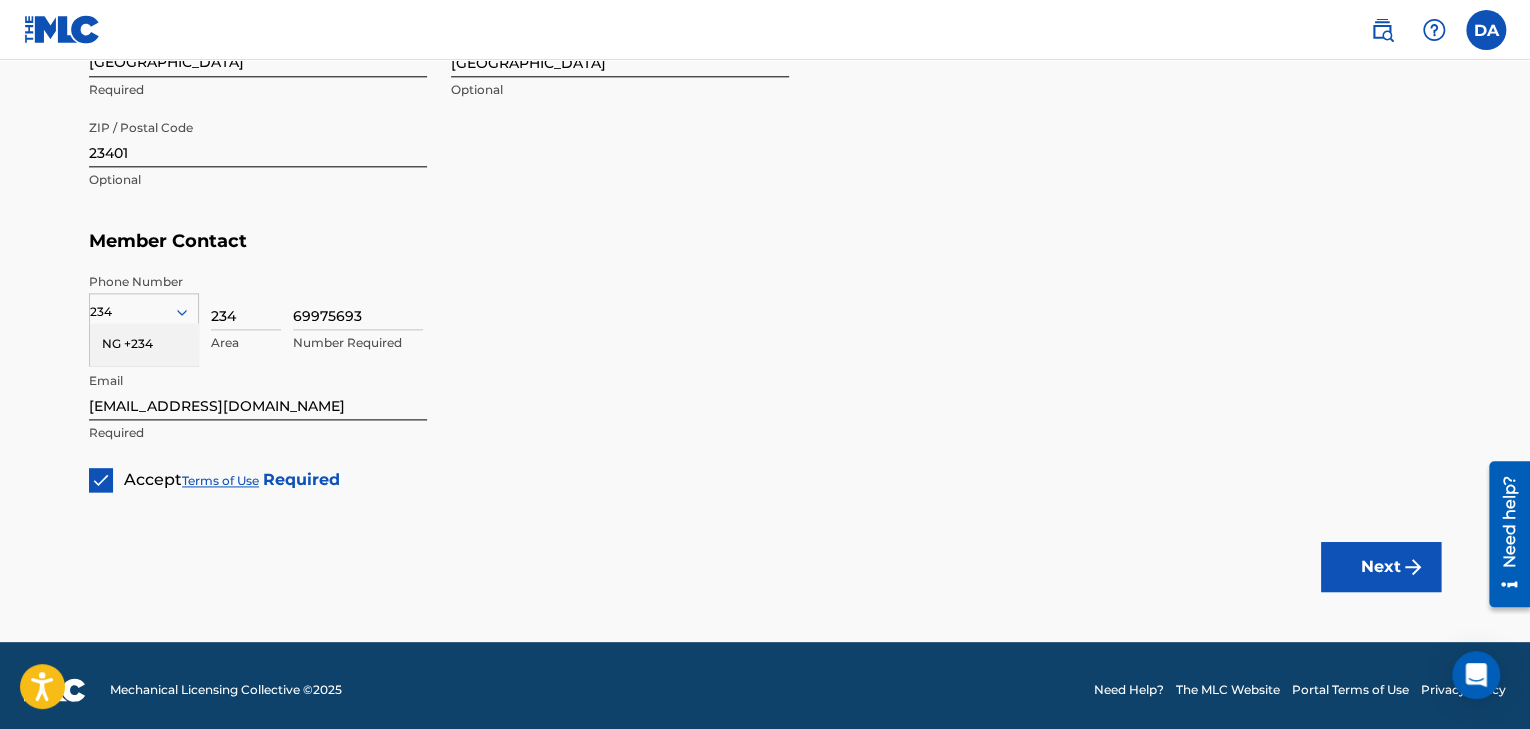 scroll, scrollTop: 1108, scrollLeft: 0, axis: vertical 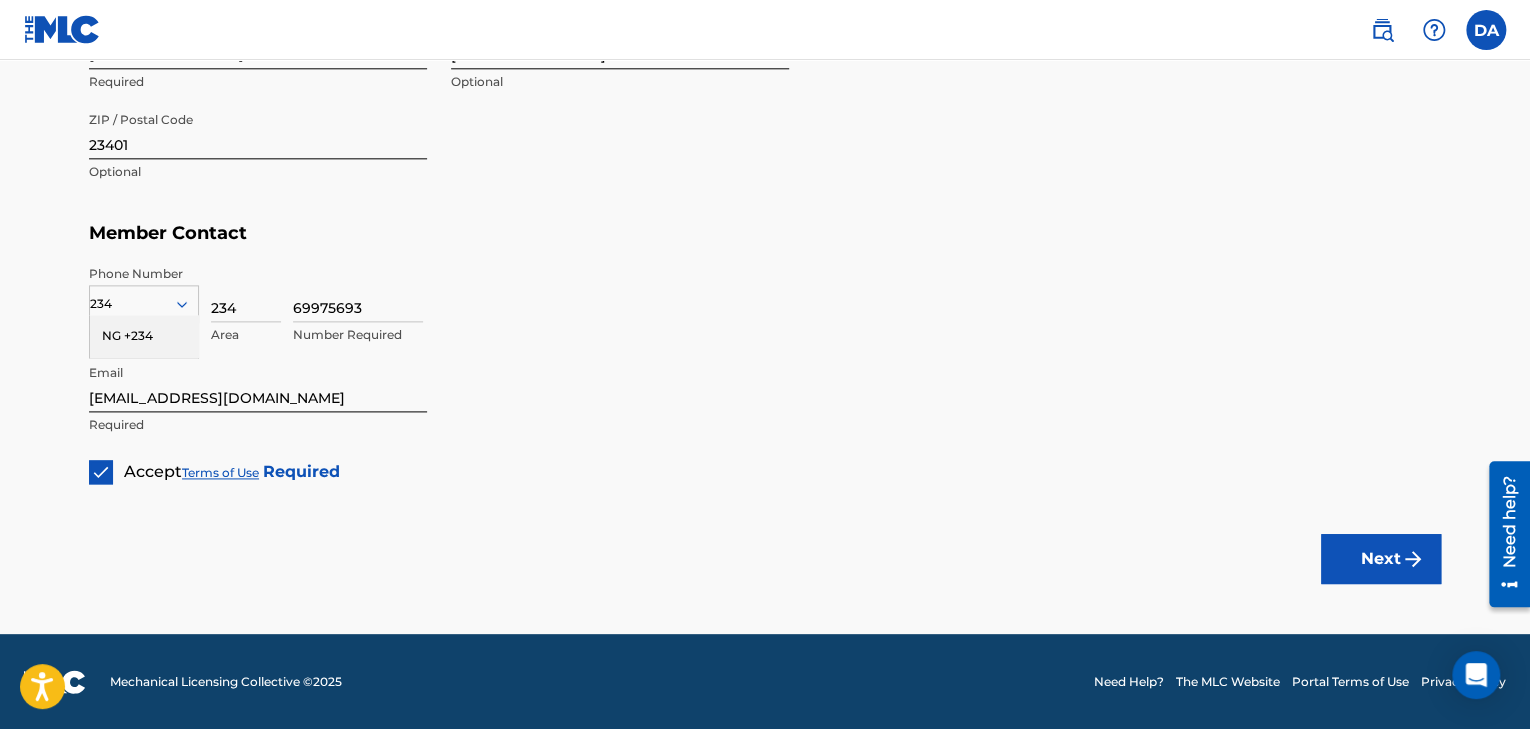 click on "Next" at bounding box center (1381, 559) 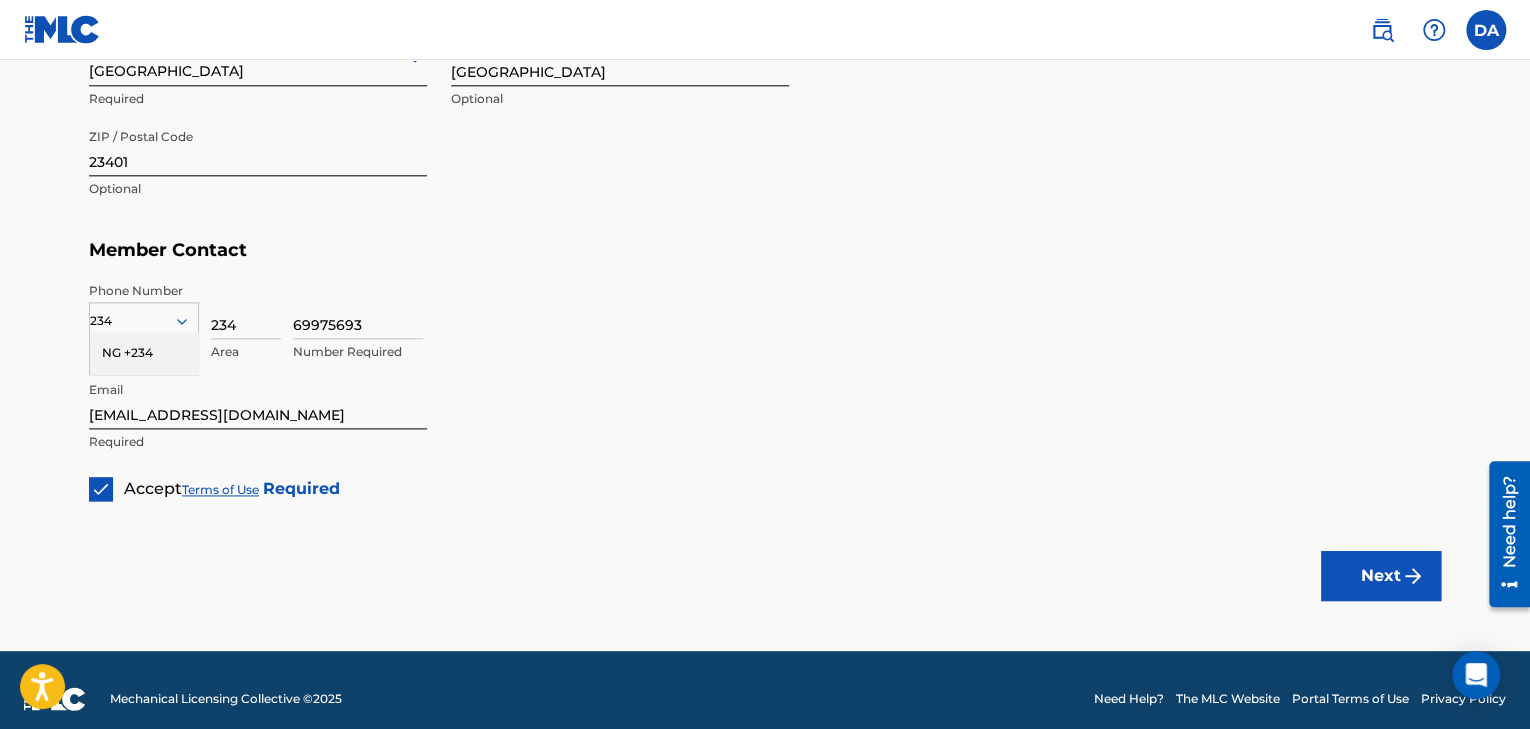 scroll, scrollTop: 1108, scrollLeft: 0, axis: vertical 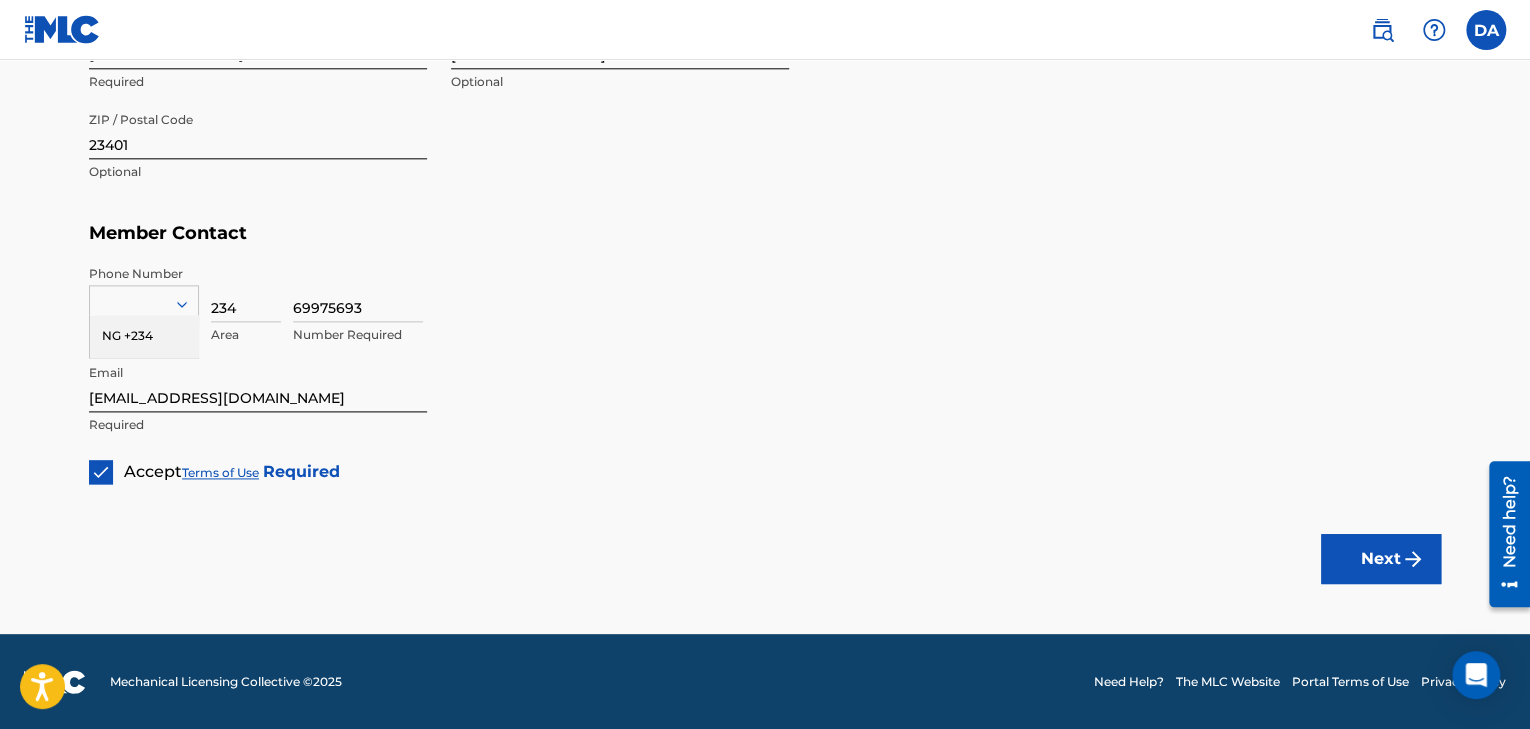 click on "Next" at bounding box center (1381, 559) 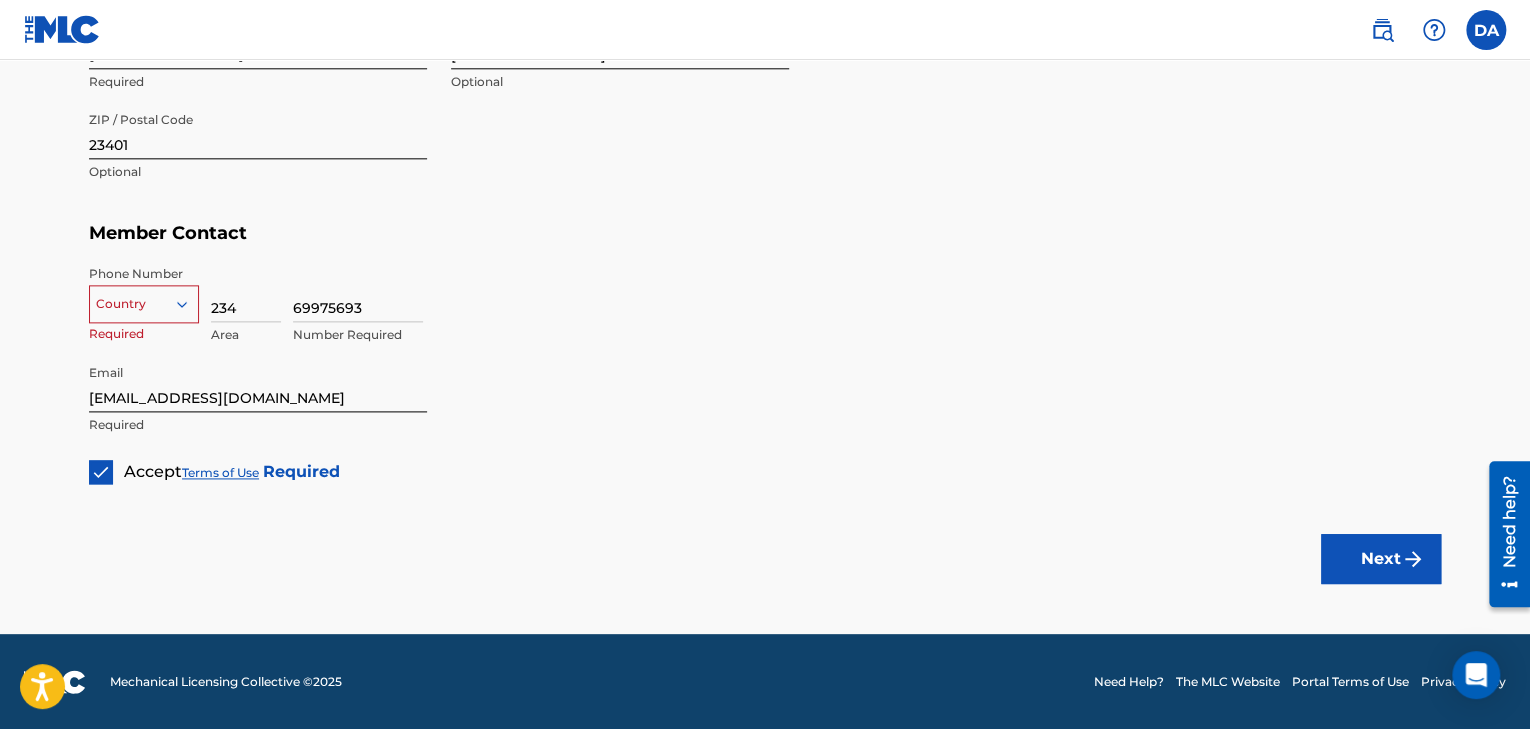 click on "234" at bounding box center [246, 293] 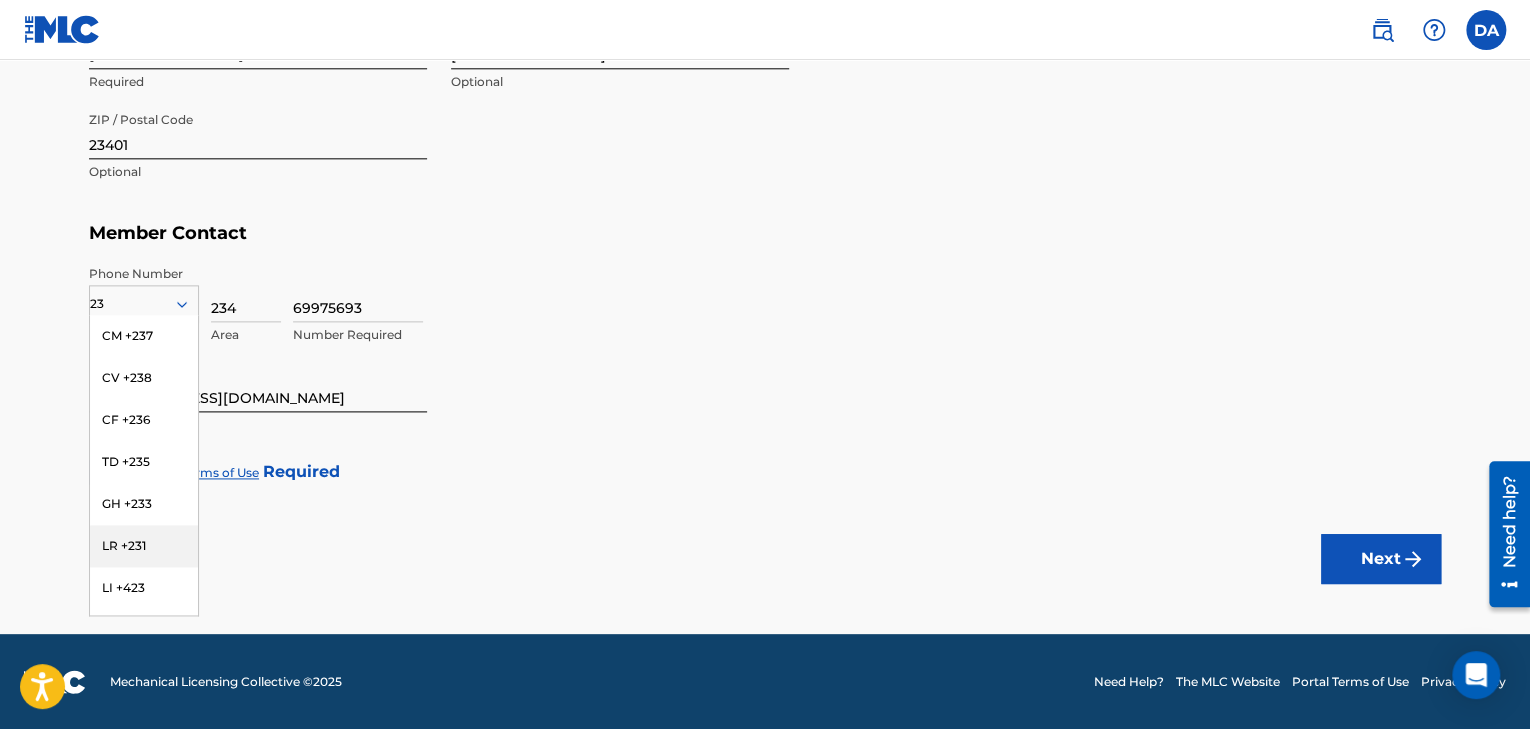 type on "234" 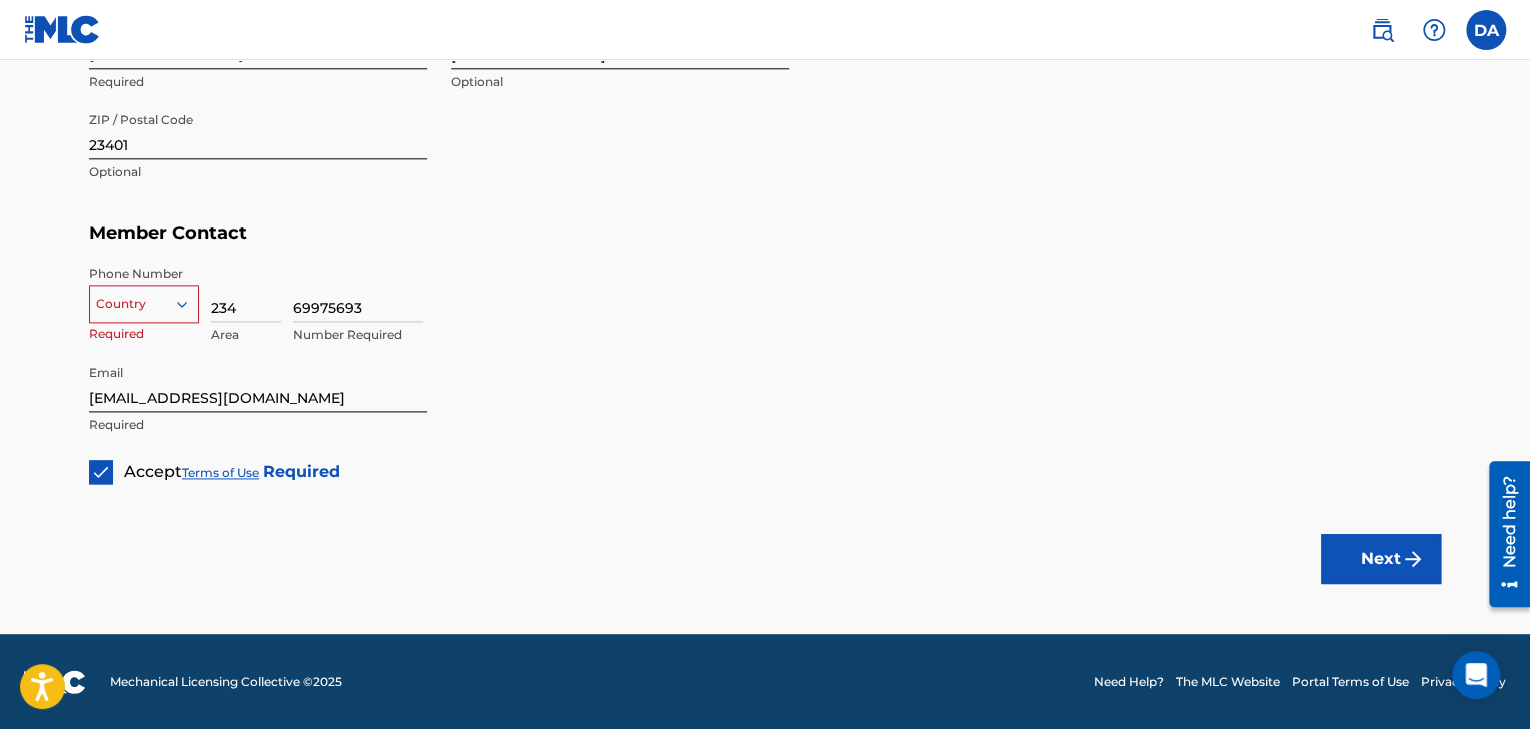 click at bounding box center (144, 304) 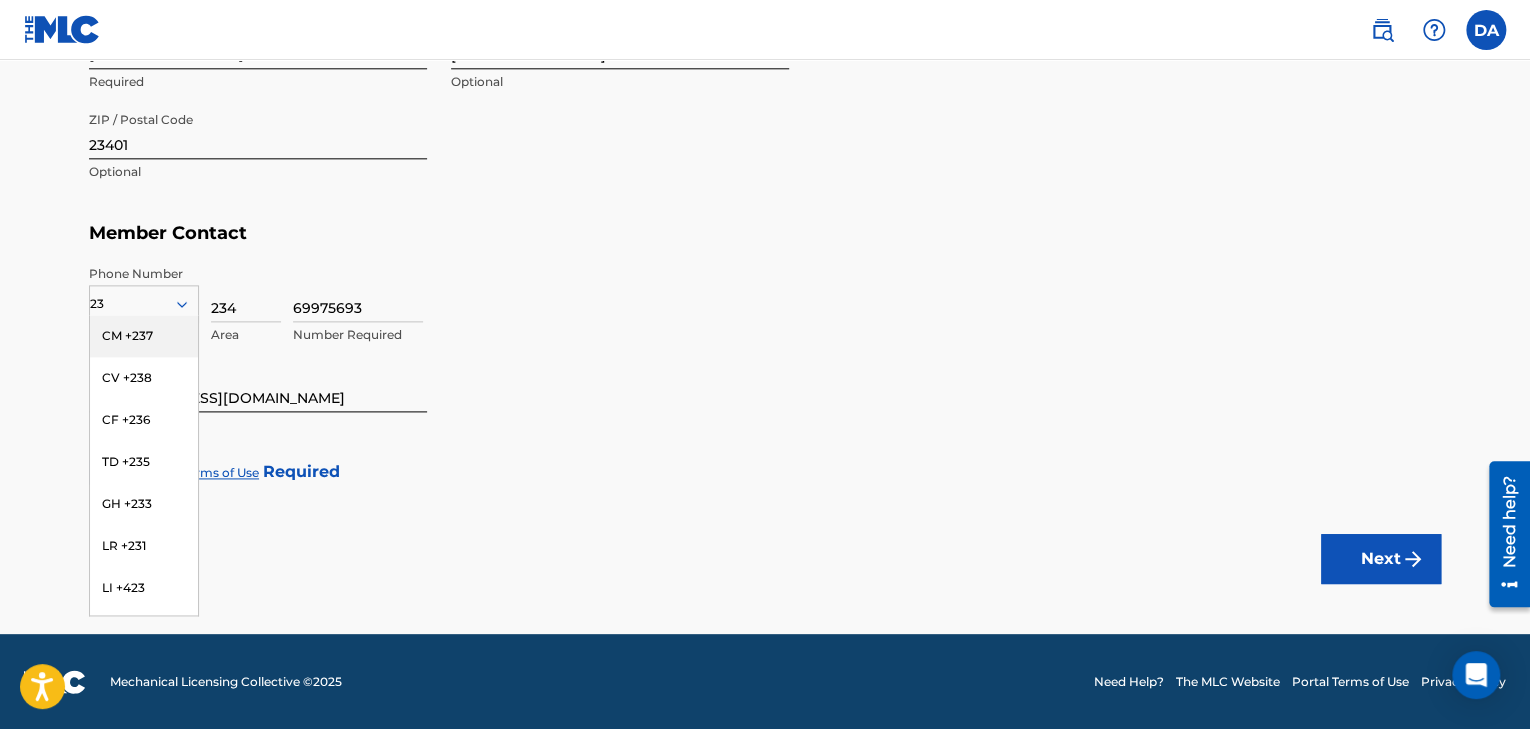 type on "234" 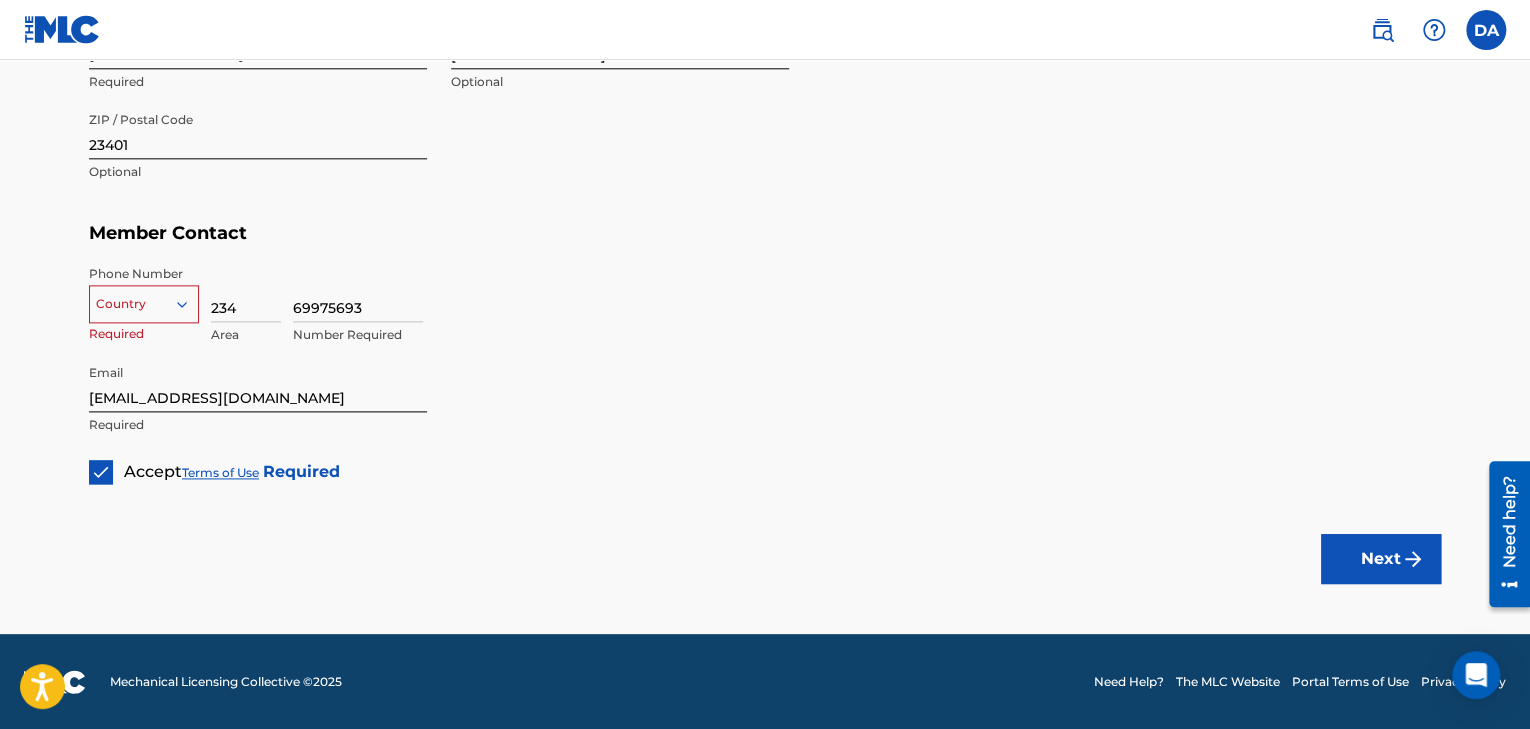 click at bounding box center [144, 304] 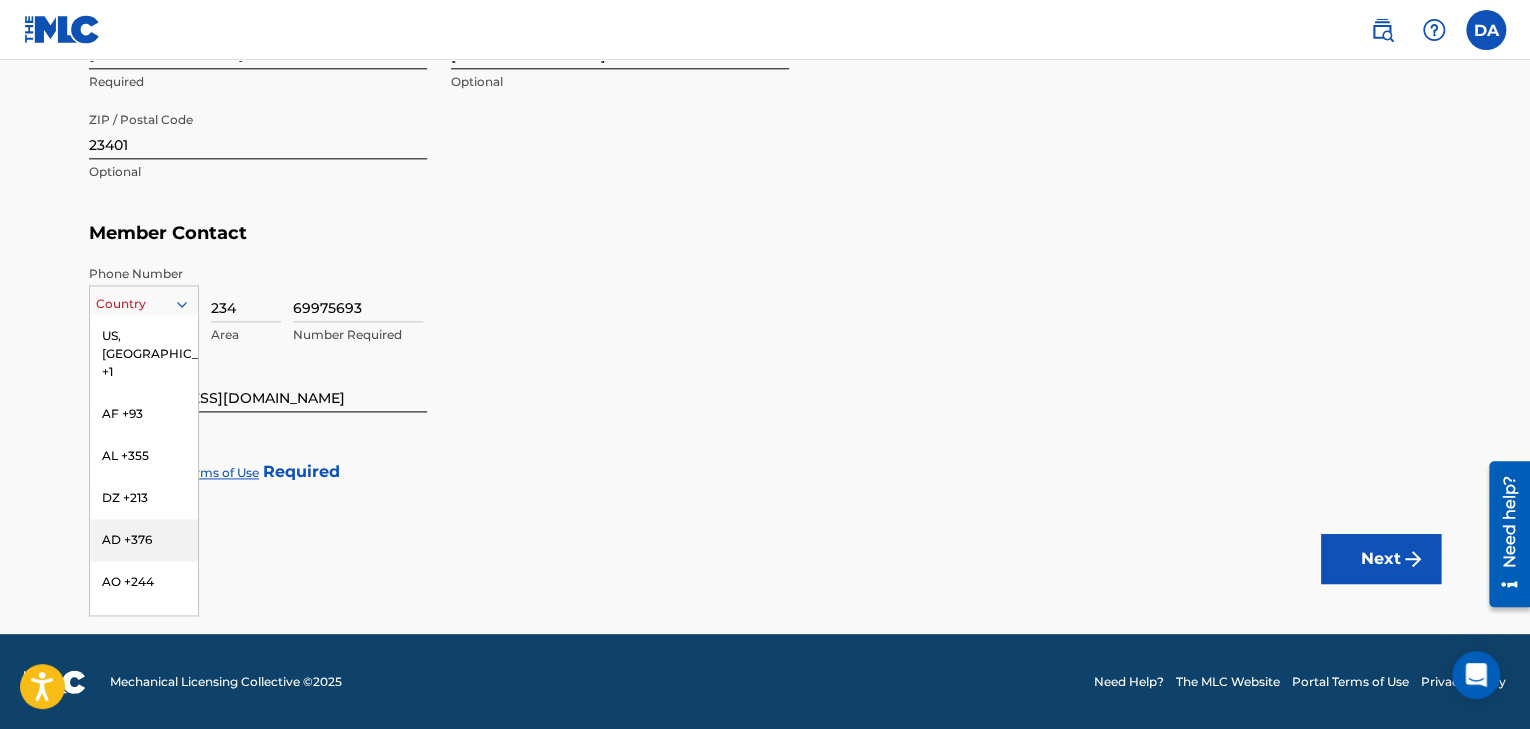 scroll, scrollTop: 240, scrollLeft: 0, axis: vertical 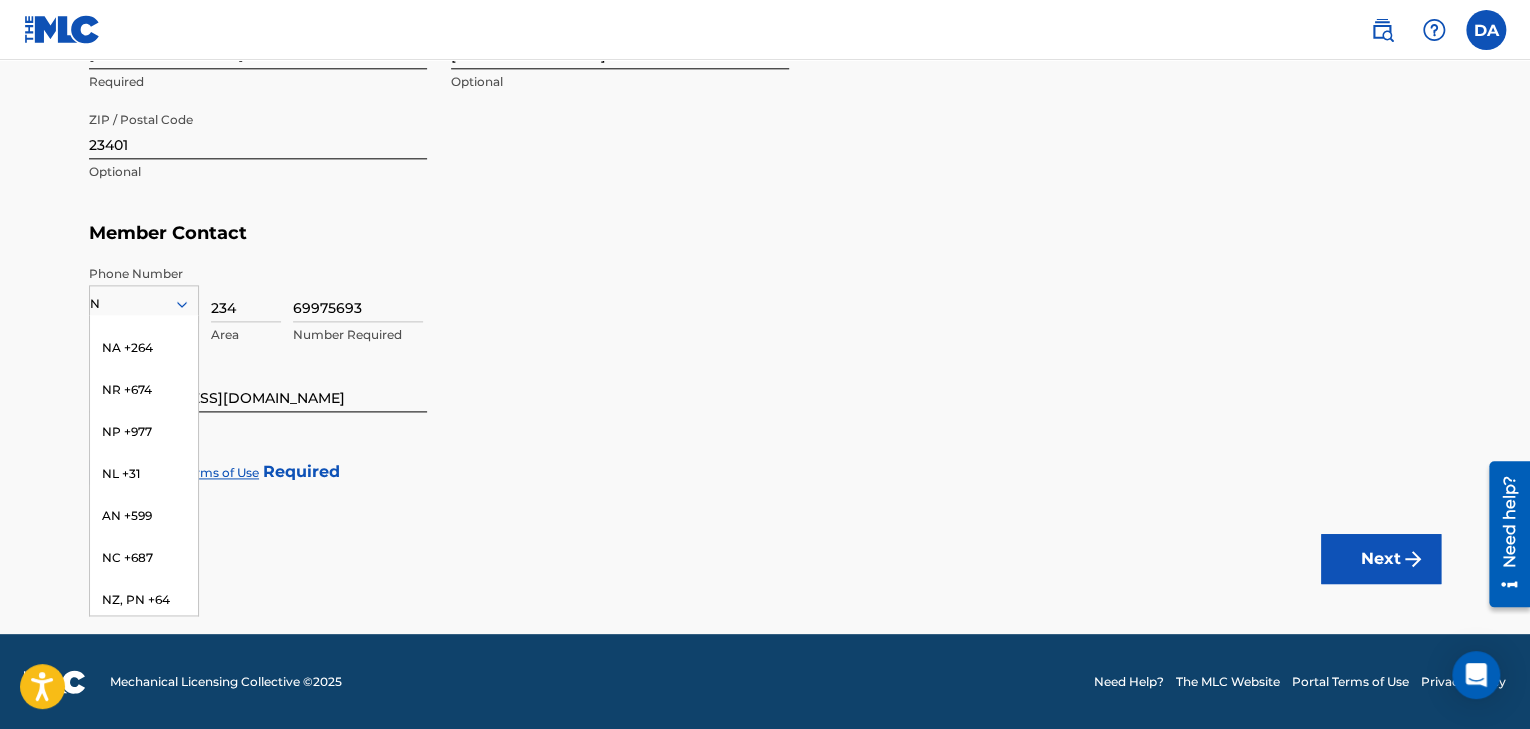 type on "NG" 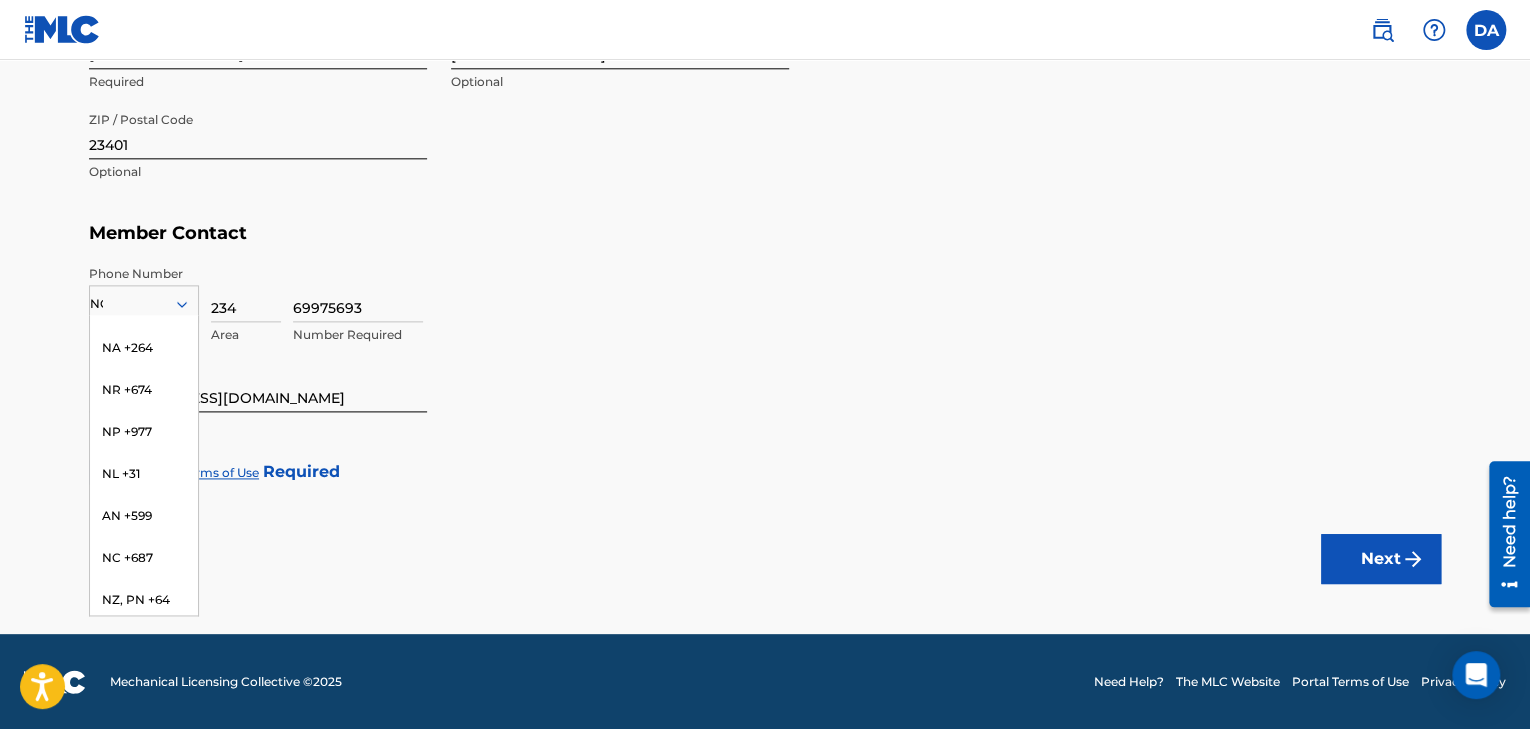 scroll, scrollTop: 0, scrollLeft: 0, axis: both 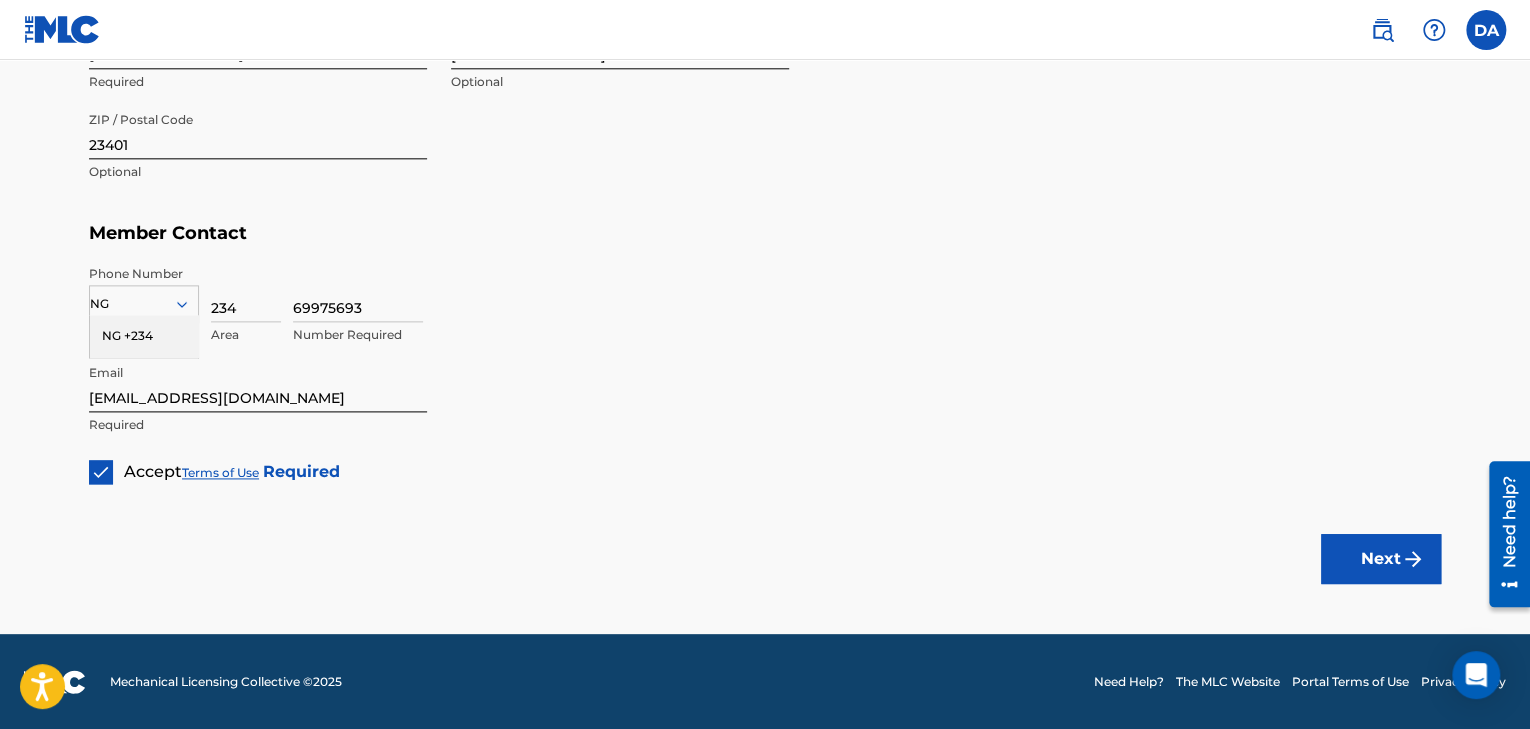 click on "NG +234" at bounding box center [144, 336] 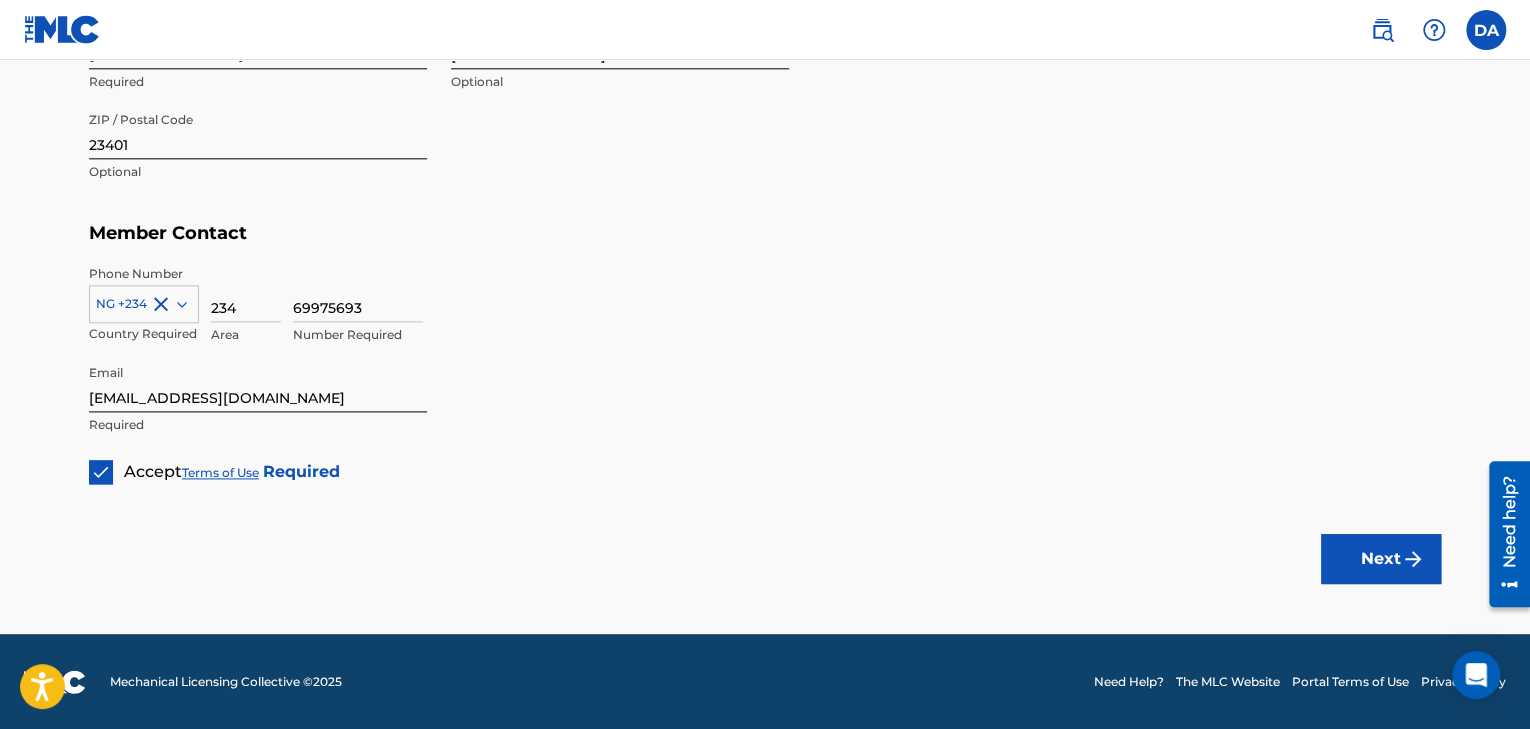 click on "Next" at bounding box center [1381, 559] 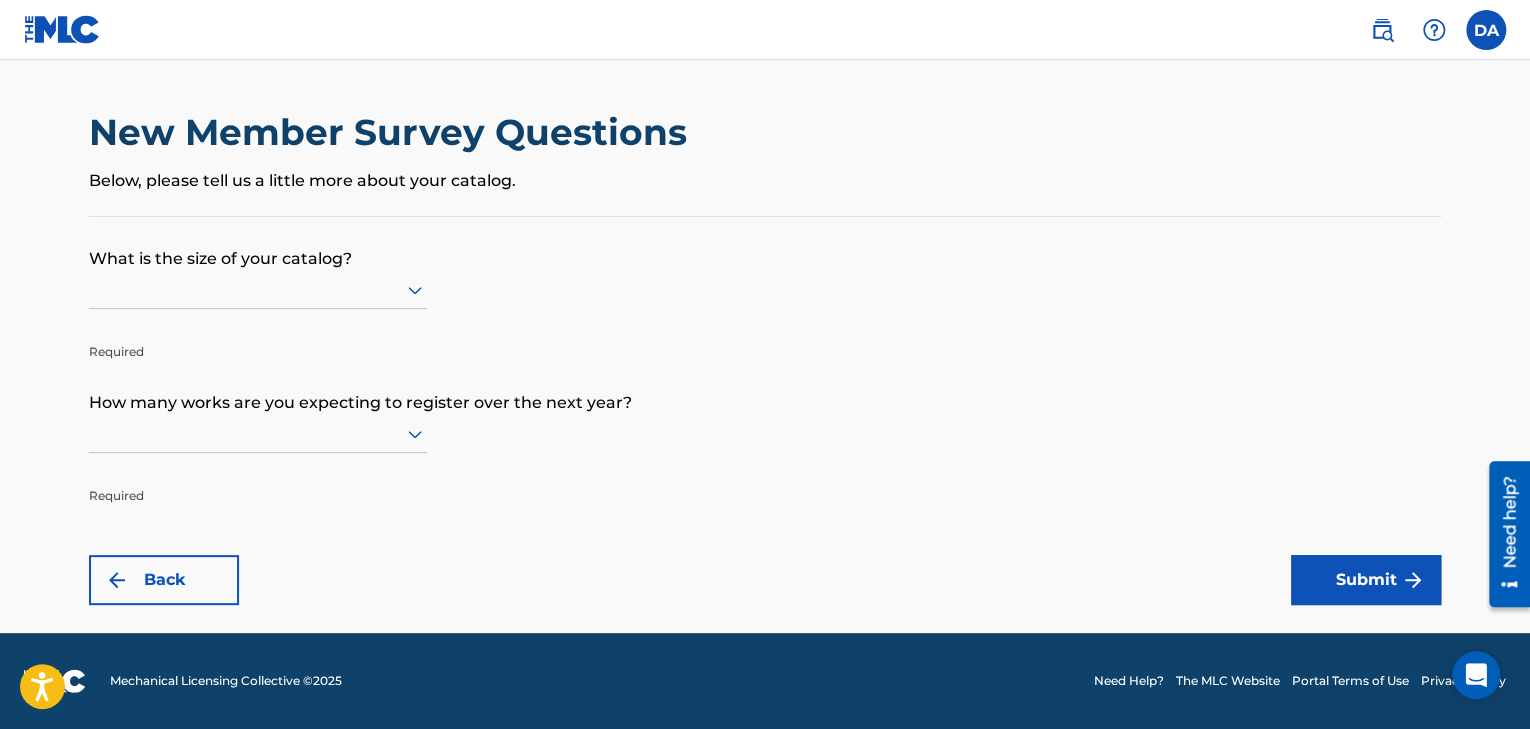 scroll, scrollTop: 0, scrollLeft: 0, axis: both 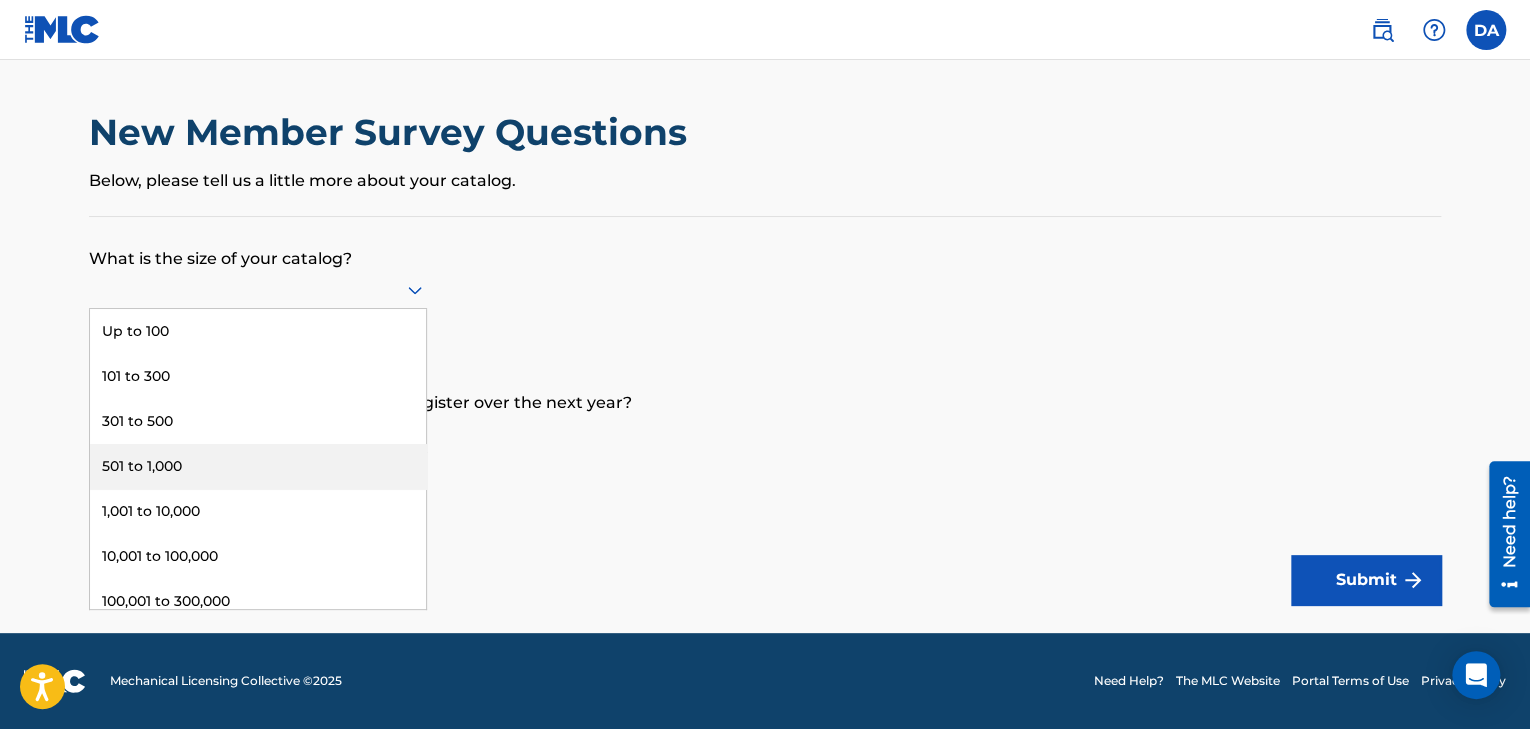 click on "501 to 1,000" at bounding box center (258, 466) 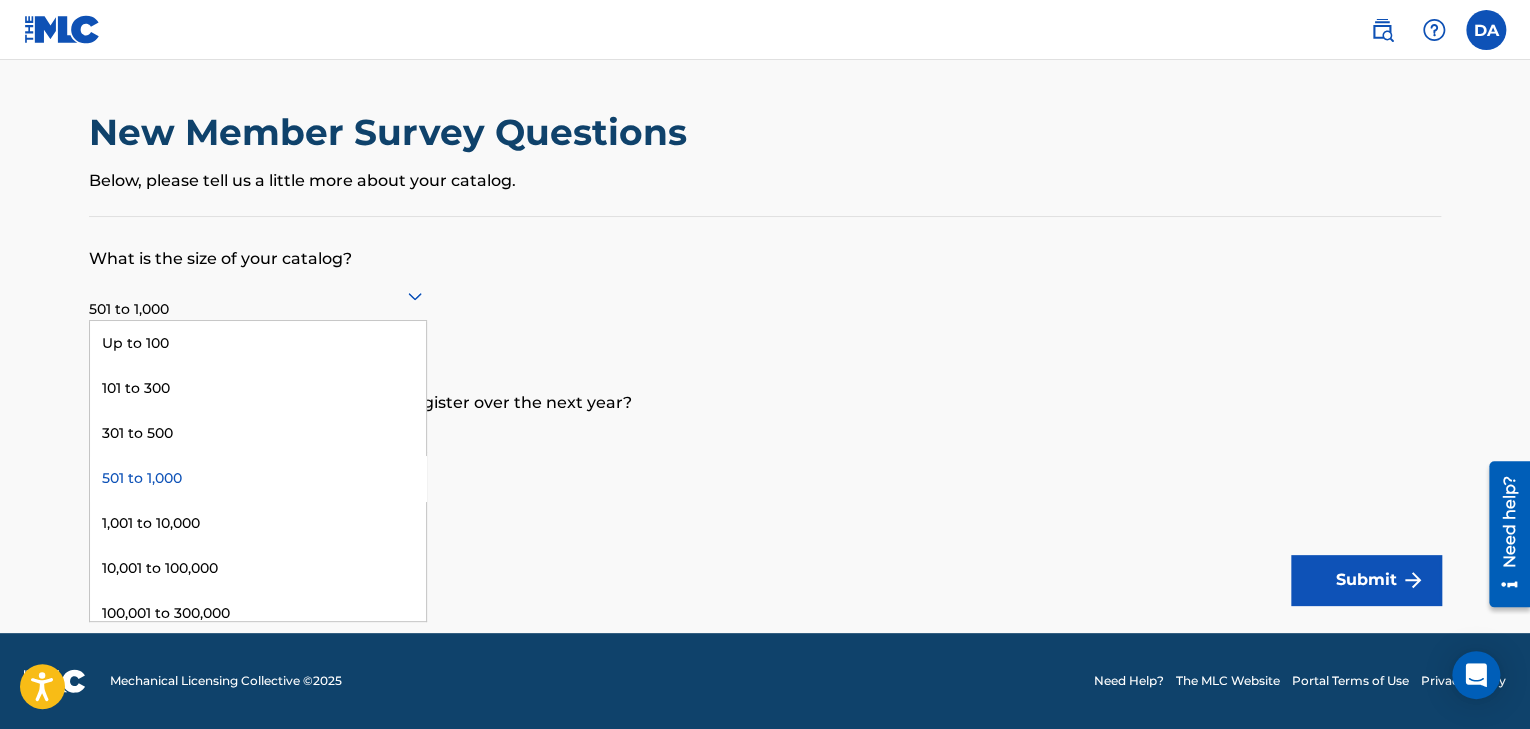 click at bounding box center [258, 295] 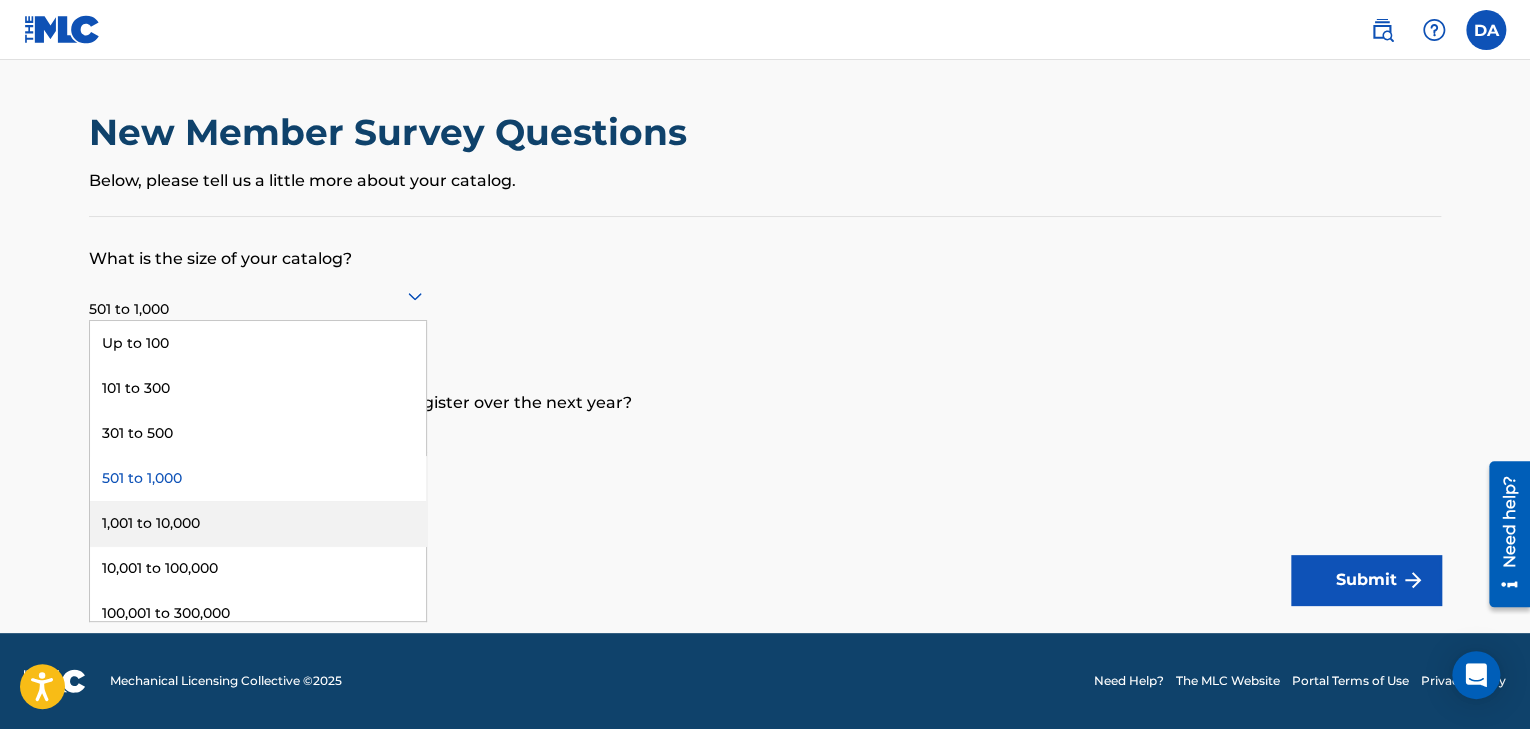 click on "1,001 to 10,000" at bounding box center [258, 523] 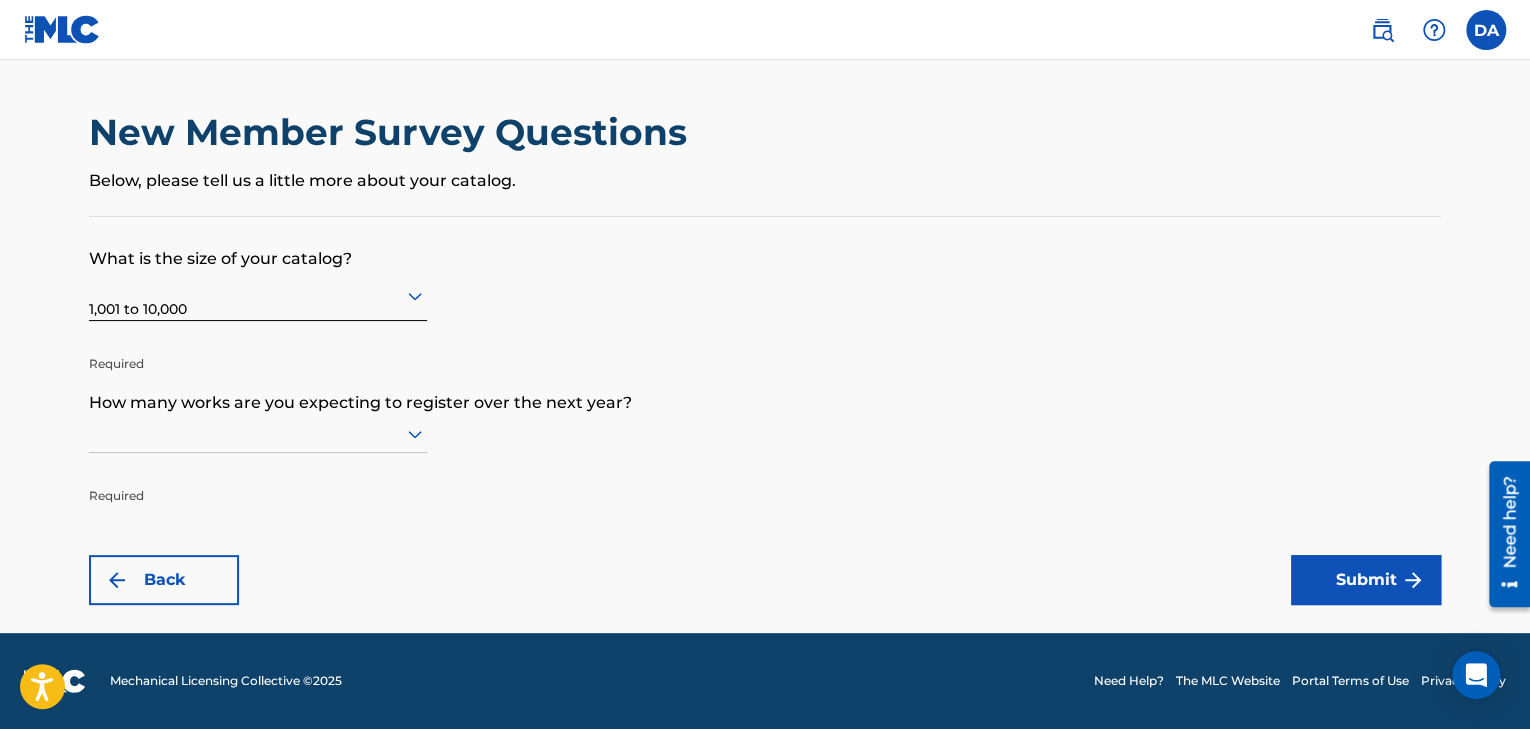 click at bounding box center [258, 433] 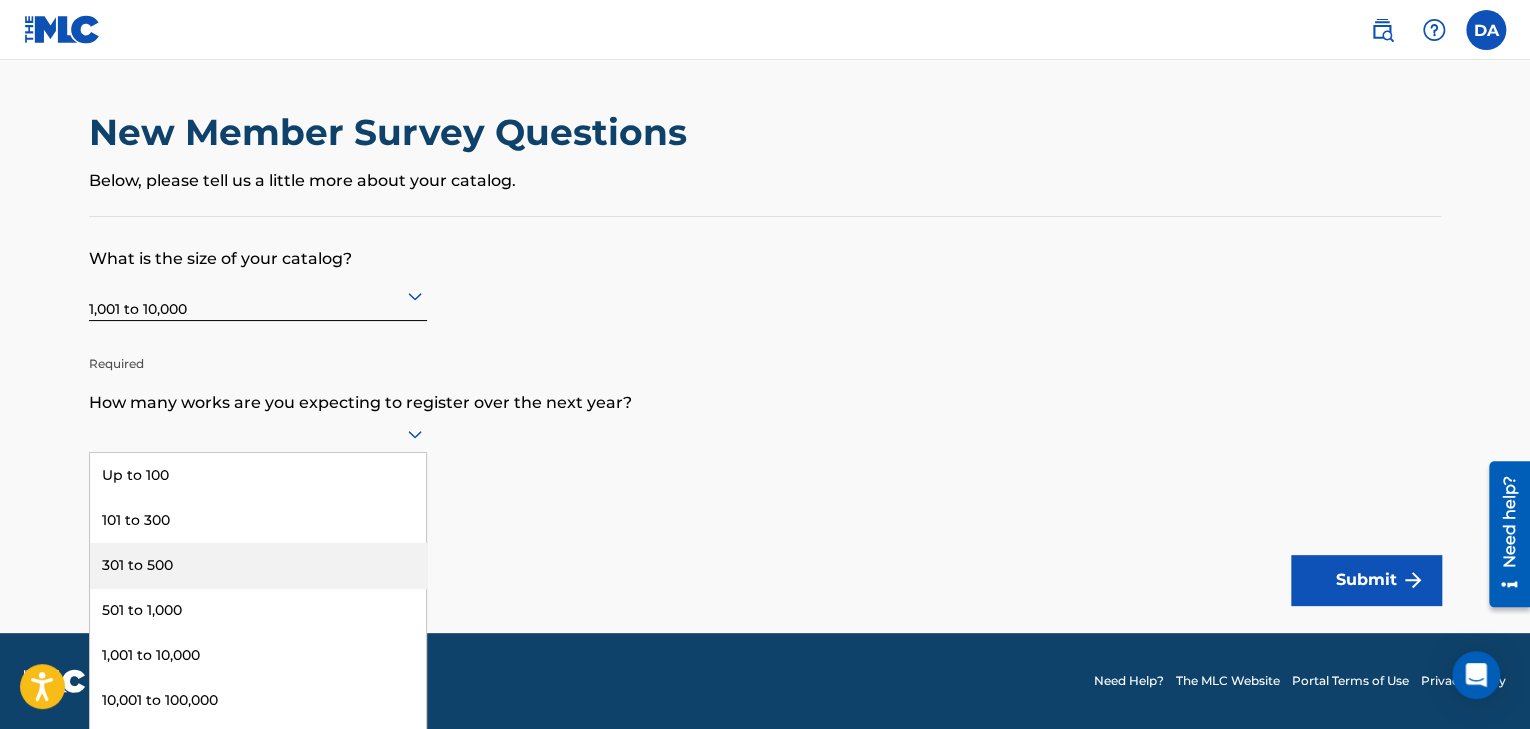 click on "301 to 500" at bounding box center (258, 565) 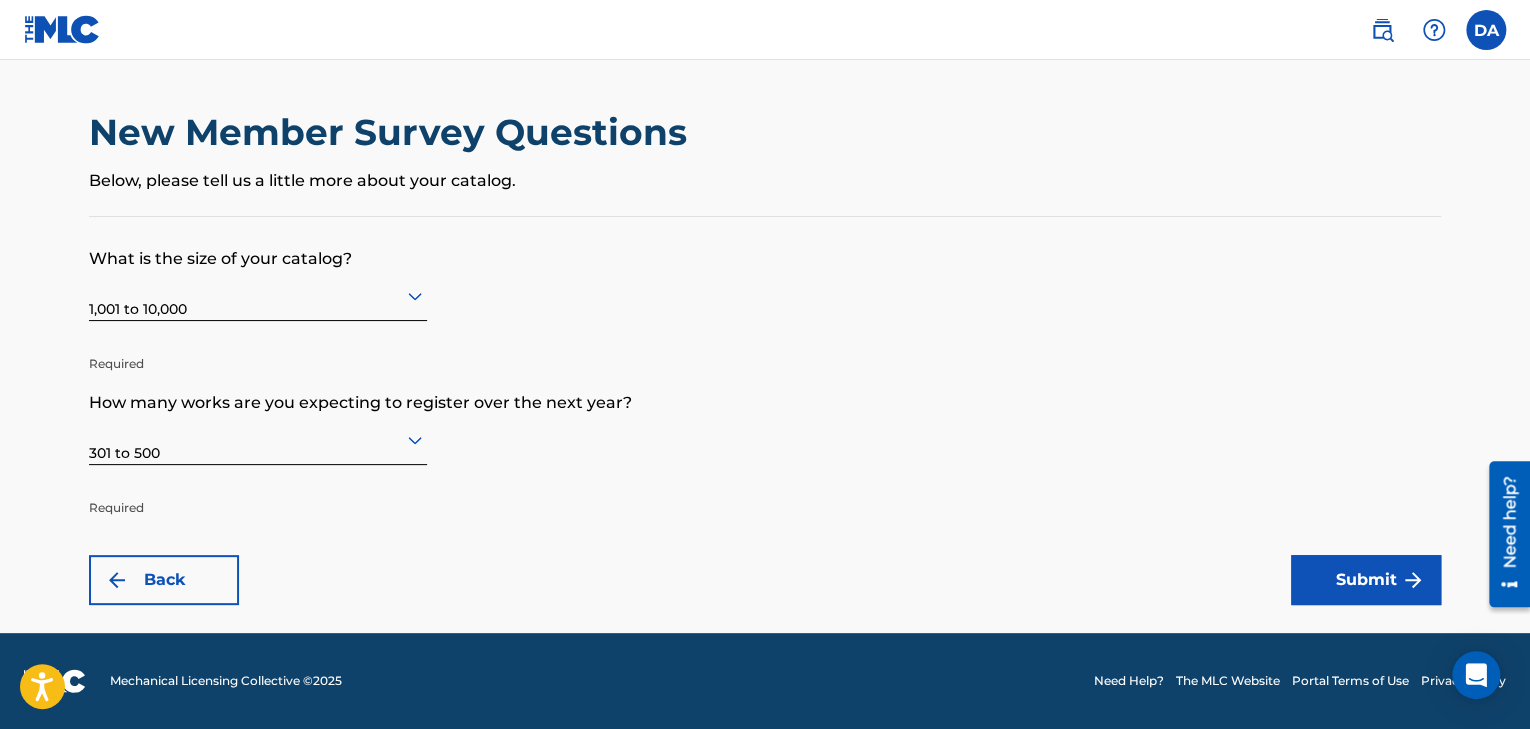 scroll, scrollTop: 0, scrollLeft: 0, axis: both 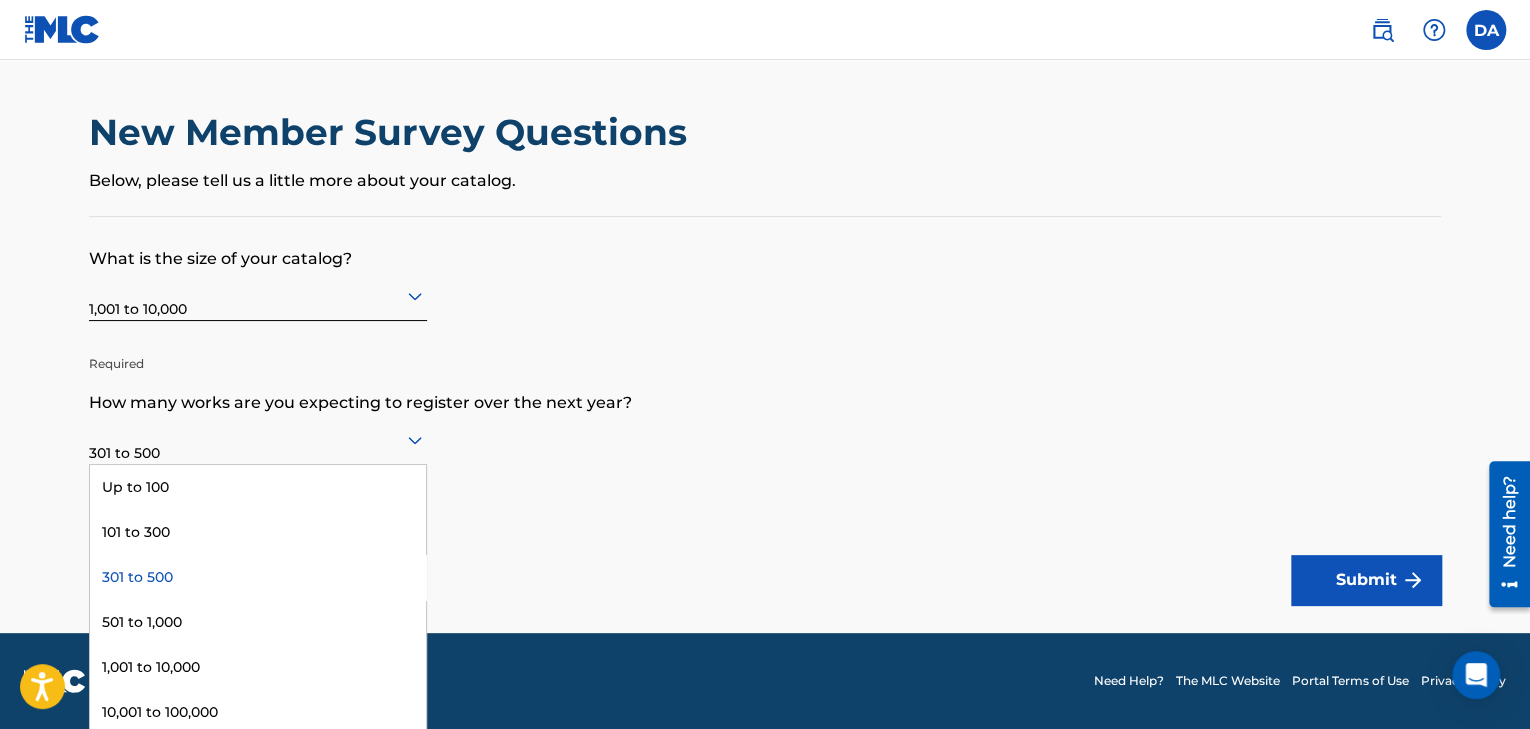 click on "301 to 500" at bounding box center [258, 440] 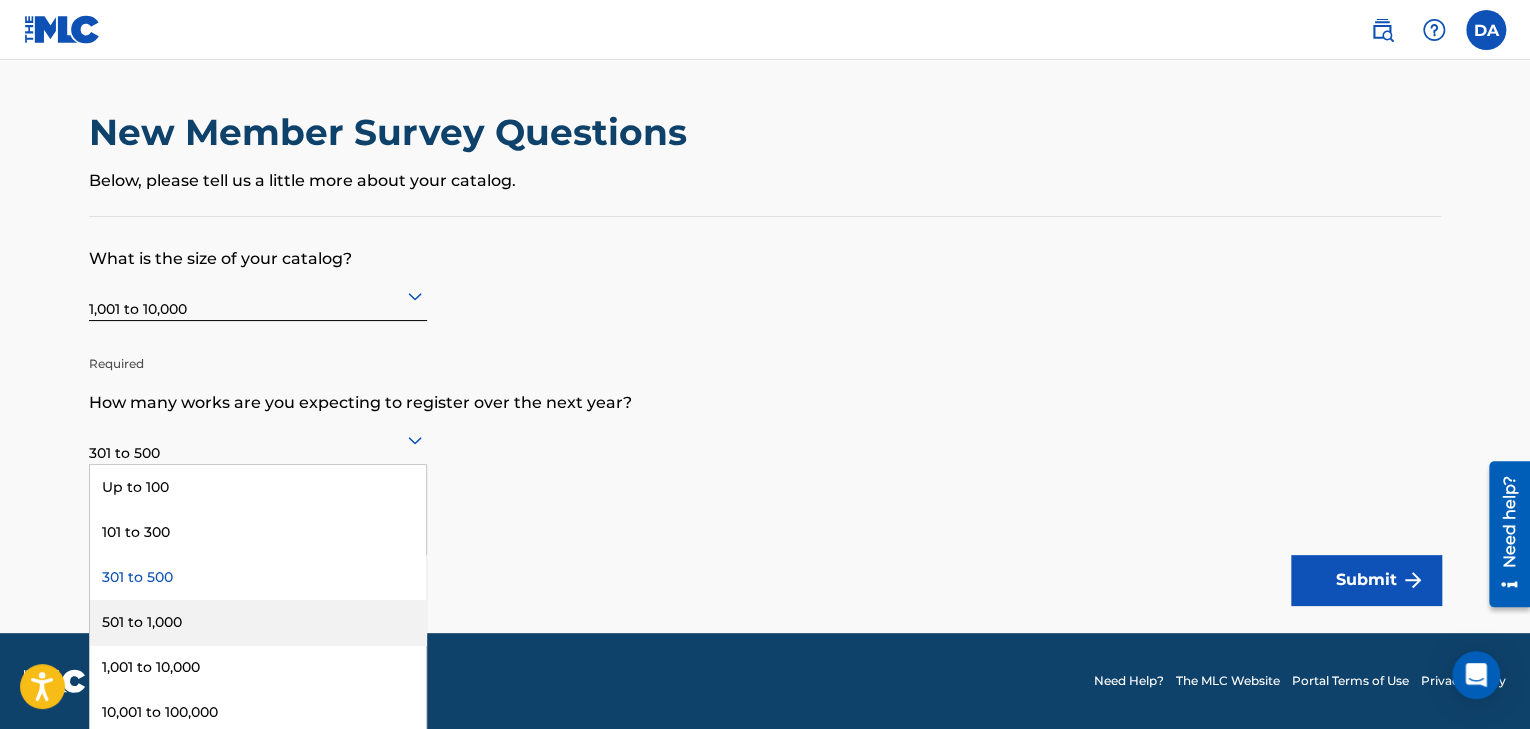 click on "501 to 1,000" at bounding box center [258, 622] 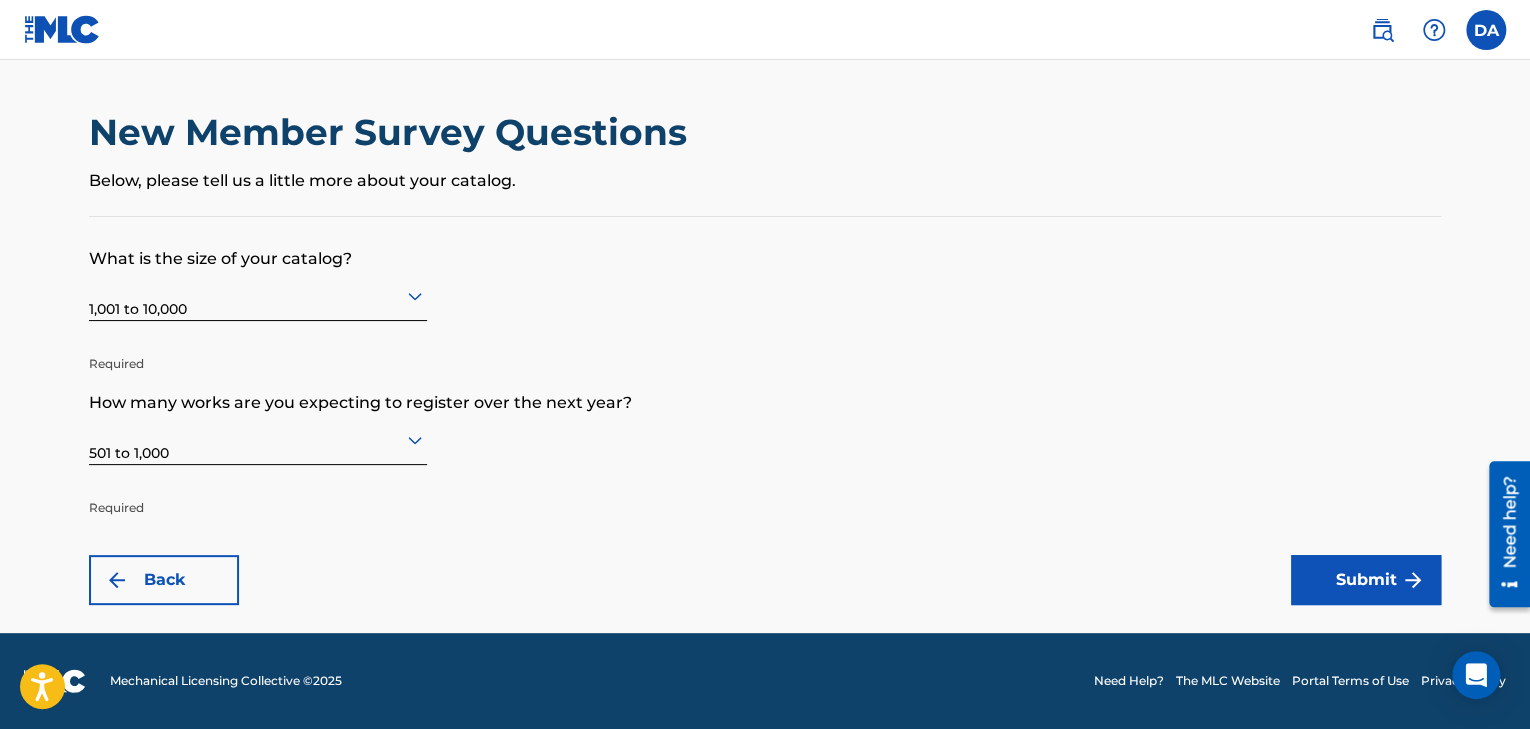 scroll, scrollTop: 0, scrollLeft: 0, axis: both 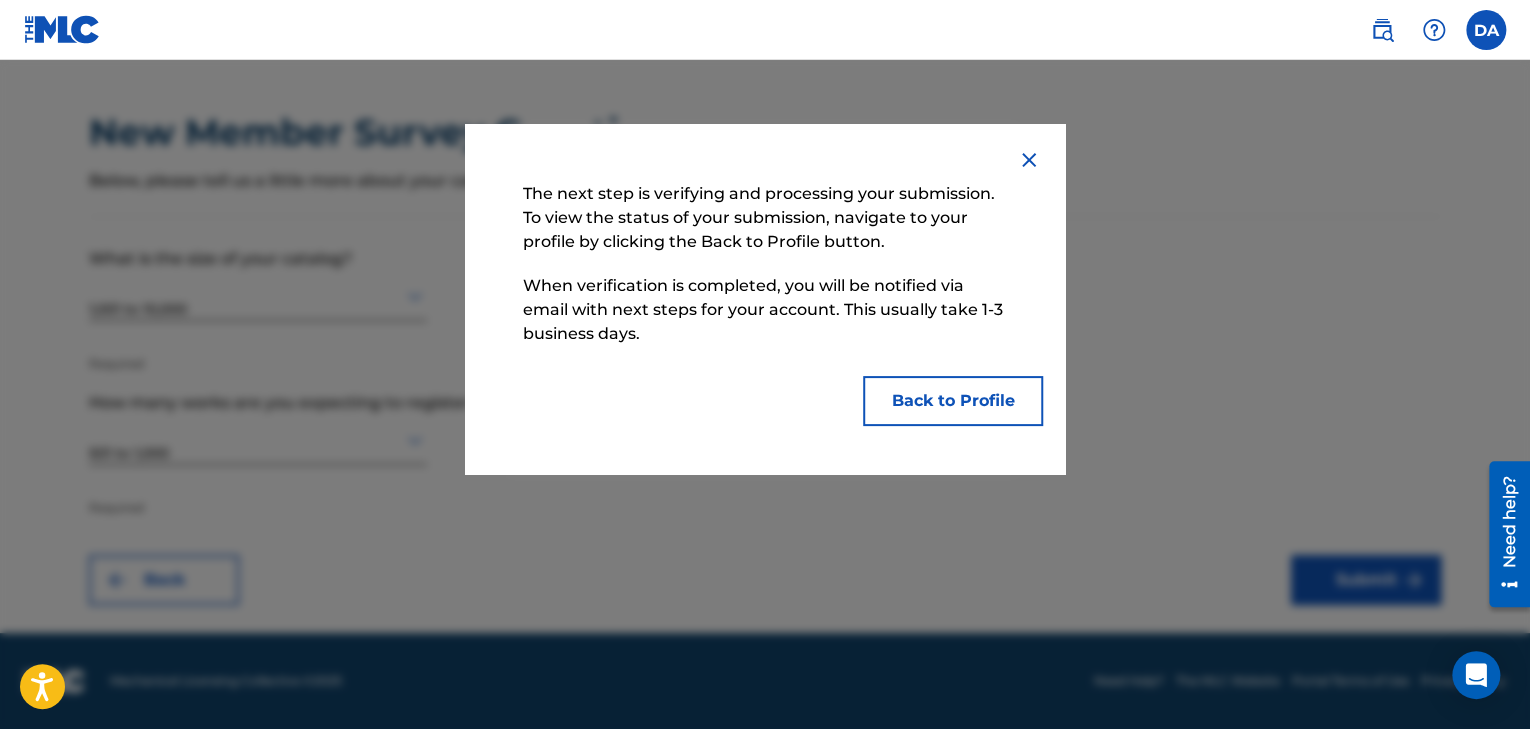 click on "Back to Profile" at bounding box center [953, 401] 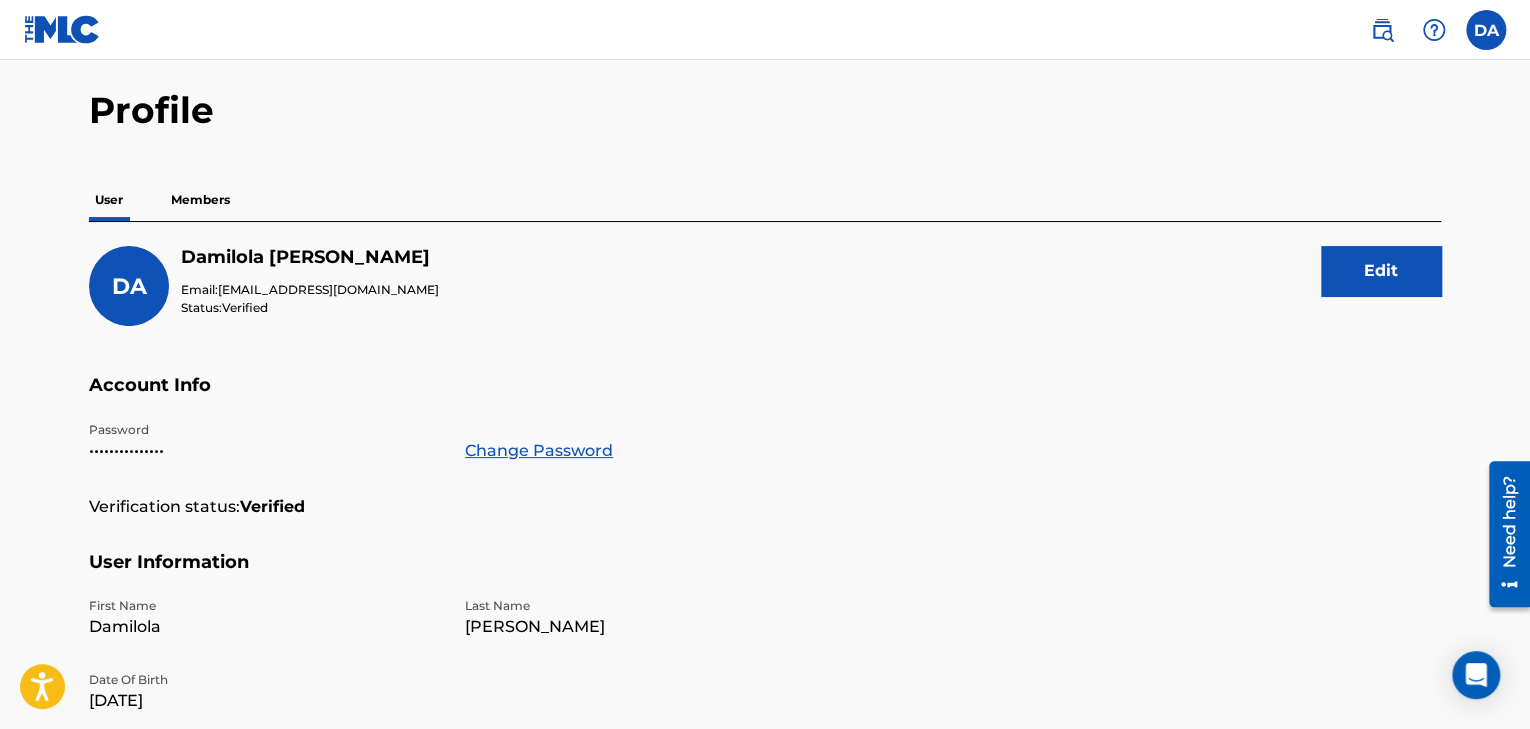 scroll, scrollTop: 56, scrollLeft: 0, axis: vertical 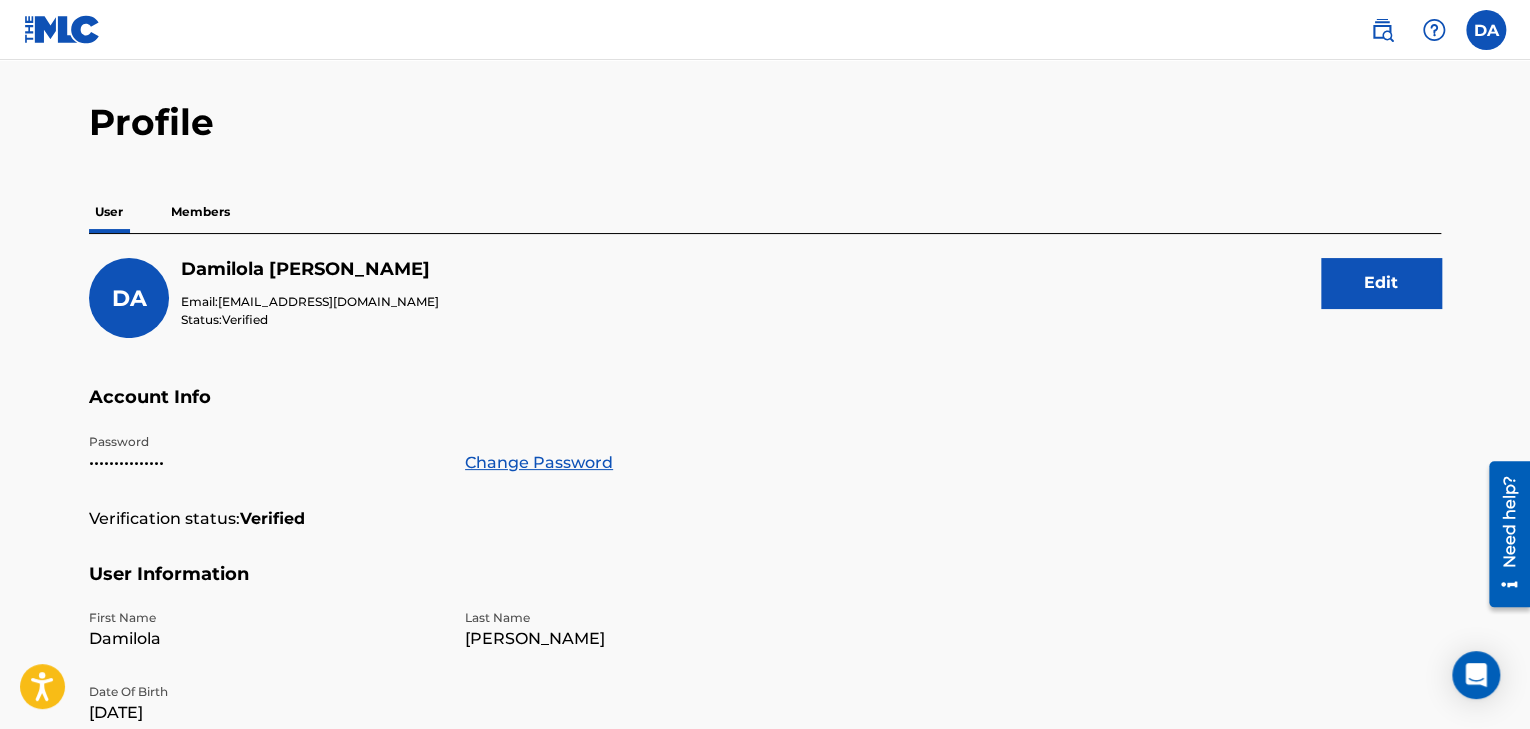 click on "Members" at bounding box center [200, 212] 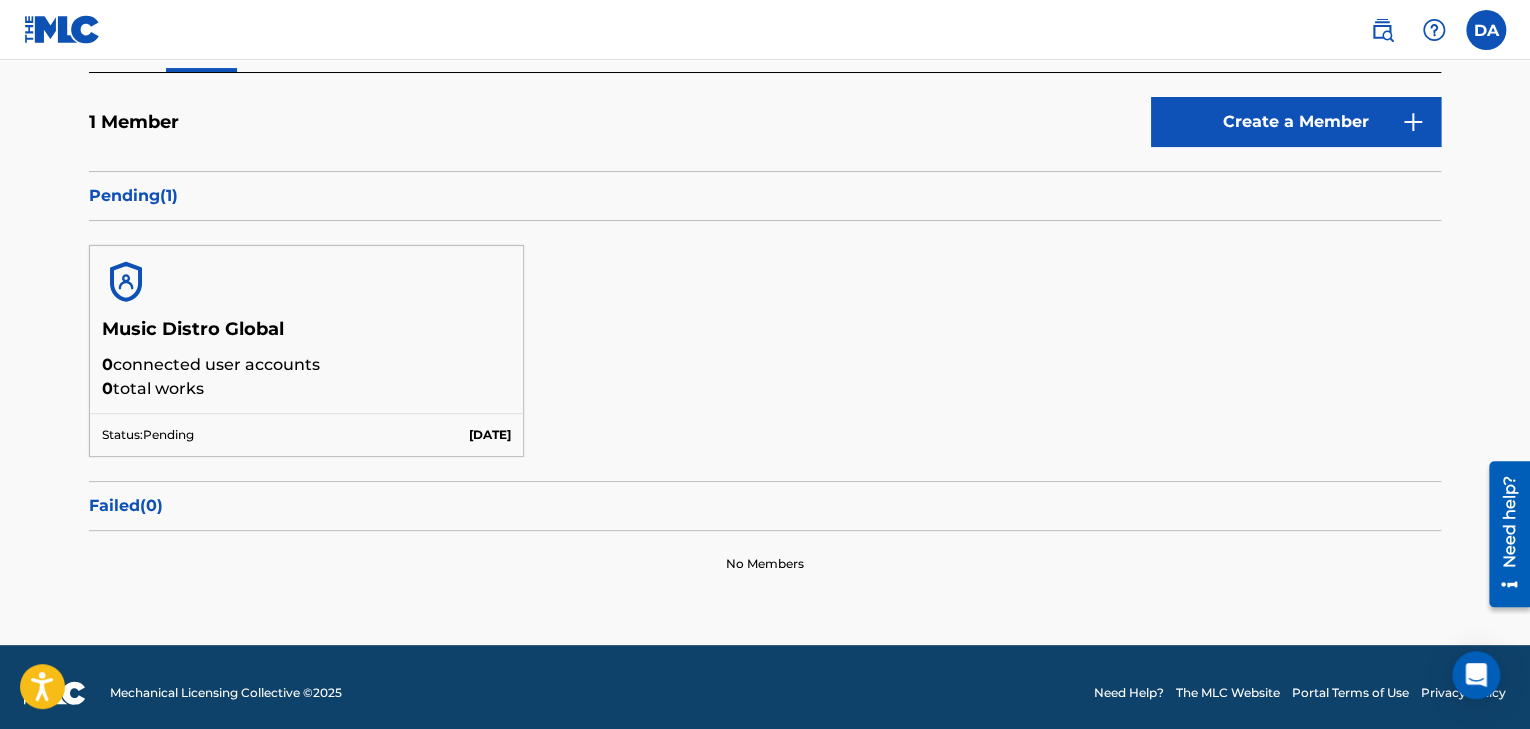 scroll, scrollTop: 227, scrollLeft: 0, axis: vertical 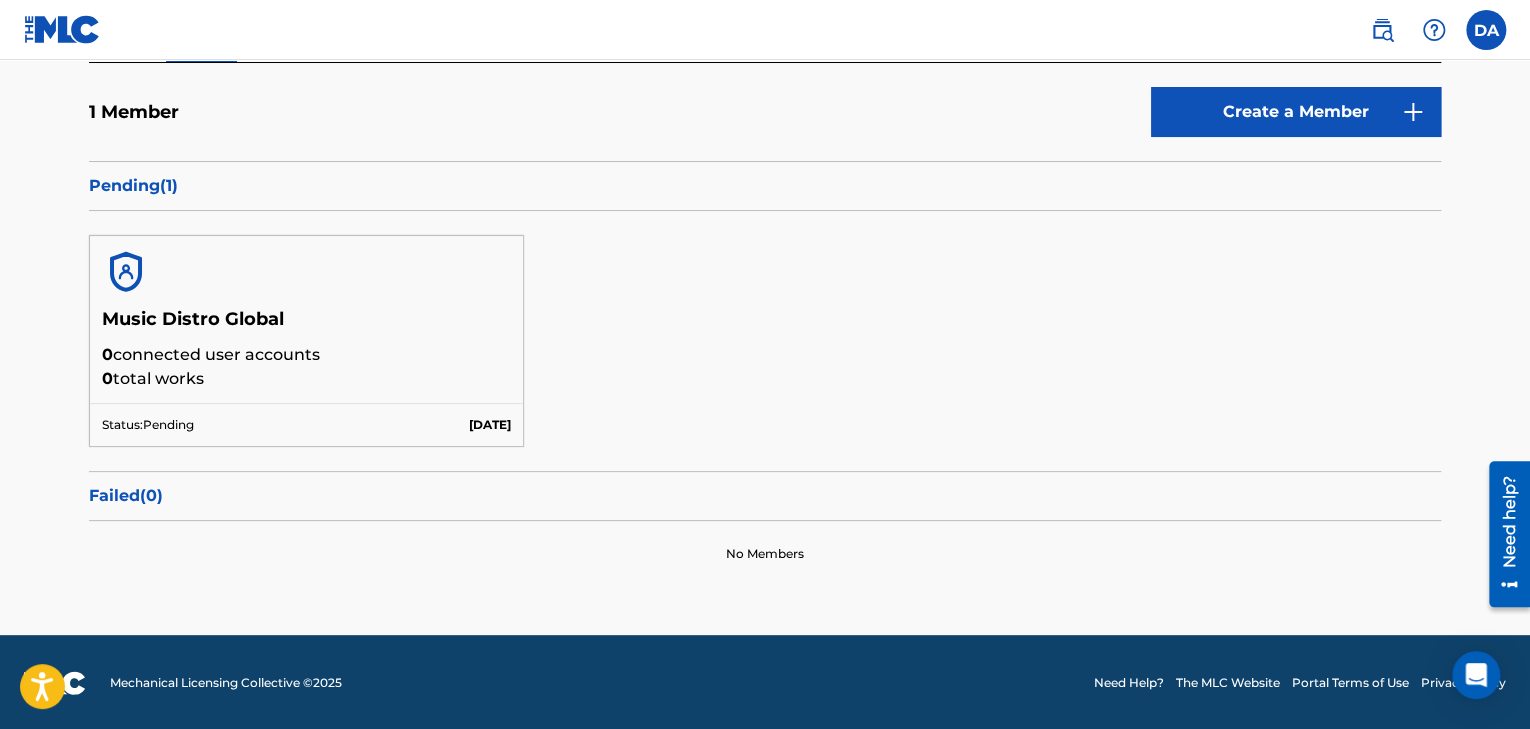 click at bounding box center (1486, 30) 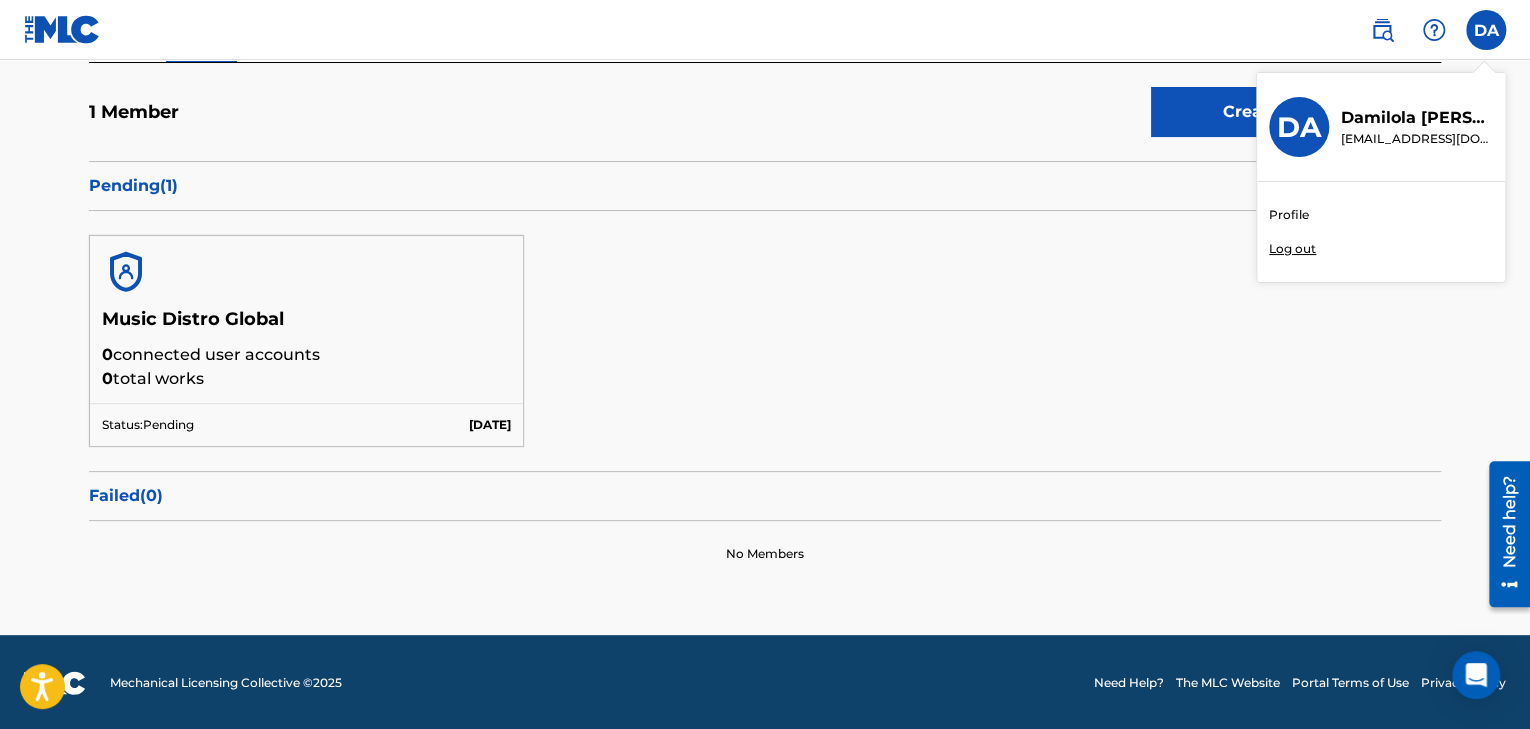 click on "Log out" at bounding box center (1292, 249) 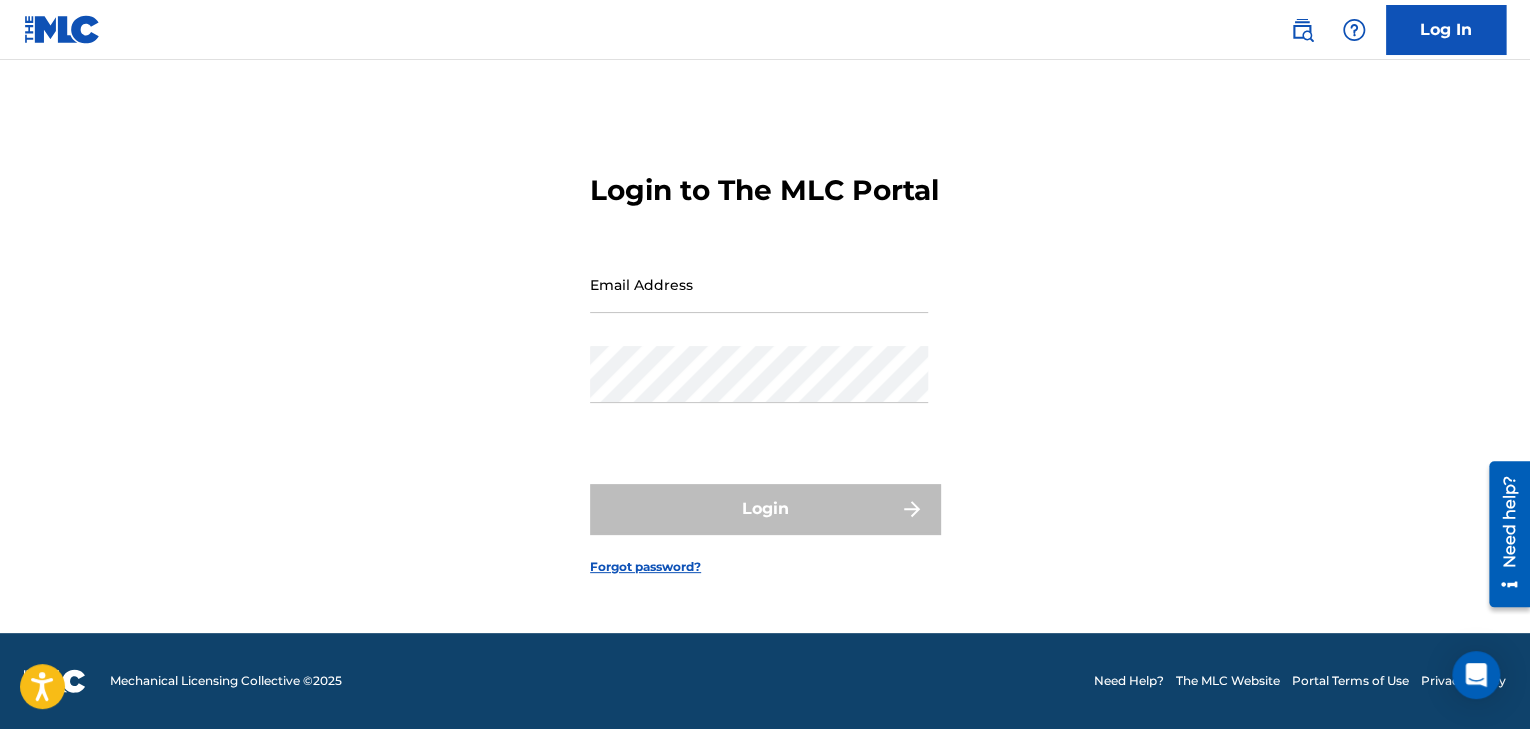 scroll, scrollTop: 0, scrollLeft: 0, axis: both 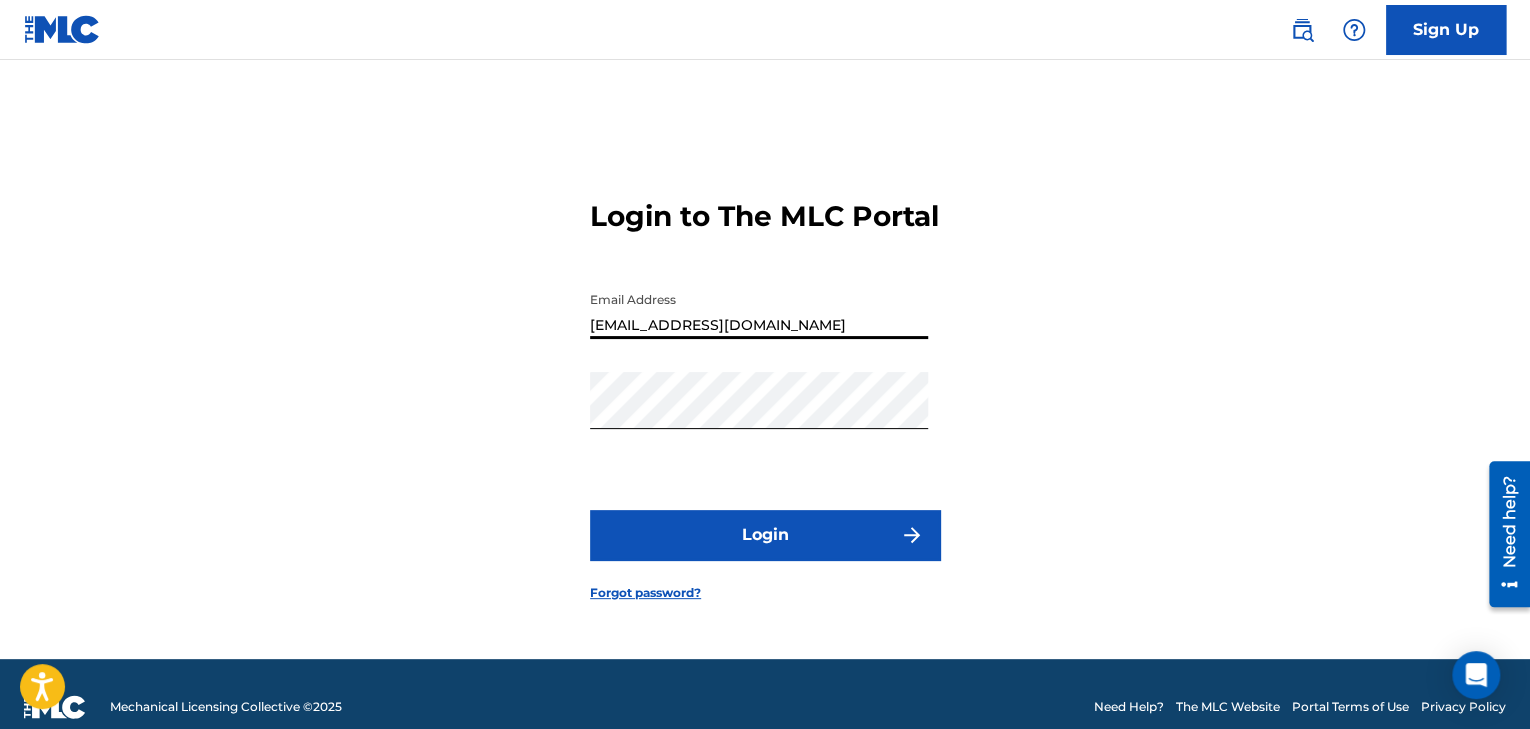 click on "[EMAIL_ADDRESS][DOMAIN_NAME]" at bounding box center (759, 310) 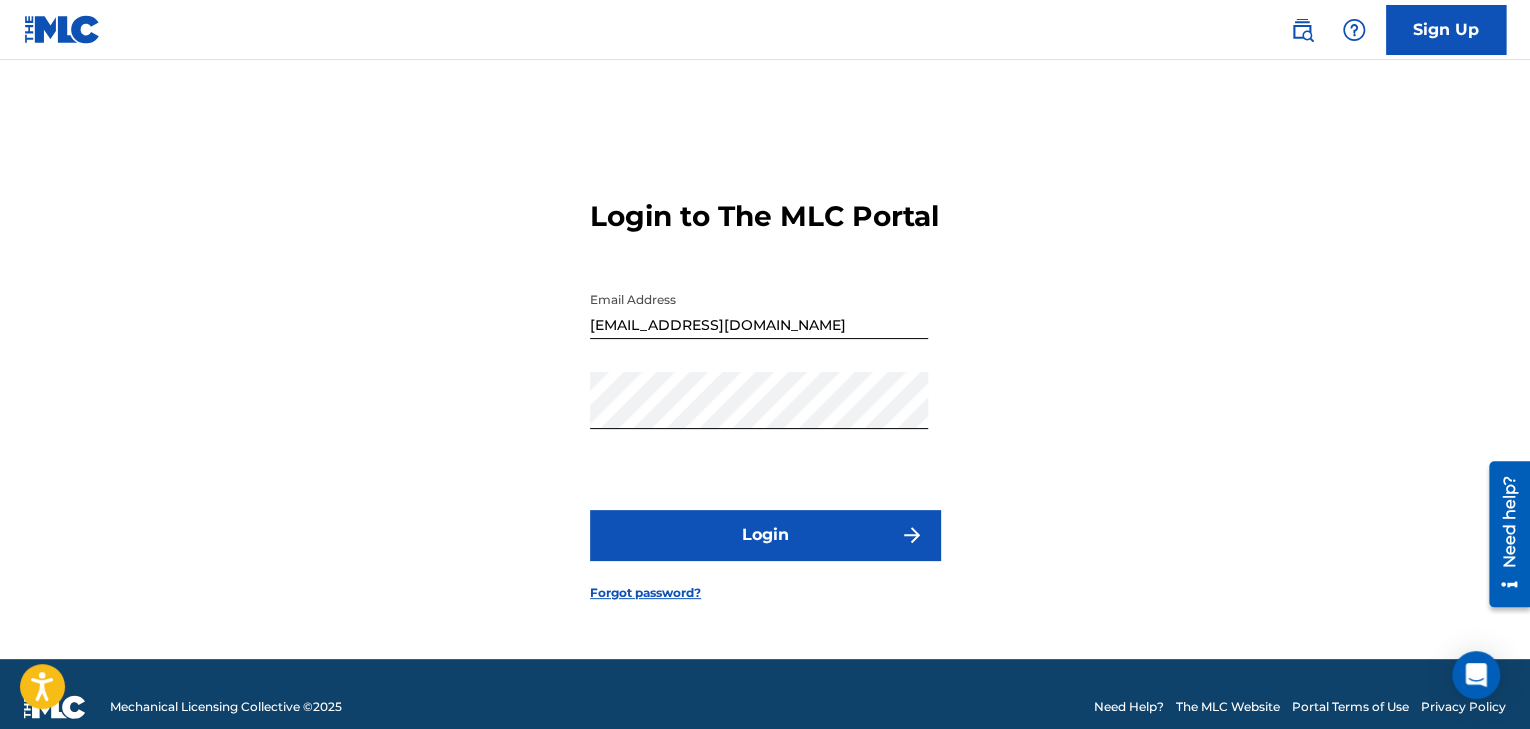 click on "[EMAIL_ADDRESS][DOMAIN_NAME]" at bounding box center [759, 310] 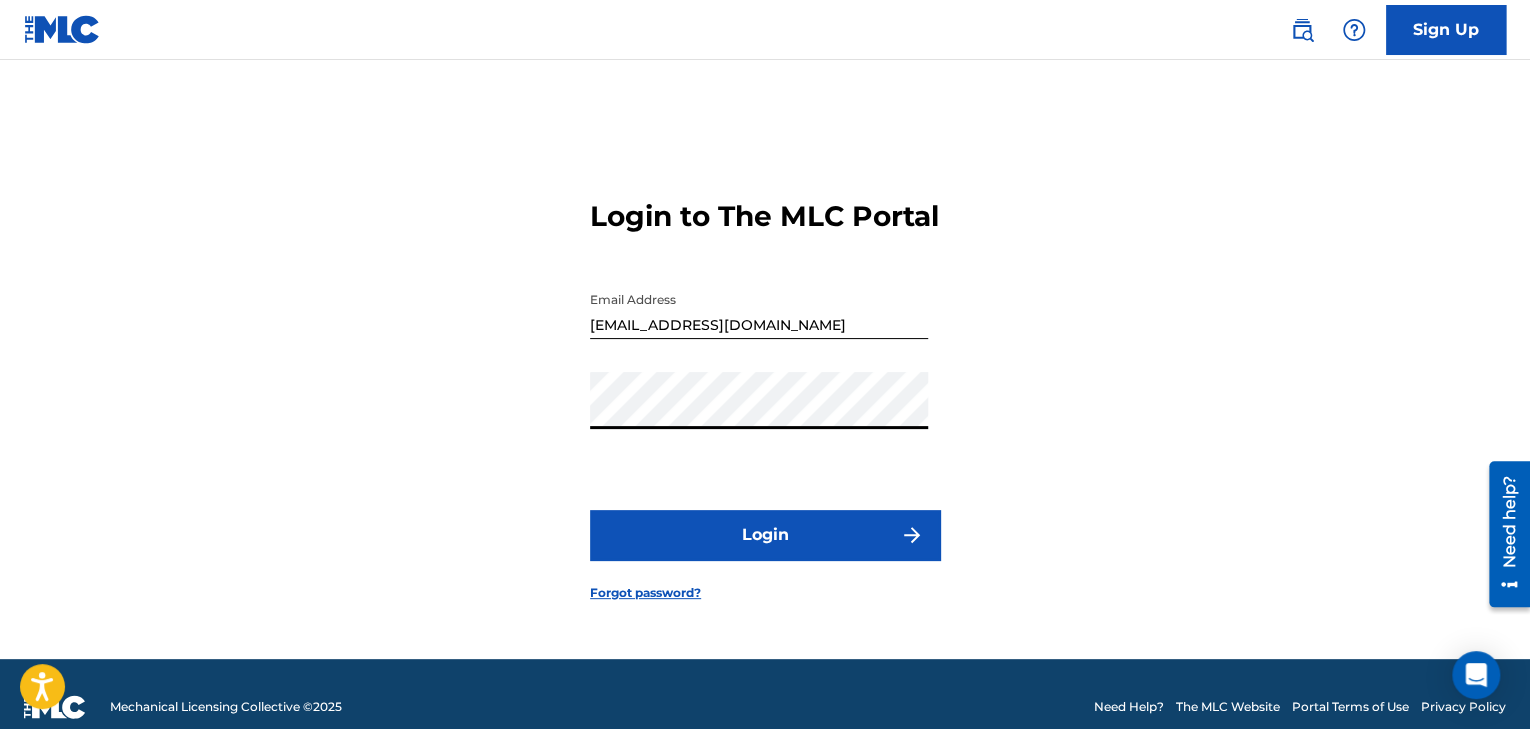 click on "Login" at bounding box center (765, 535) 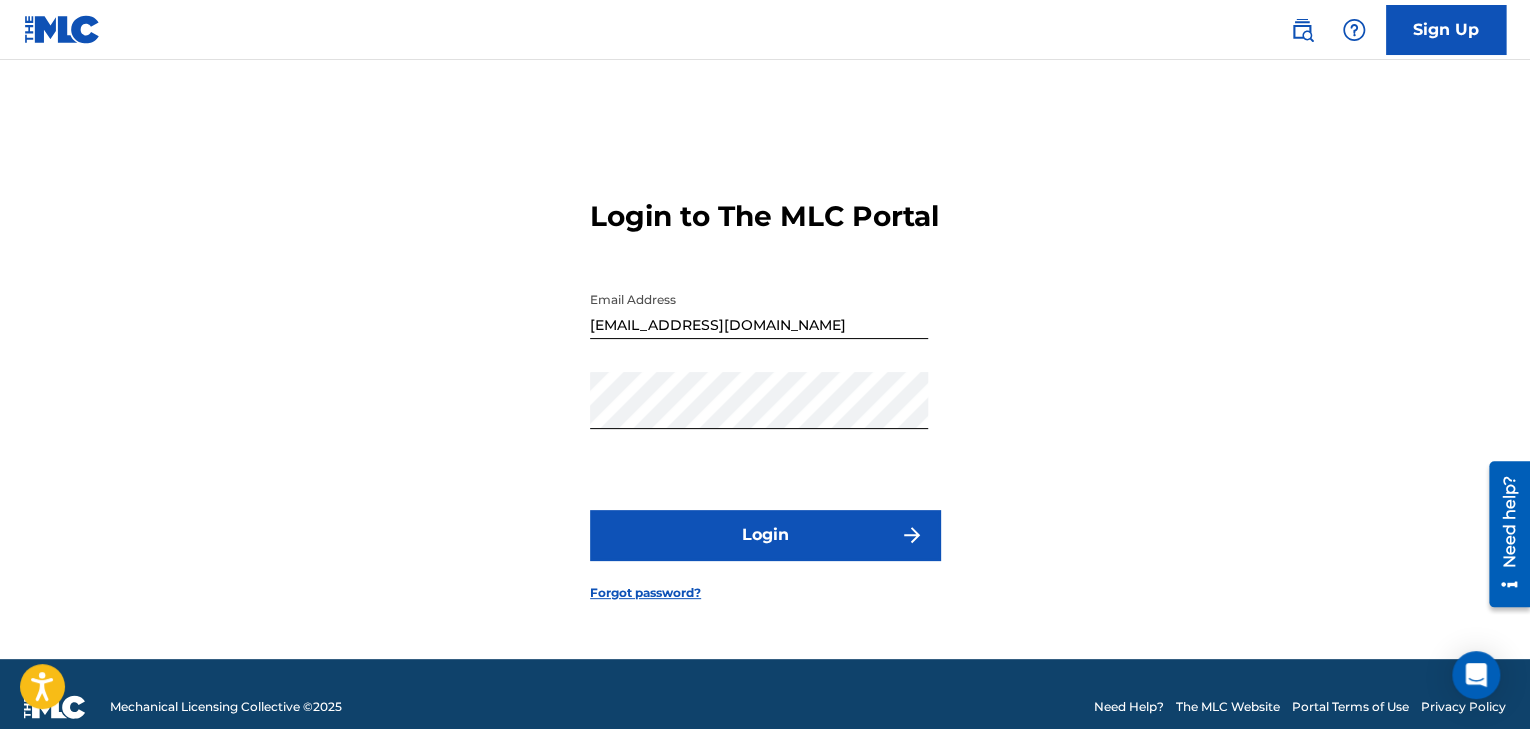 click on "[EMAIL_ADDRESS][DOMAIN_NAME]" at bounding box center (759, 310) 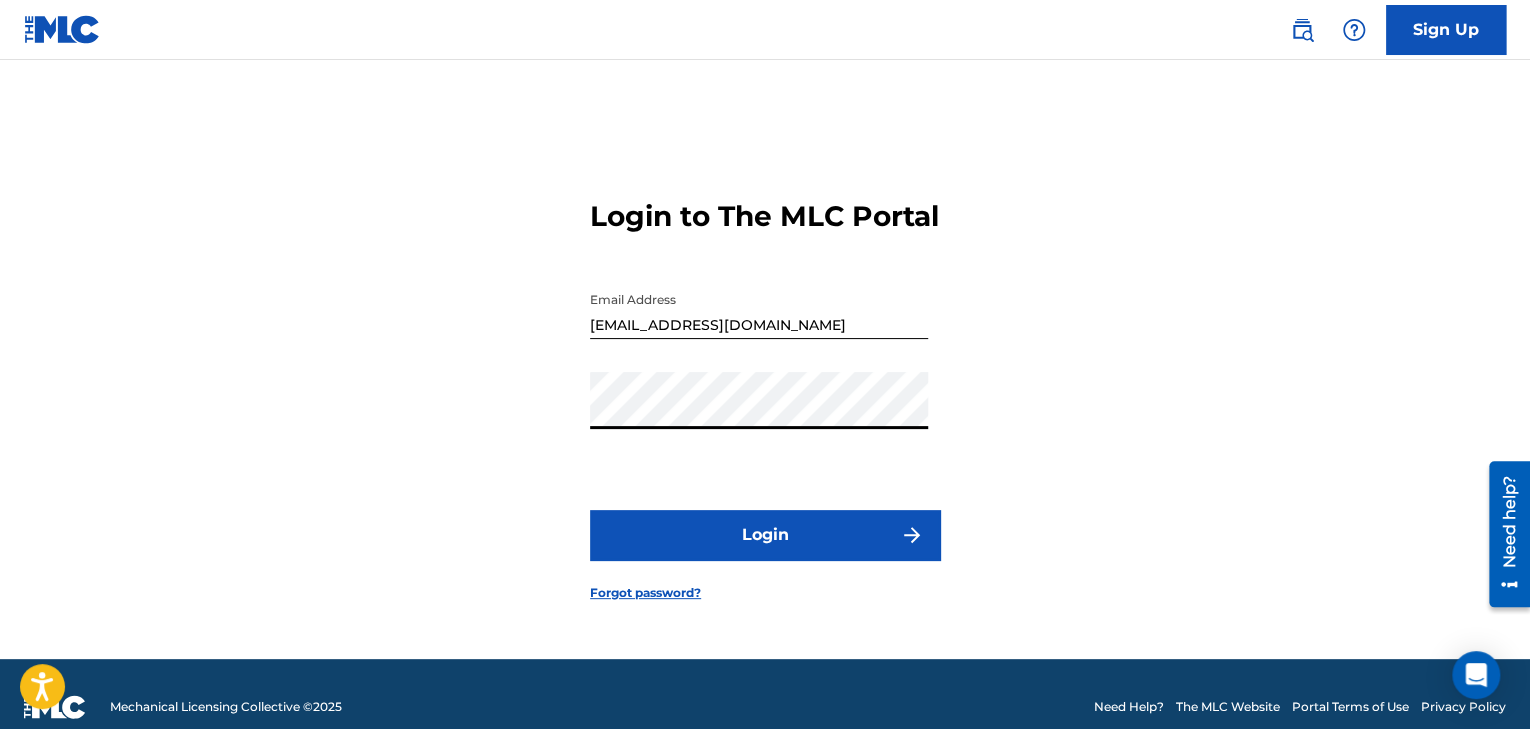 click on "Login to The MLC Portal Email Address musicdistroglobal@gmail.com Password Login Forgot password?" at bounding box center (765, 384) 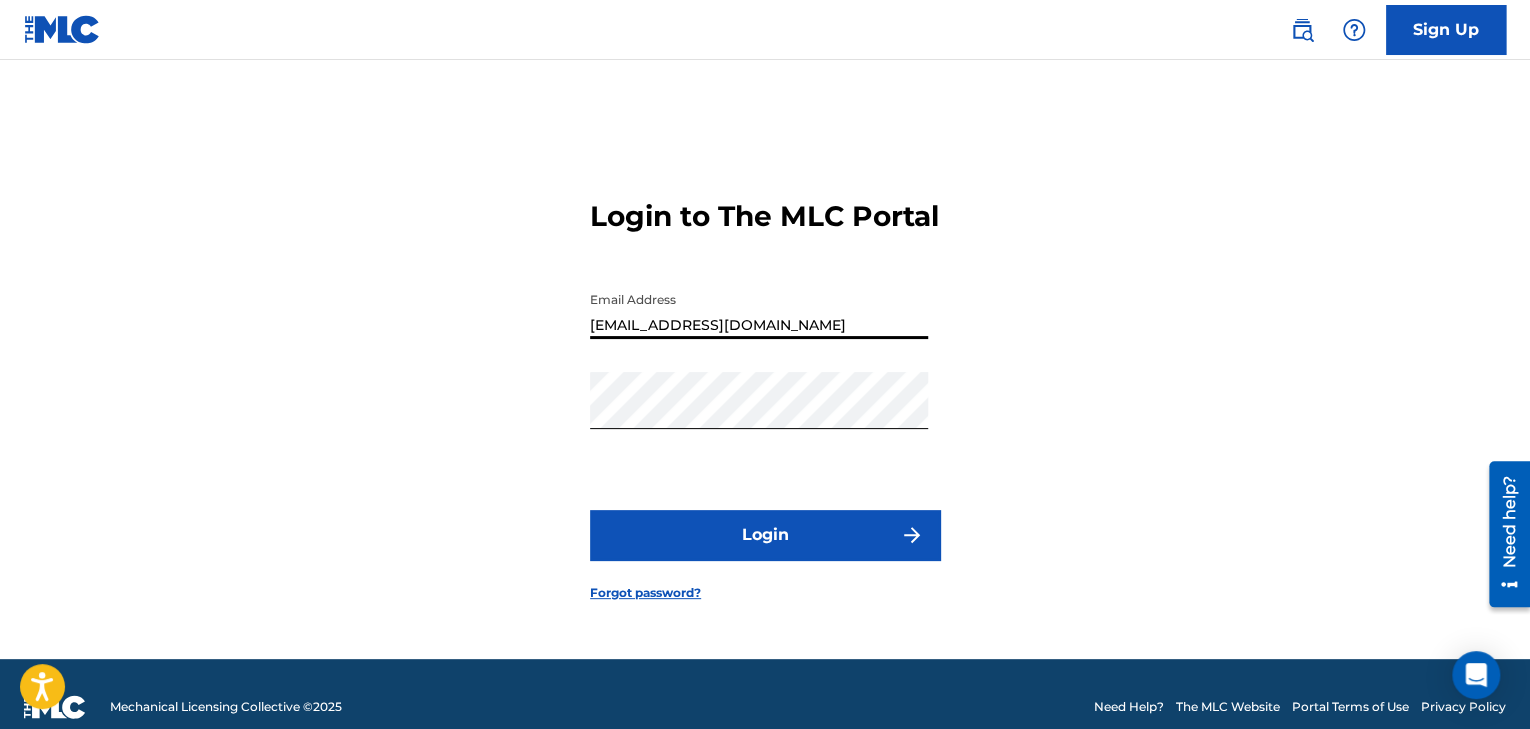 click on "[EMAIL_ADDRESS][DOMAIN_NAME]" at bounding box center [759, 310] 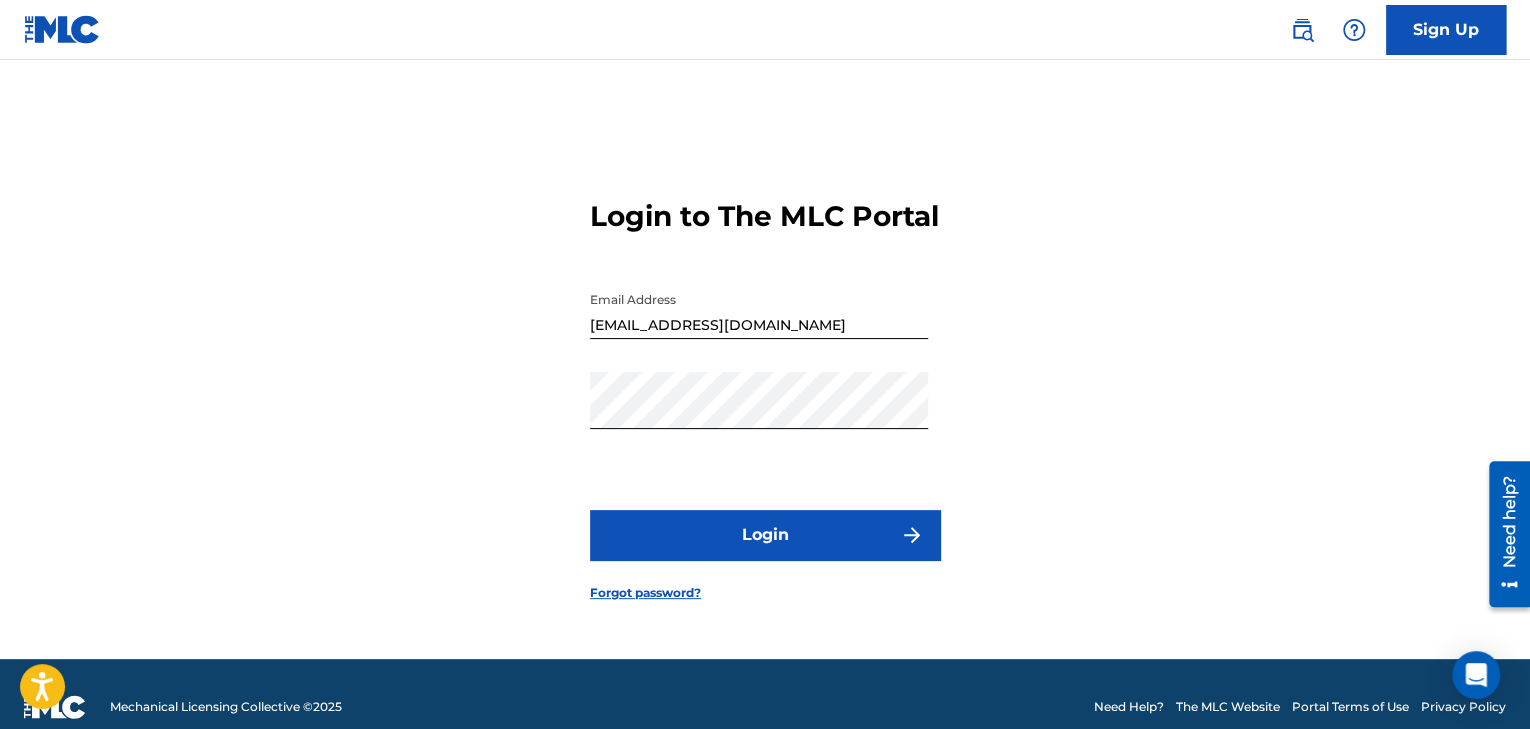 click on "Login" at bounding box center (765, 535) 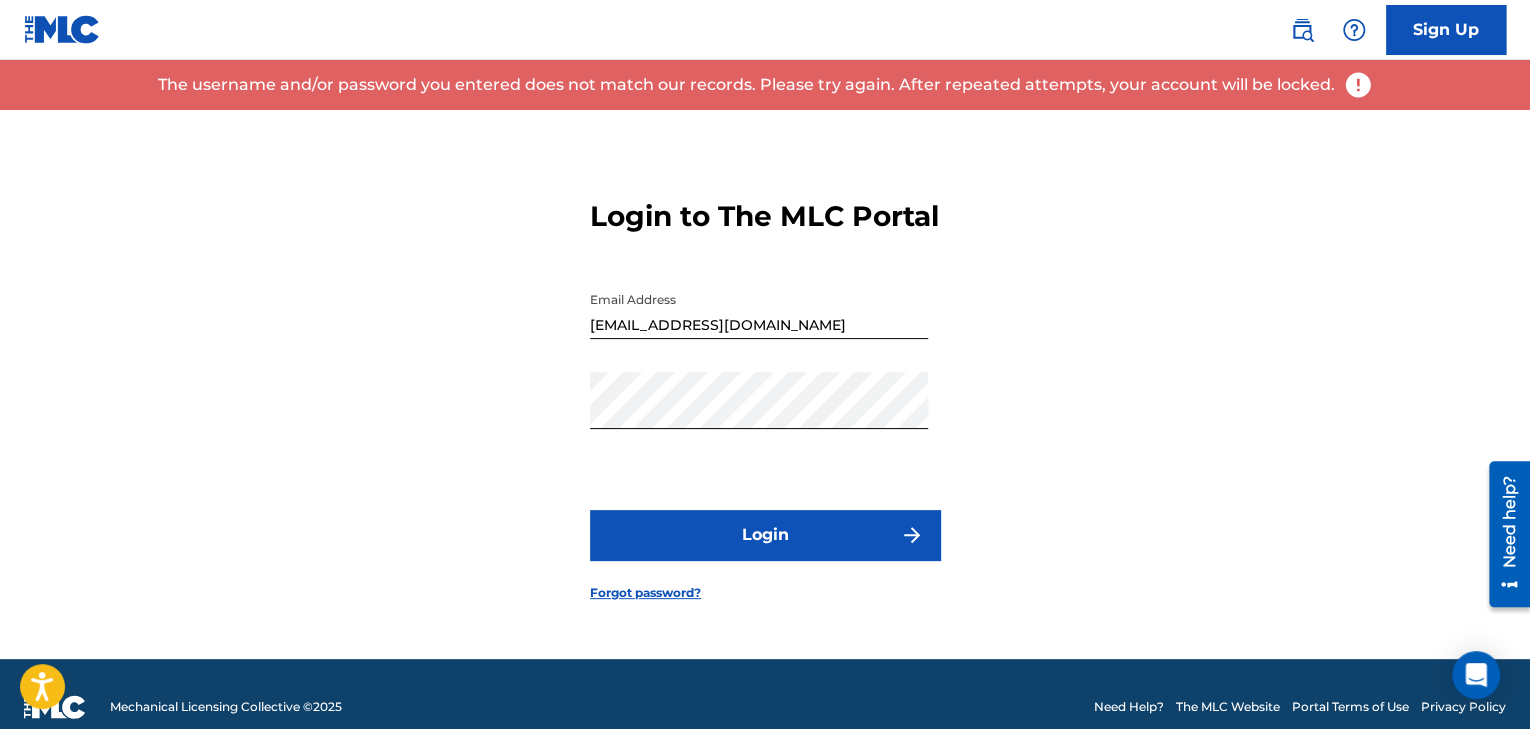 click on "[EMAIL_ADDRESS][DOMAIN_NAME]" at bounding box center [759, 310] 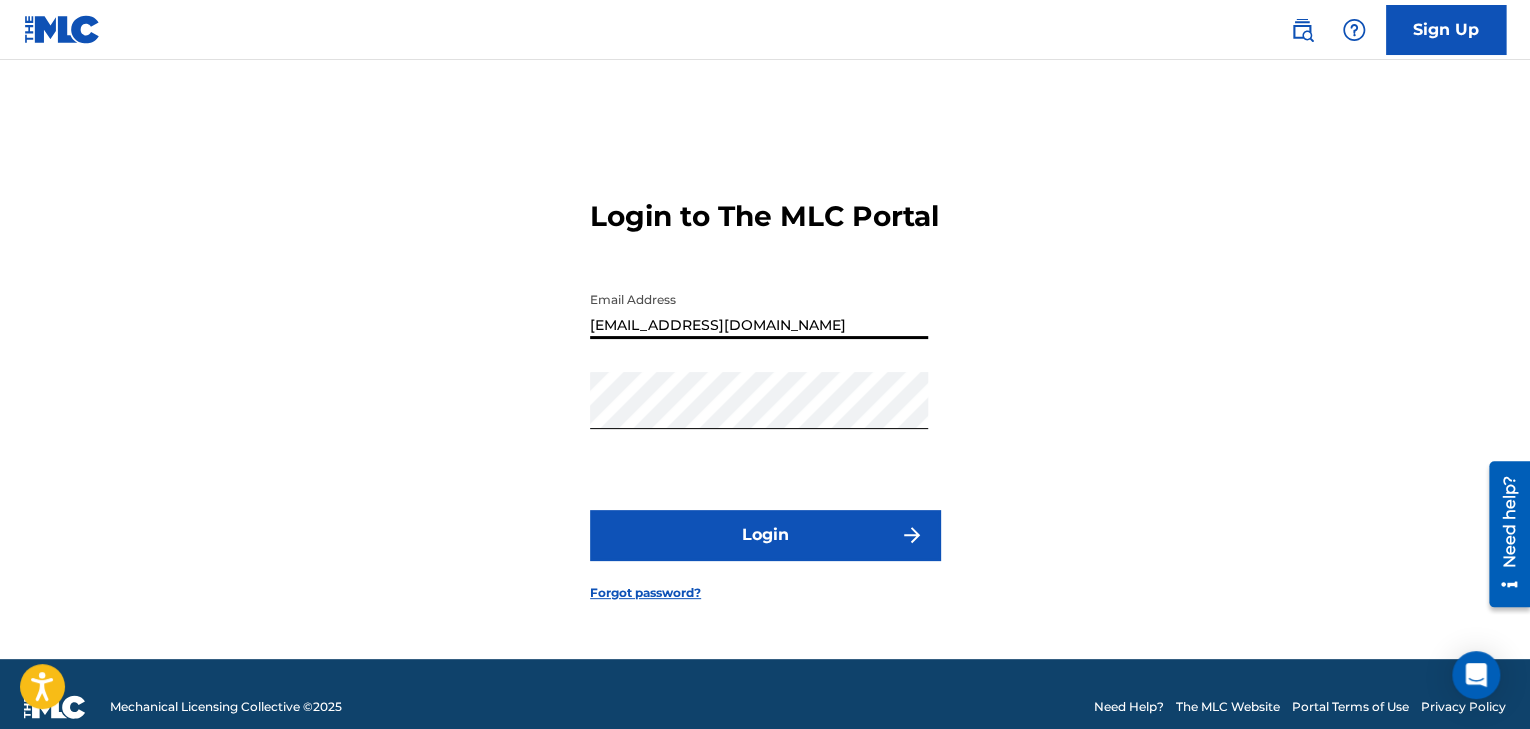 type on "[EMAIL_ADDRESS][DOMAIN_NAME]" 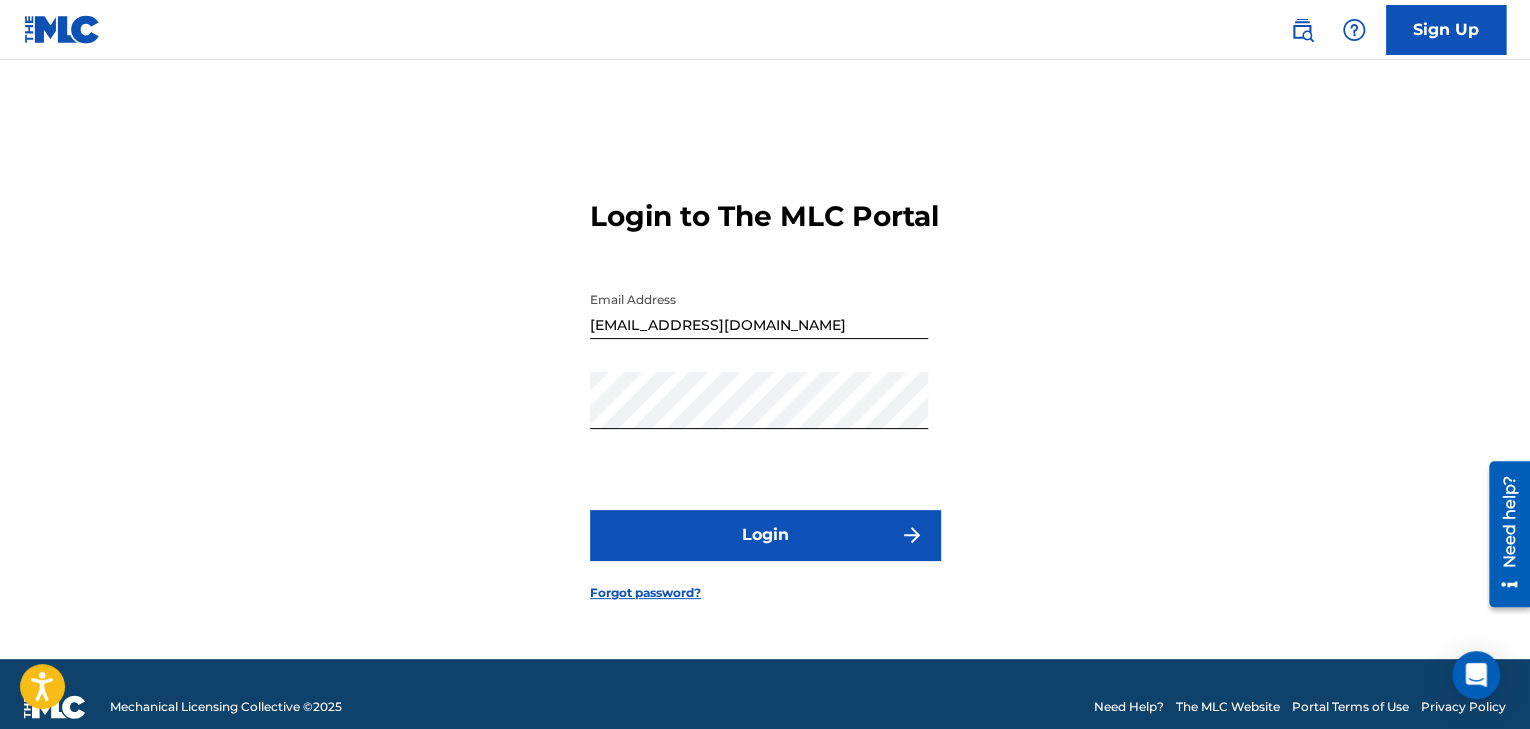 click on "Login" at bounding box center [765, 535] 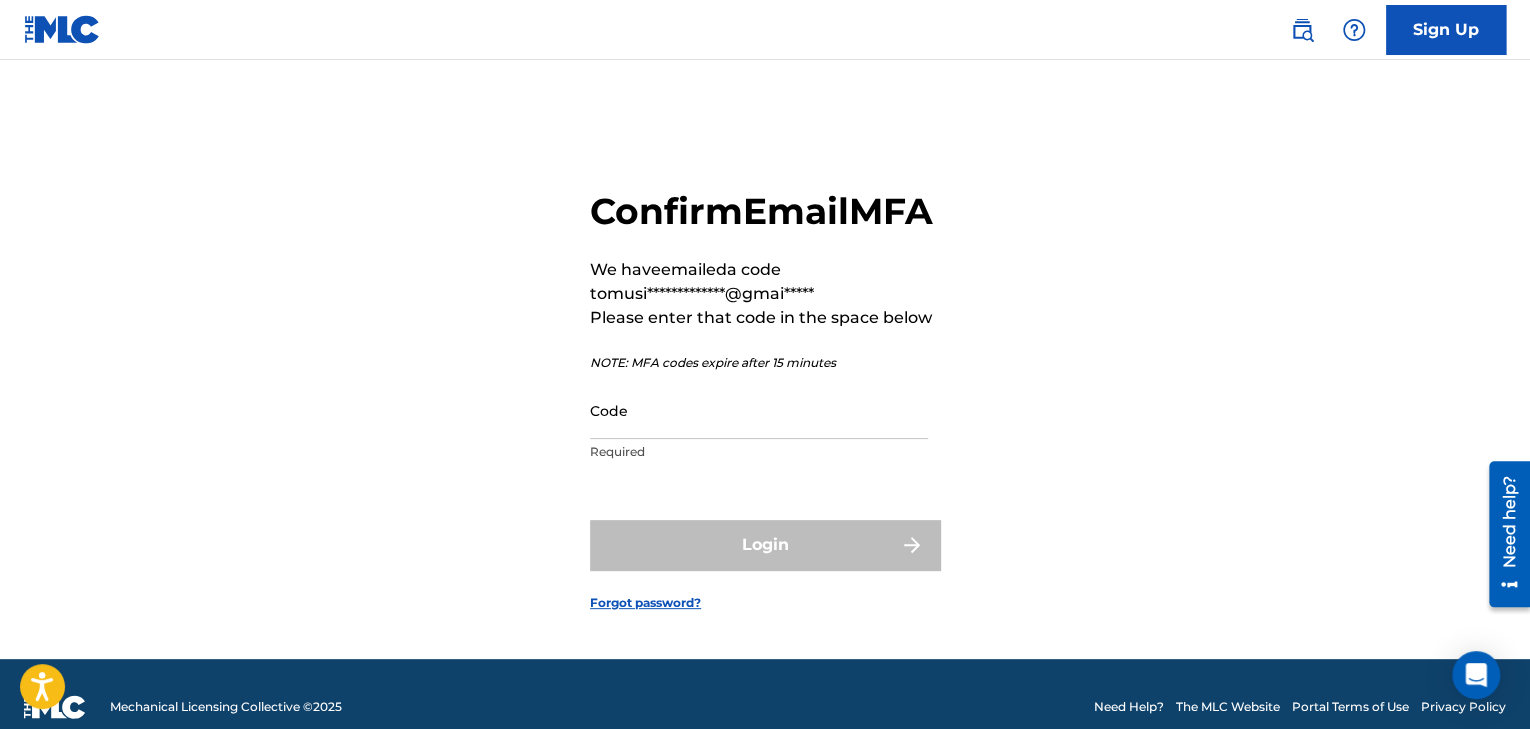 click on "Code" at bounding box center (759, 410) 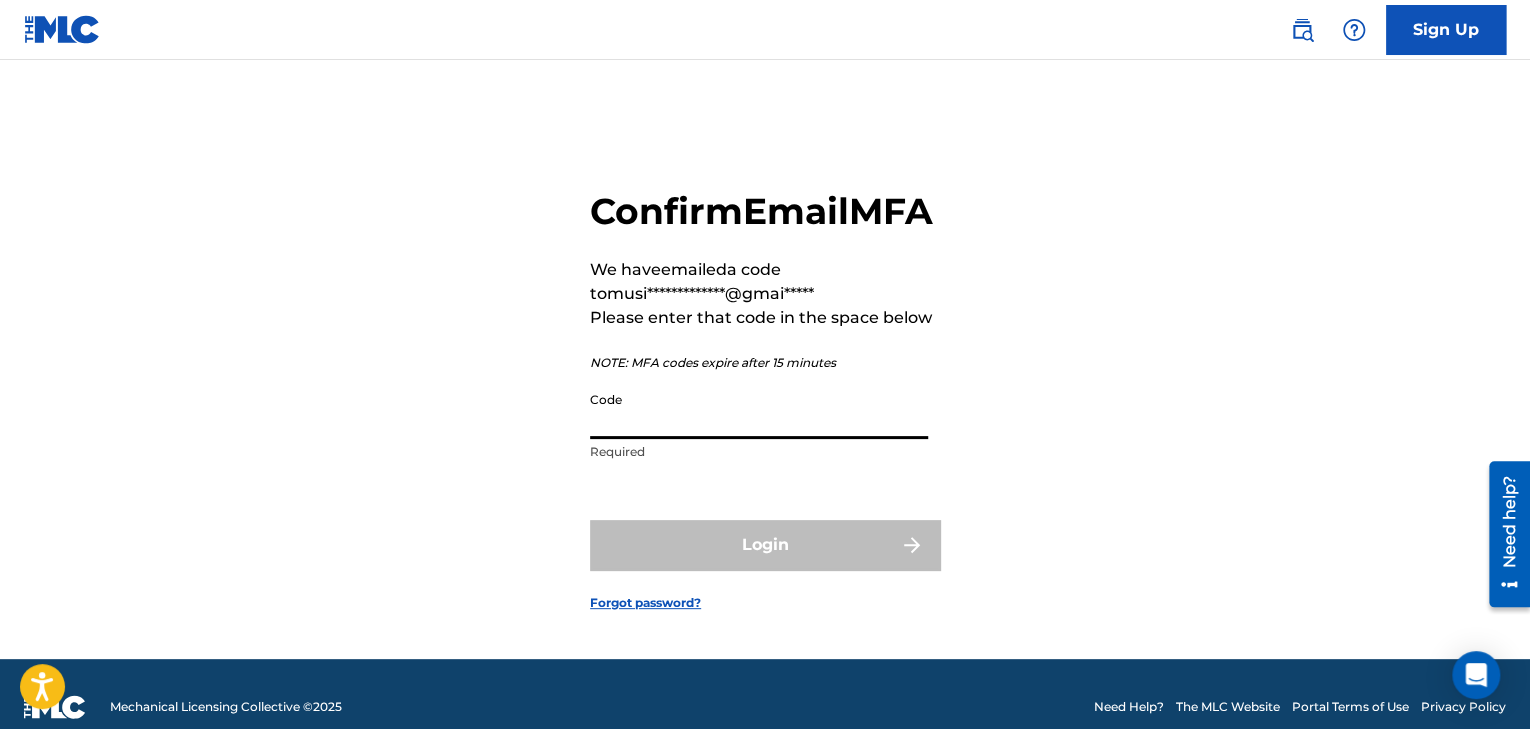 click on "Code" at bounding box center [759, 410] 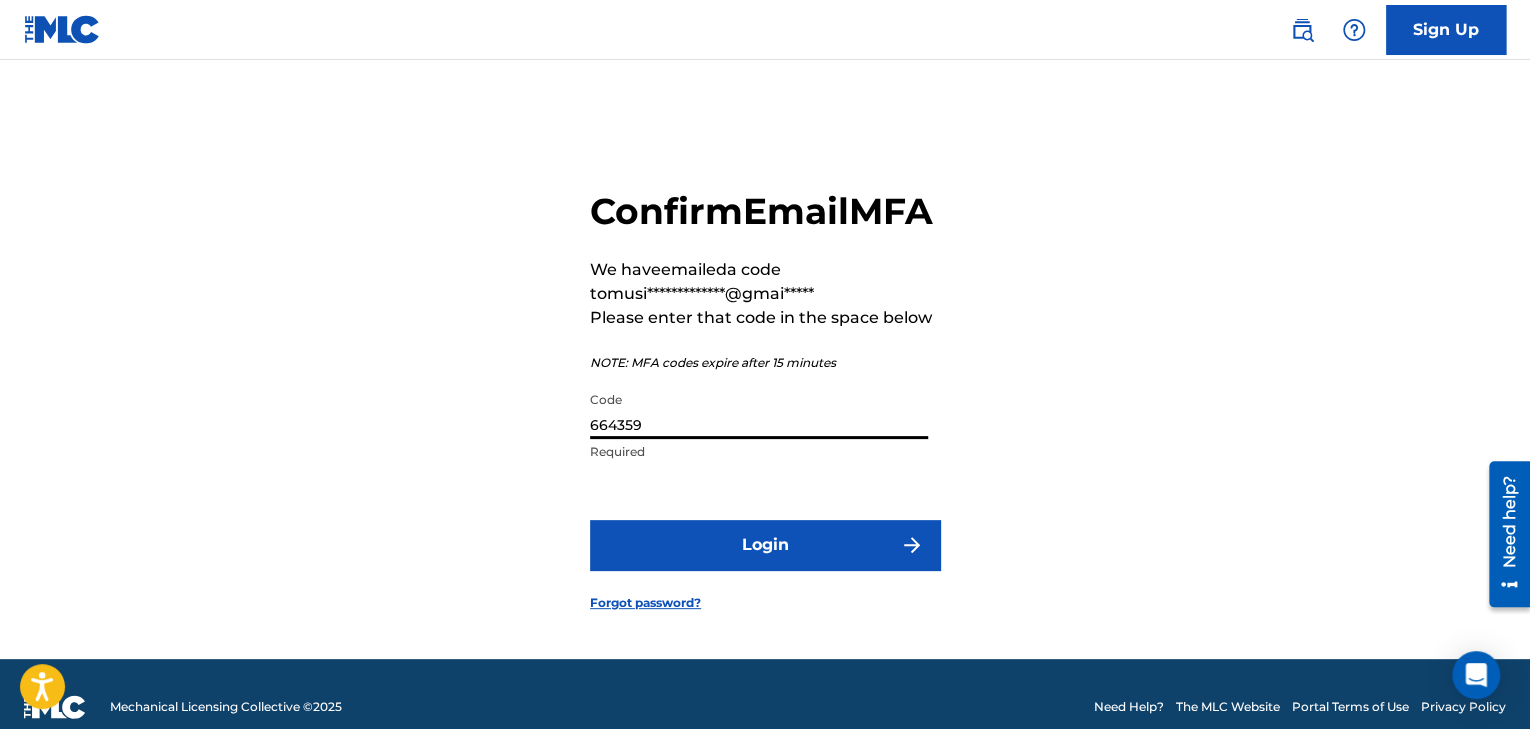 type on "664359" 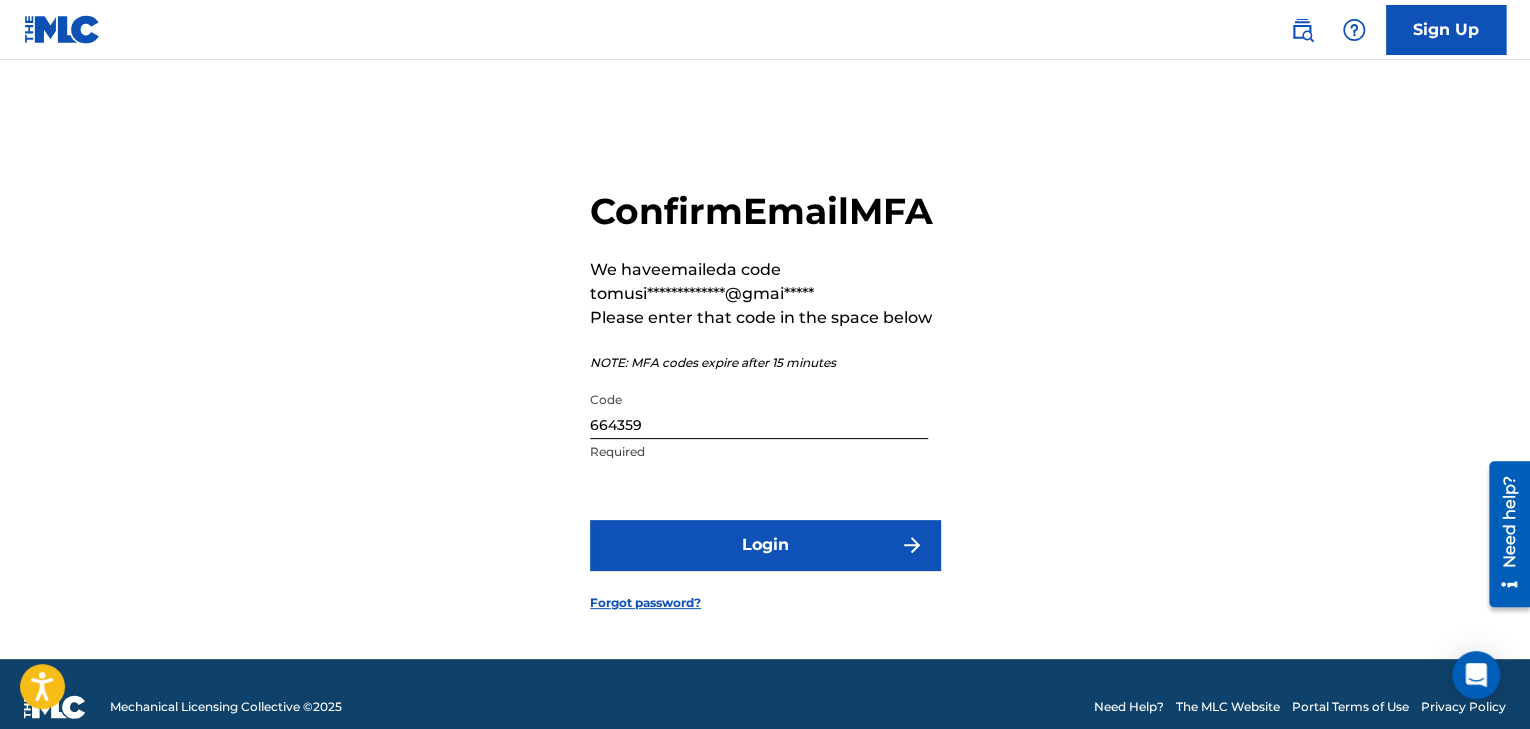 click on "Login" at bounding box center [765, 545] 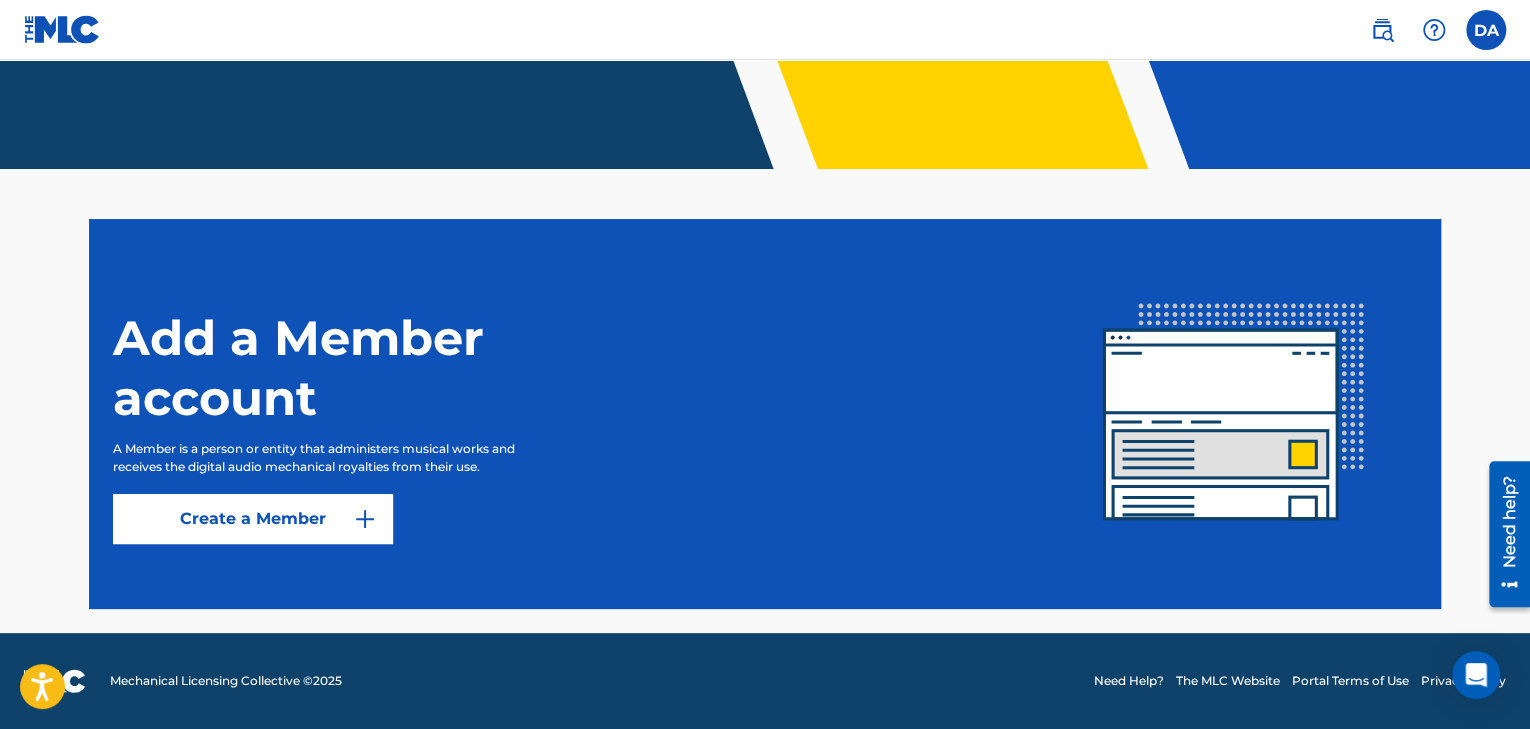 scroll, scrollTop: 257, scrollLeft: 0, axis: vertical 